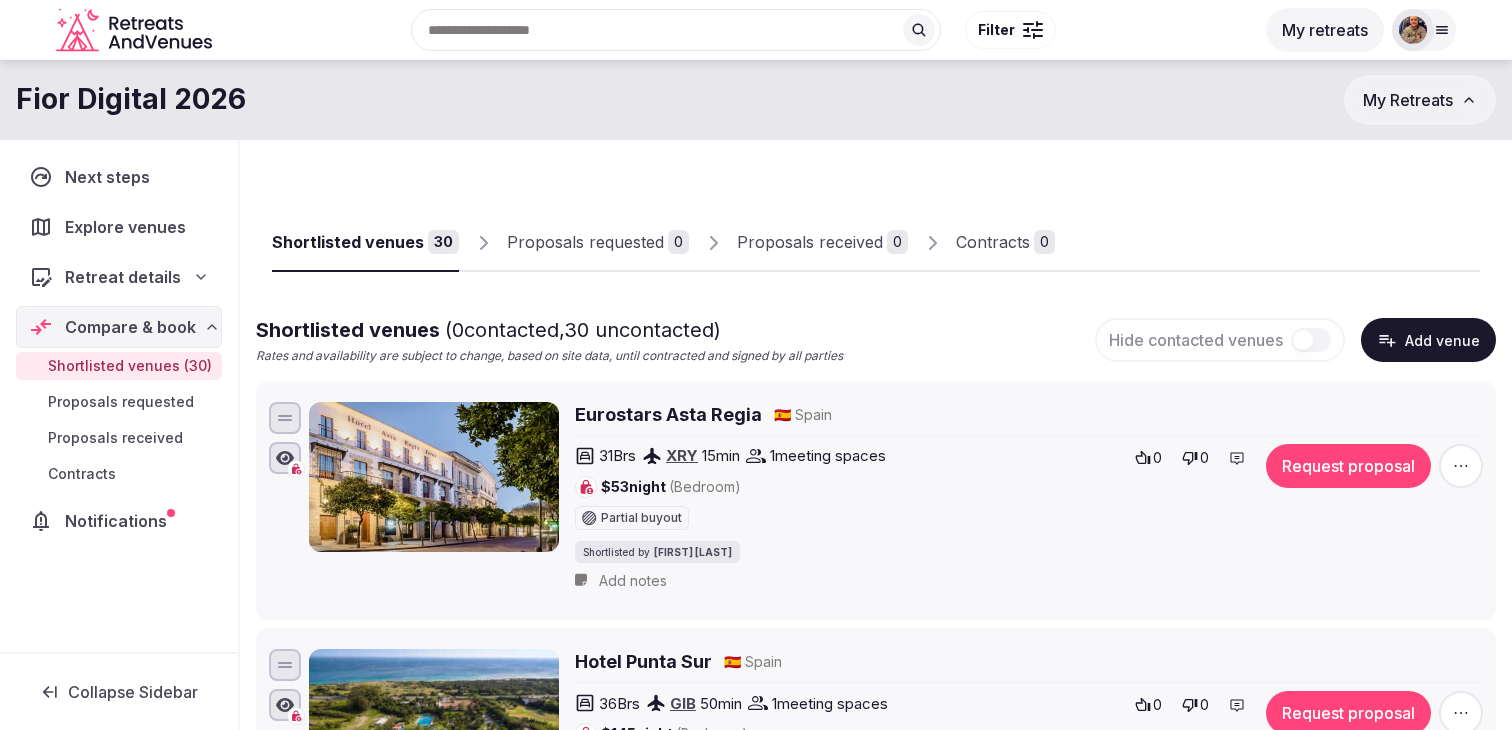 scroll, scrollTop: 30, scrollLeft: 0, axis: vertical 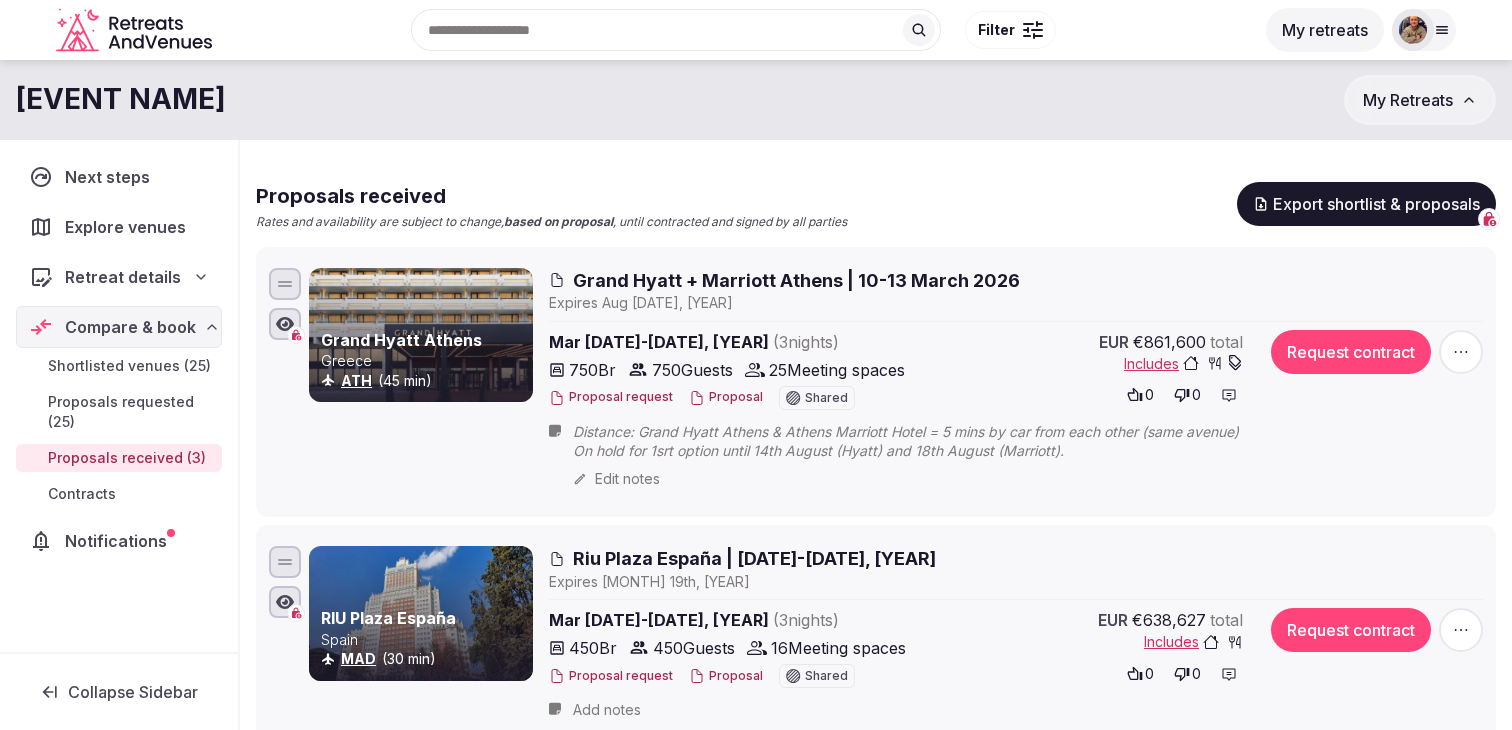 click on "Shortlisted venues (25)" at bounding box center (129, 366) 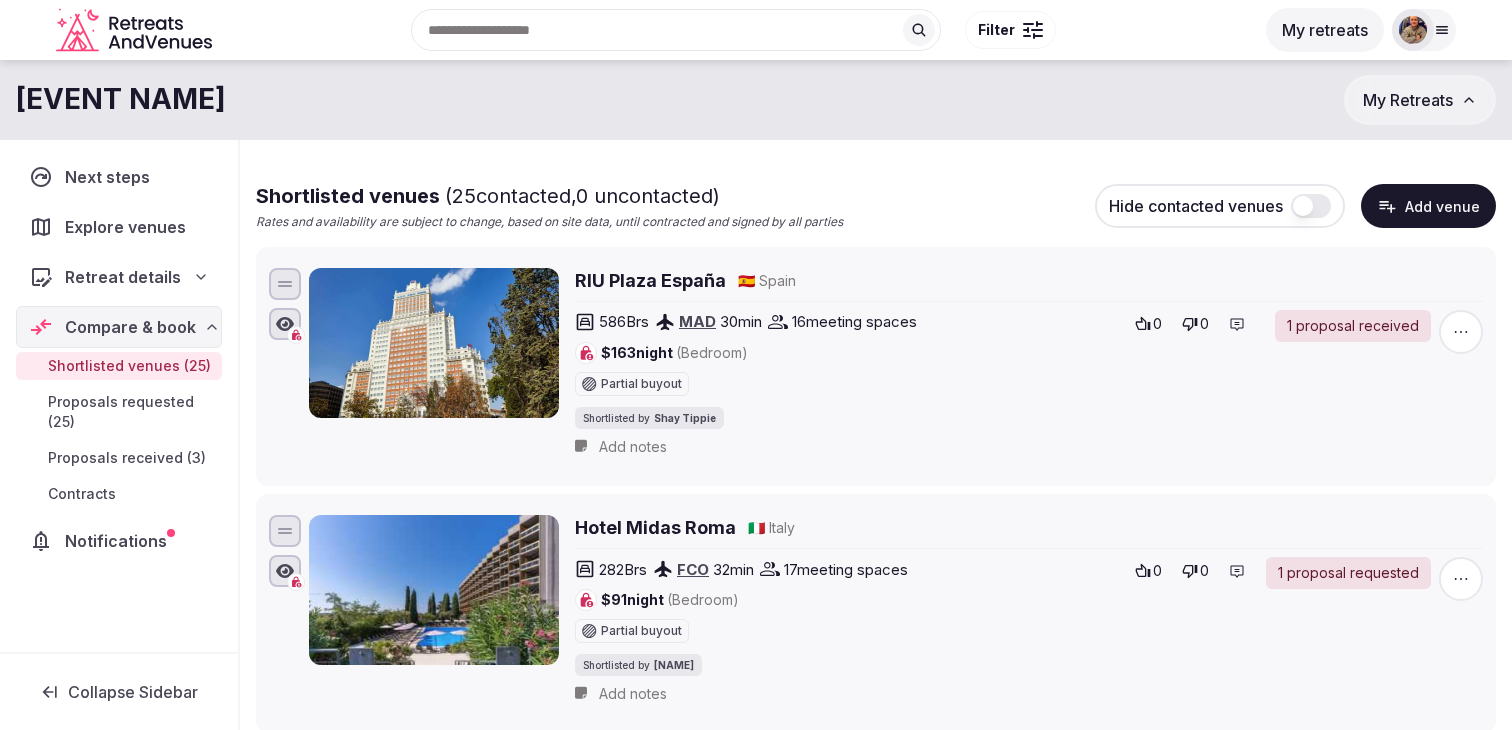 click on "Add venue" at bounding box center (1428, 206) 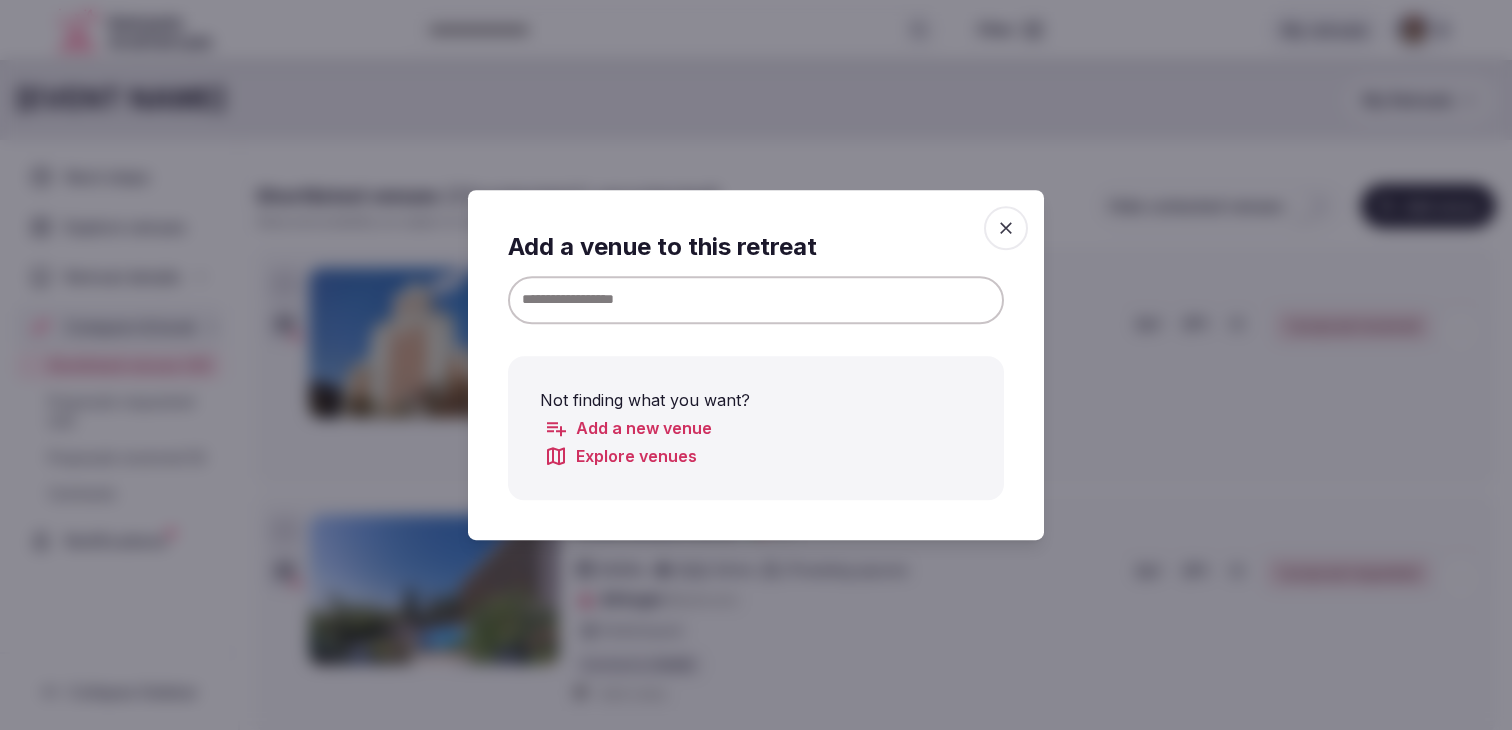 click at bounding box center (756, 300) 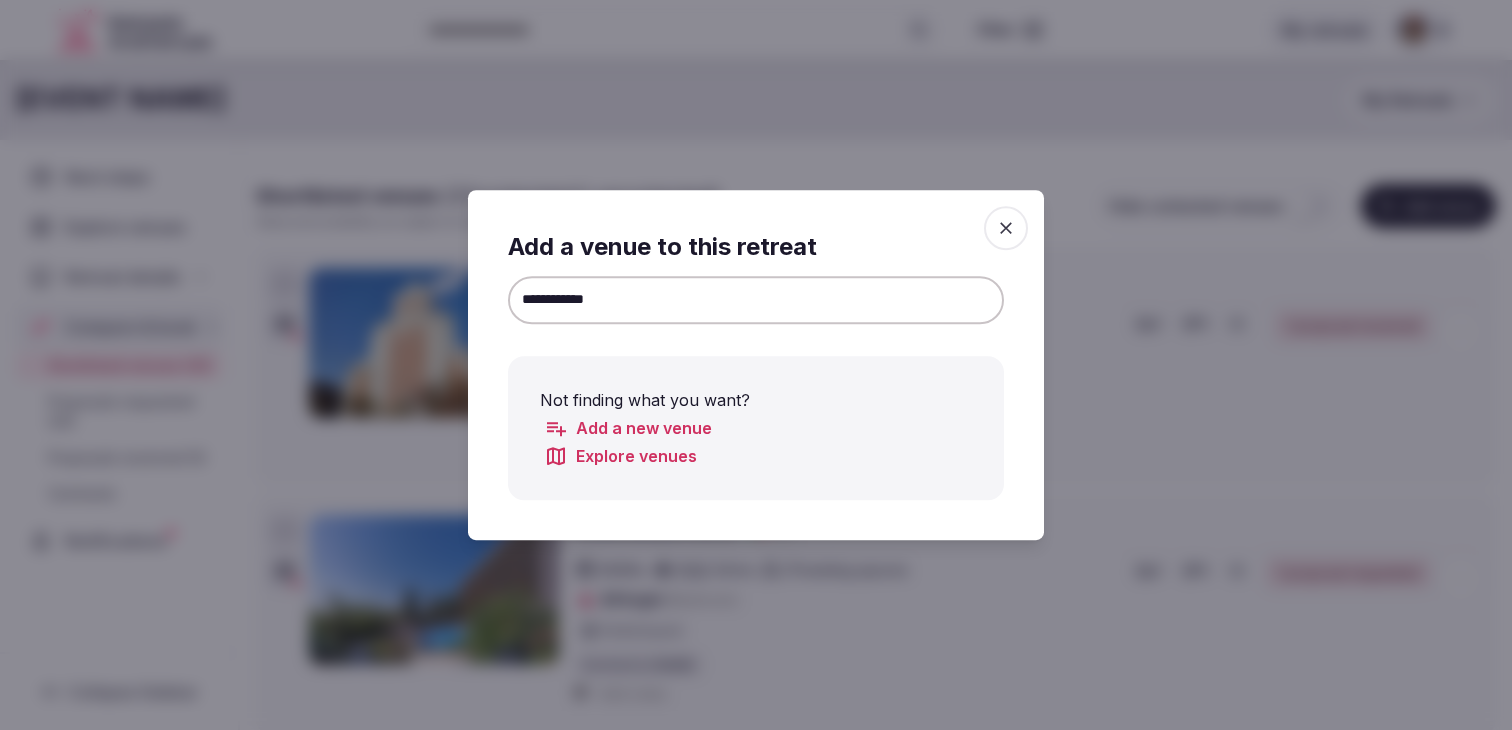 click on "**********" at bounding box center [756, 300] 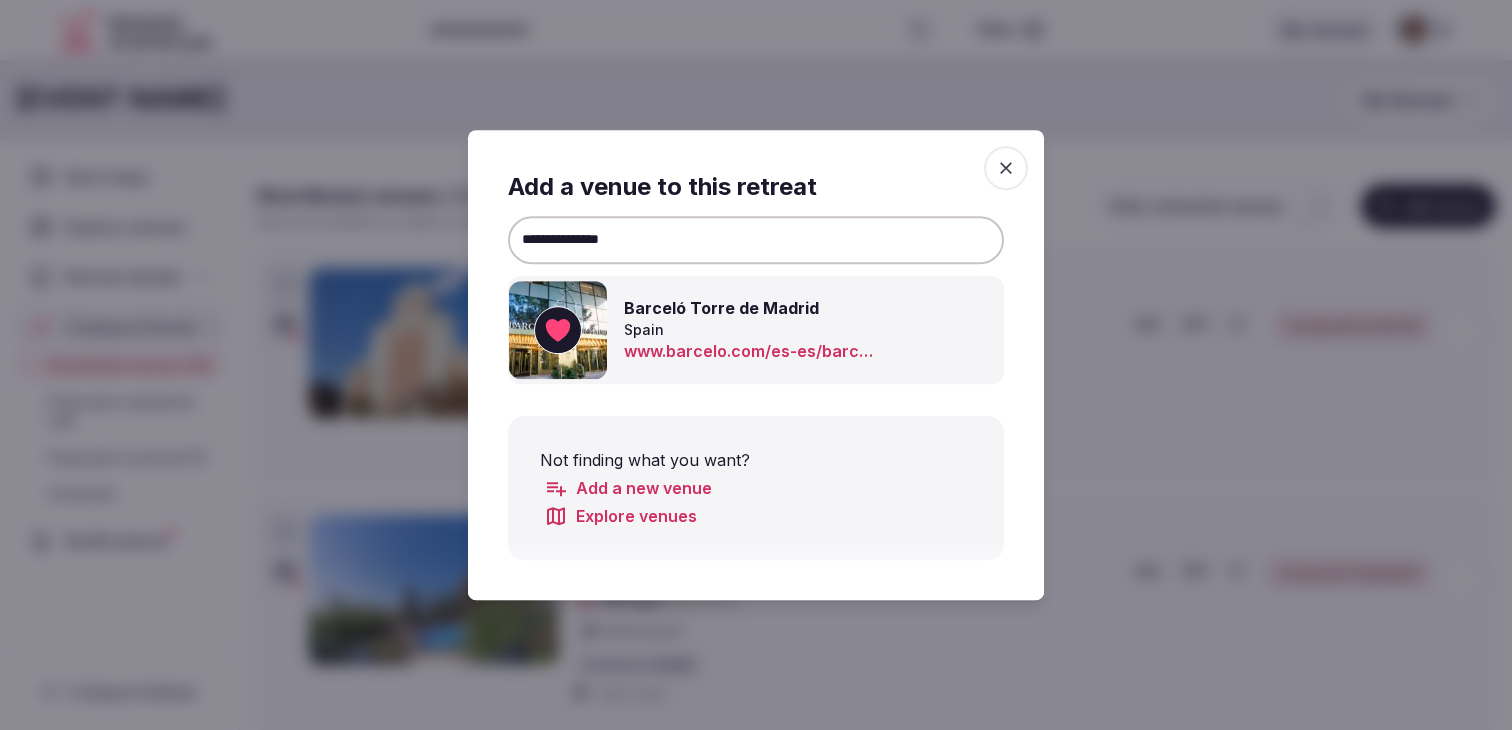 type on "**********" 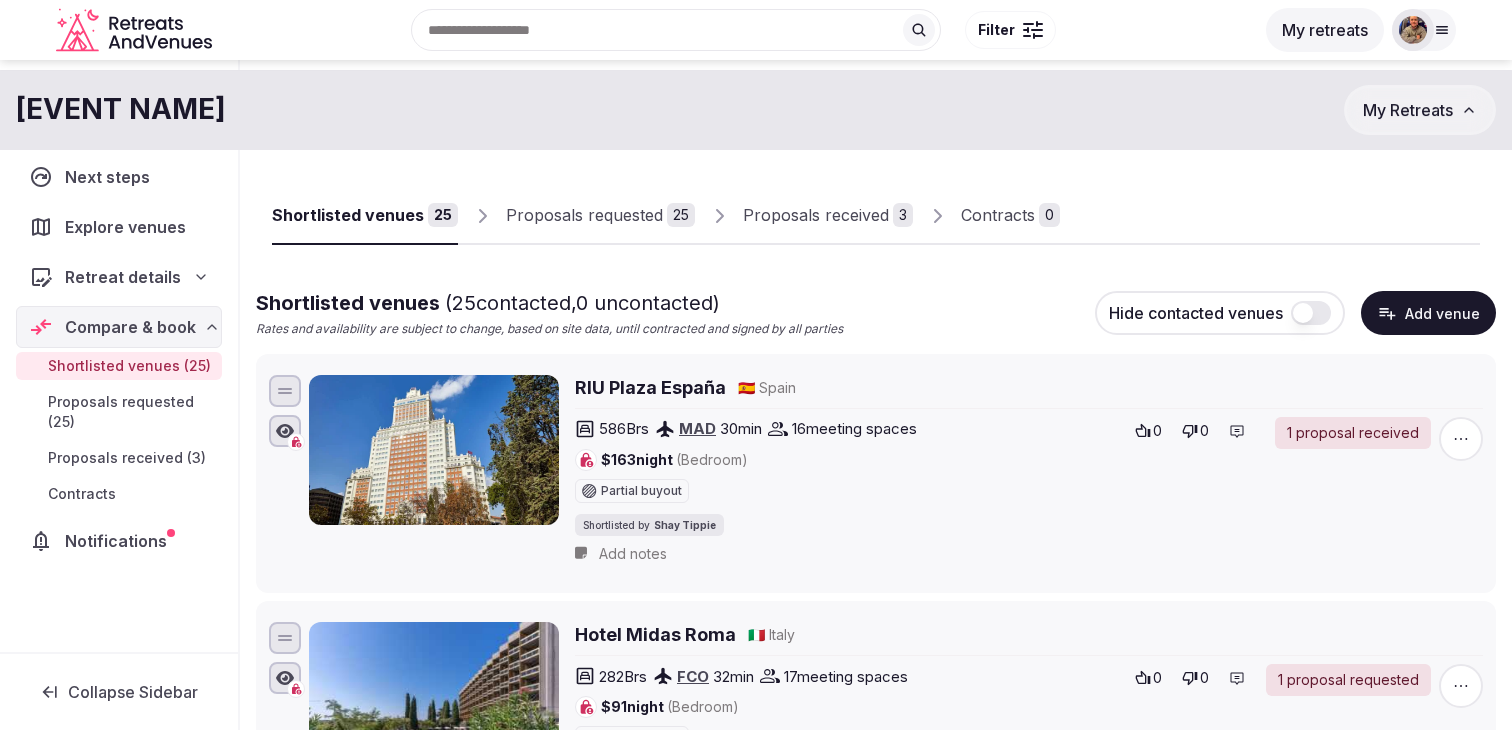 scroll, scrollTop: 0, scrollLeft: 0, axis: both 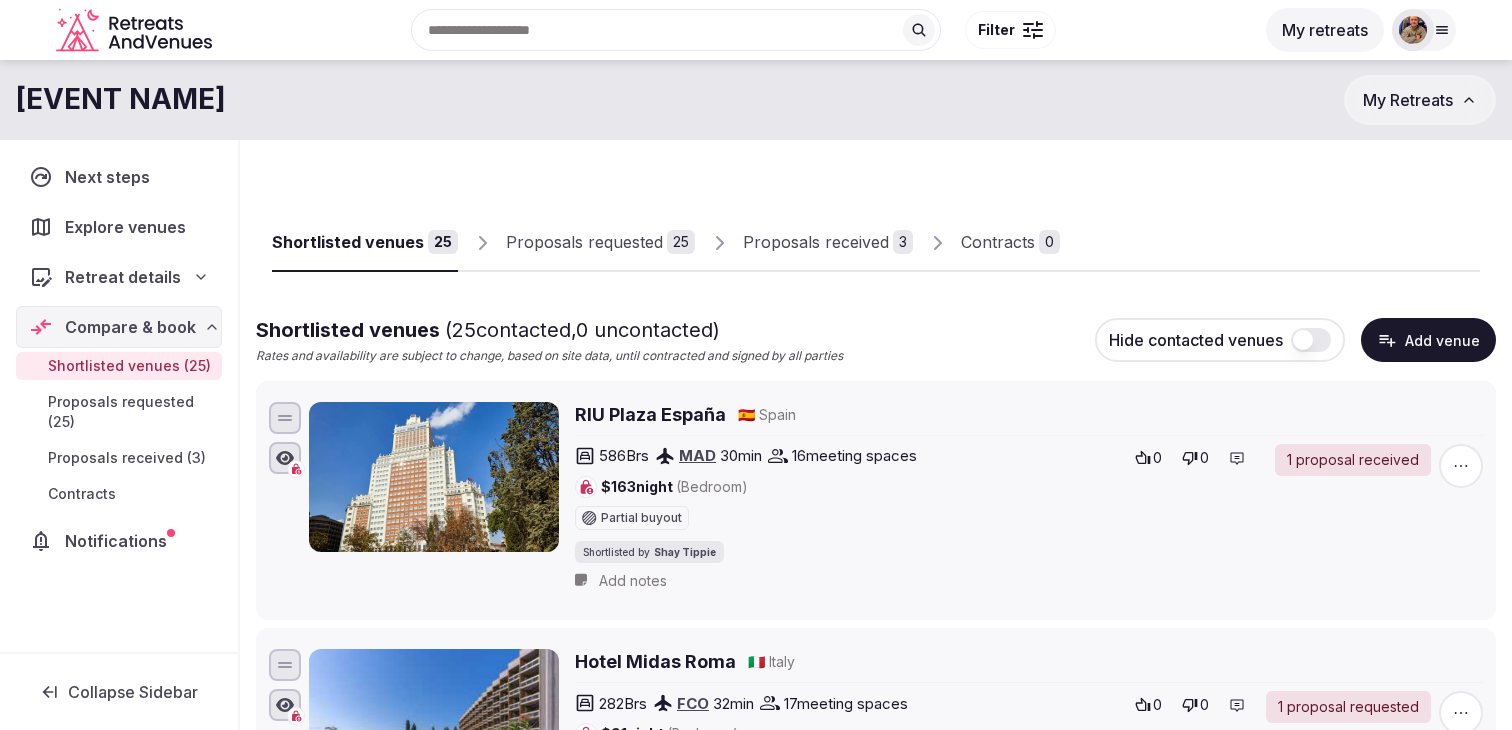 click on "Proposals requested" at bounding box center (584, 242) 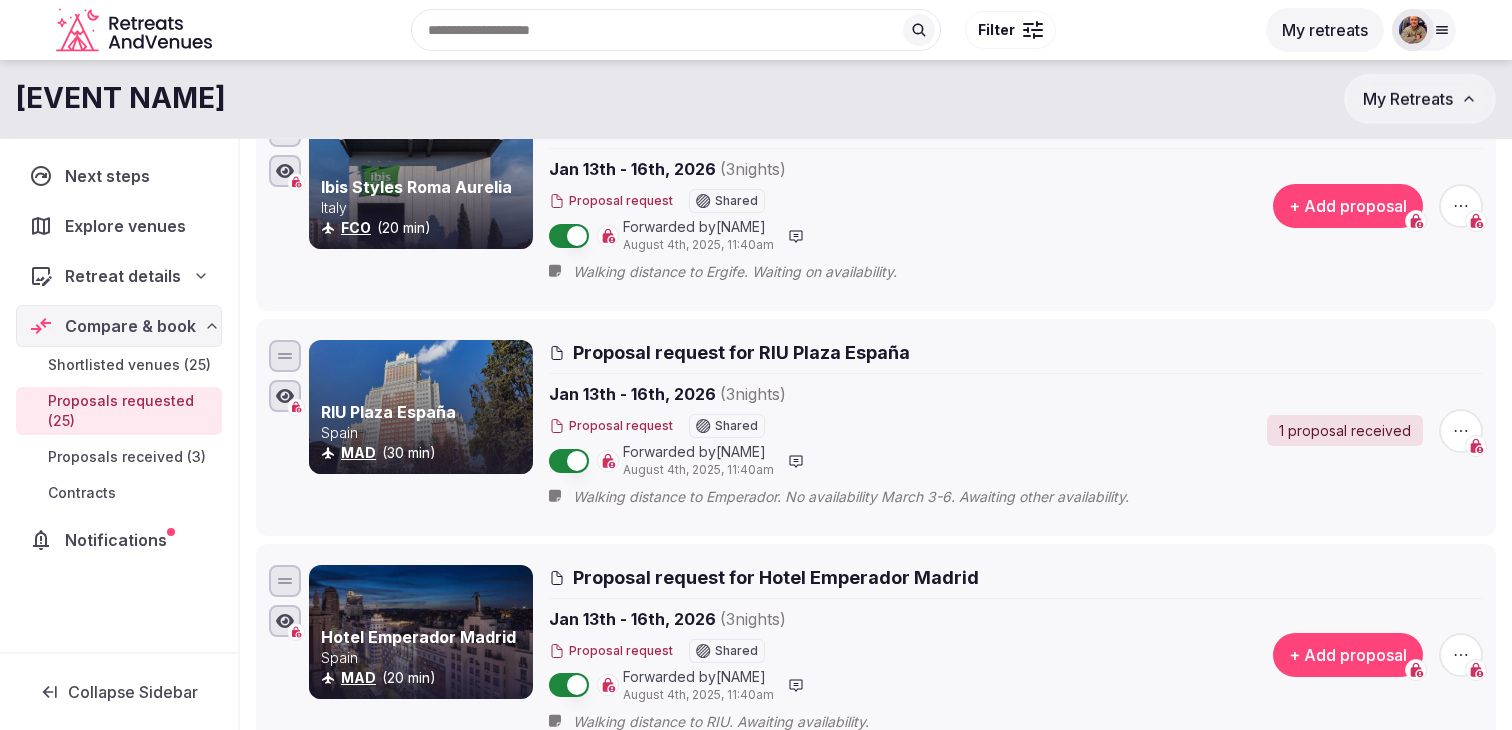 scroll, scrollTop: 783, scrollLeft: 0, axis: vertical 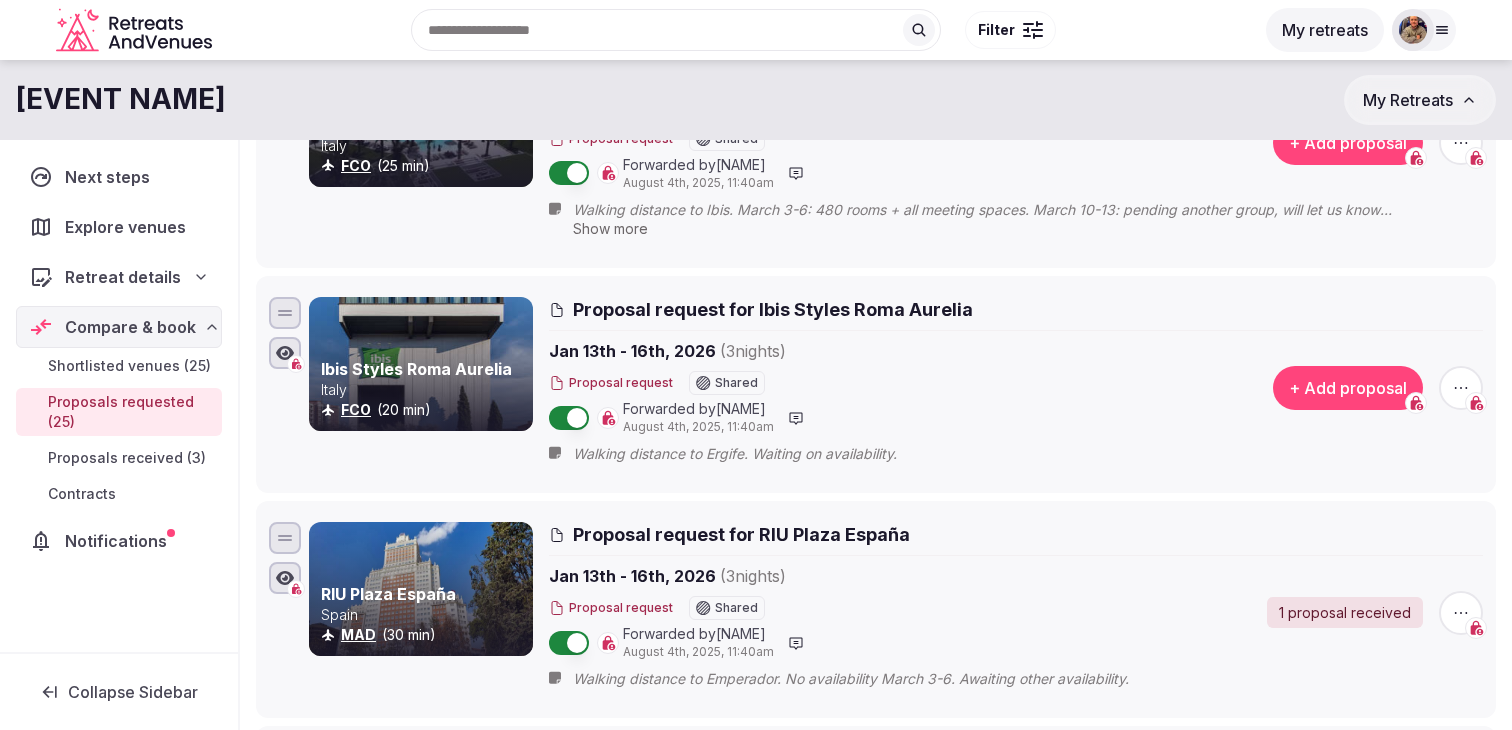 click 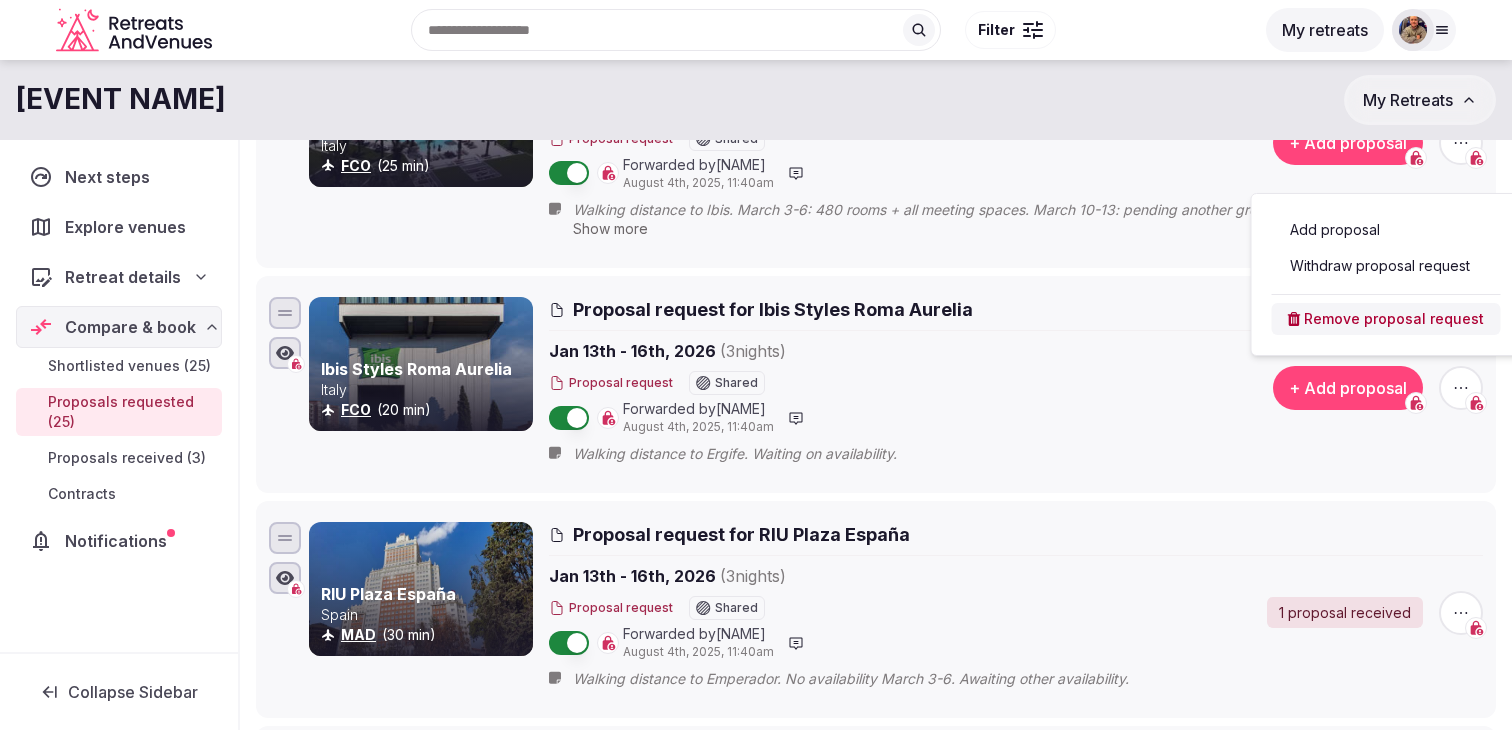 click on "Withdraw proposal request" at bounding box center (1386, 266) 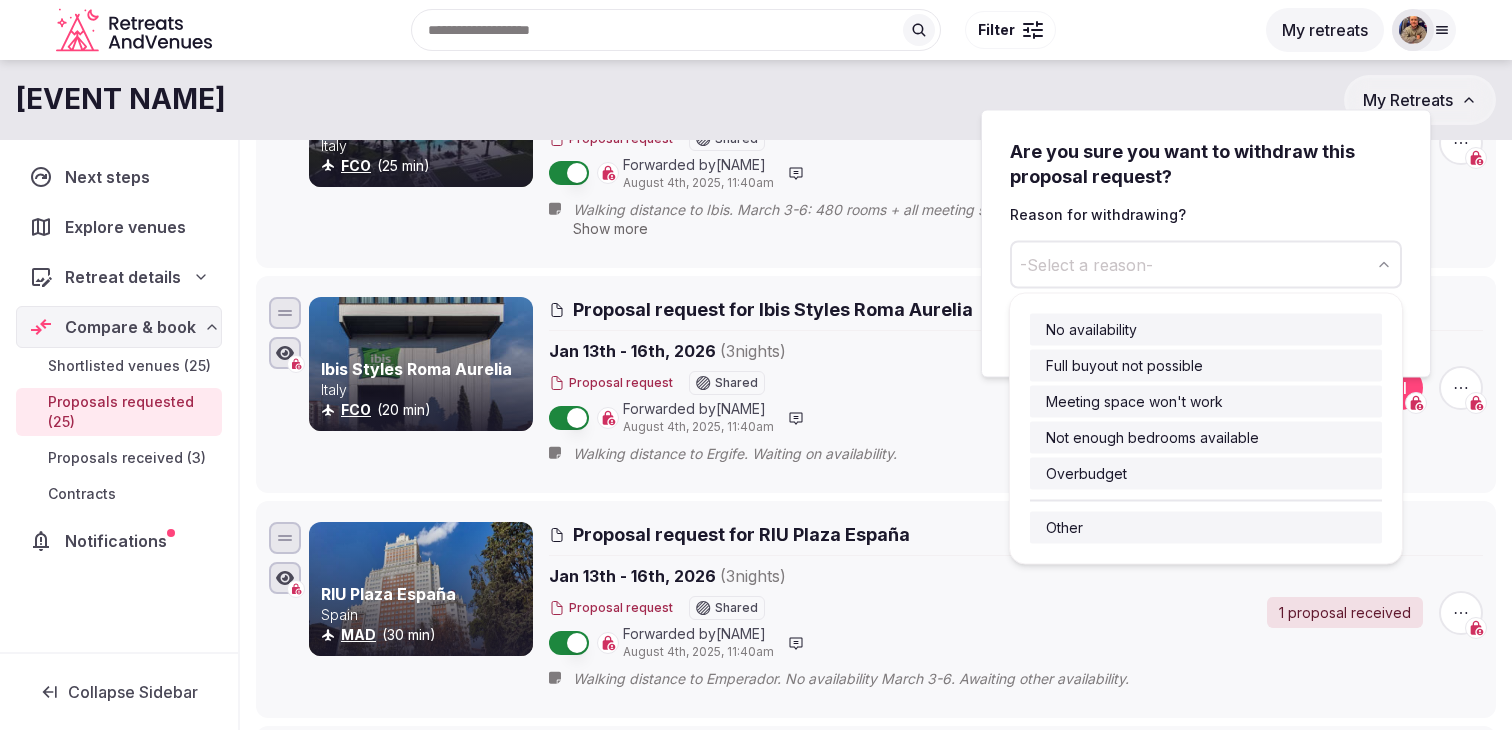 click on "-Select a reason-" at bounding box center (1206, 264) 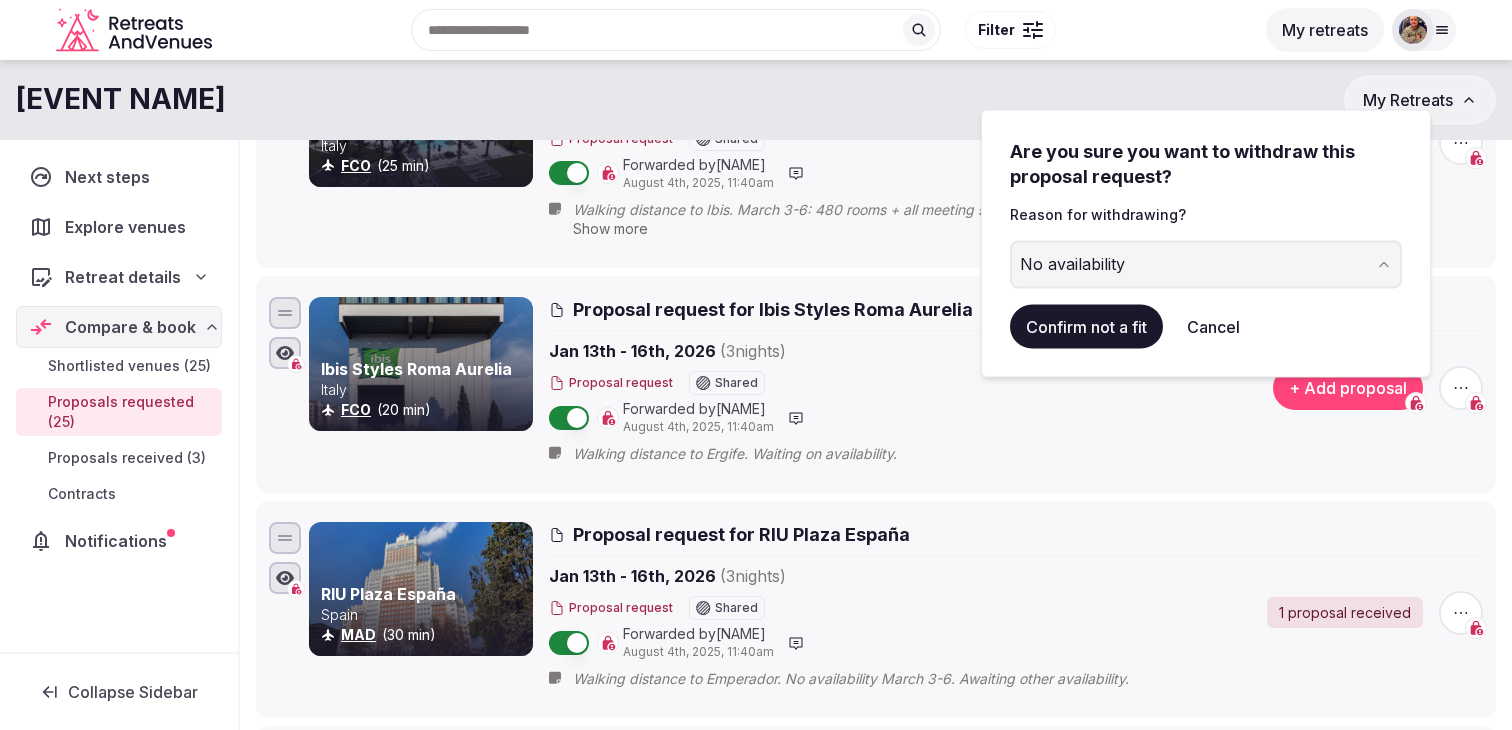 click on "Confirm not a fit" at bounding box center [1086, 326] 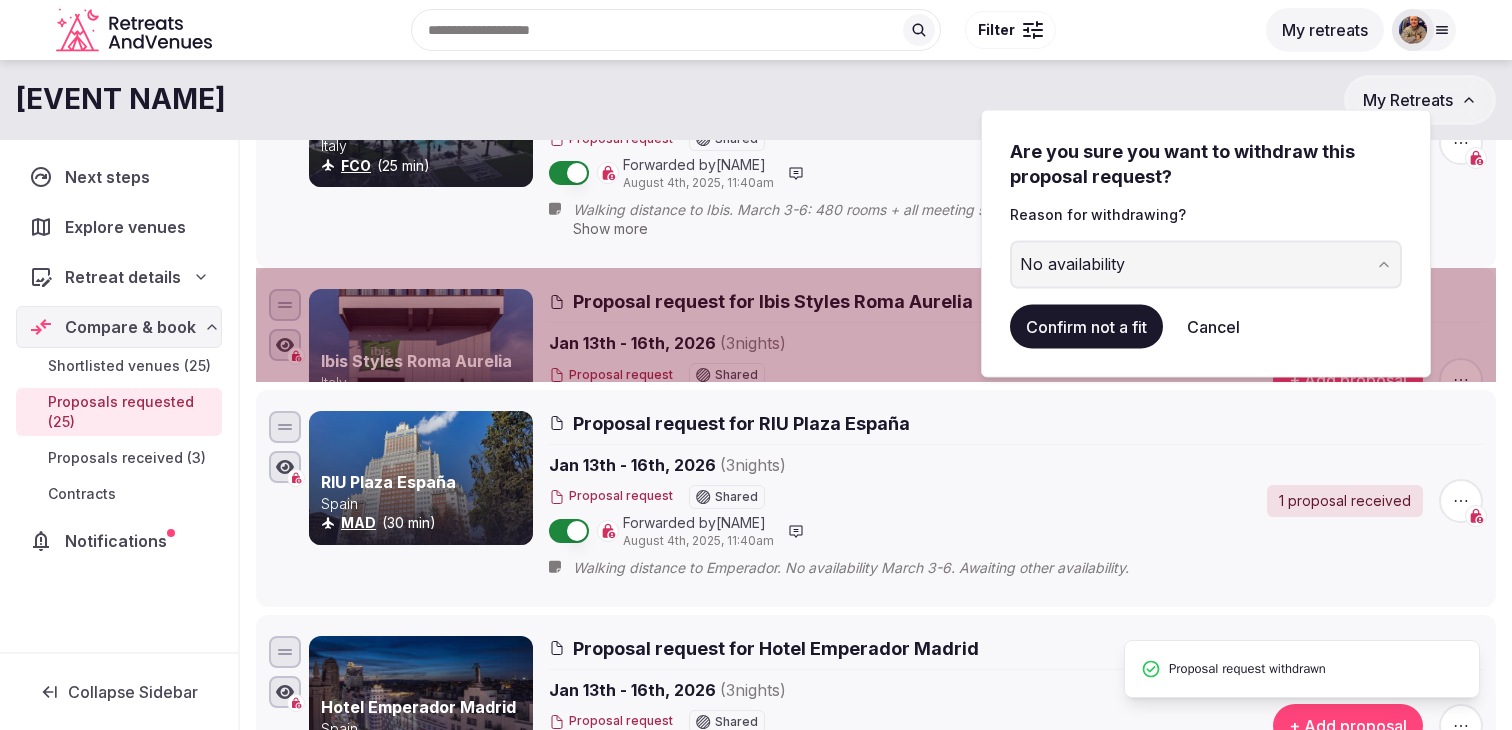 scroll, scrollTop: 0, scrollLeft: 0, axis: both 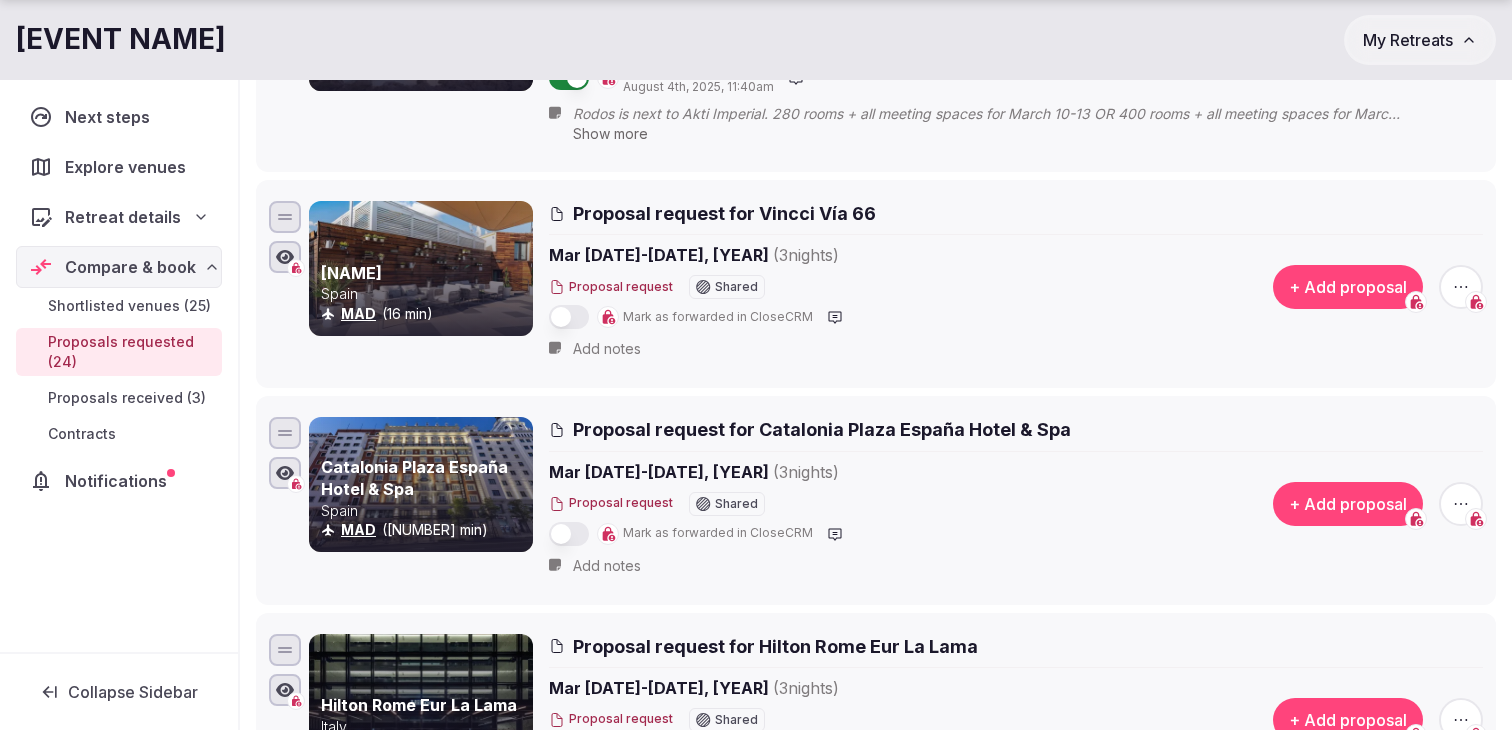 click at bounding box center (569, 317) 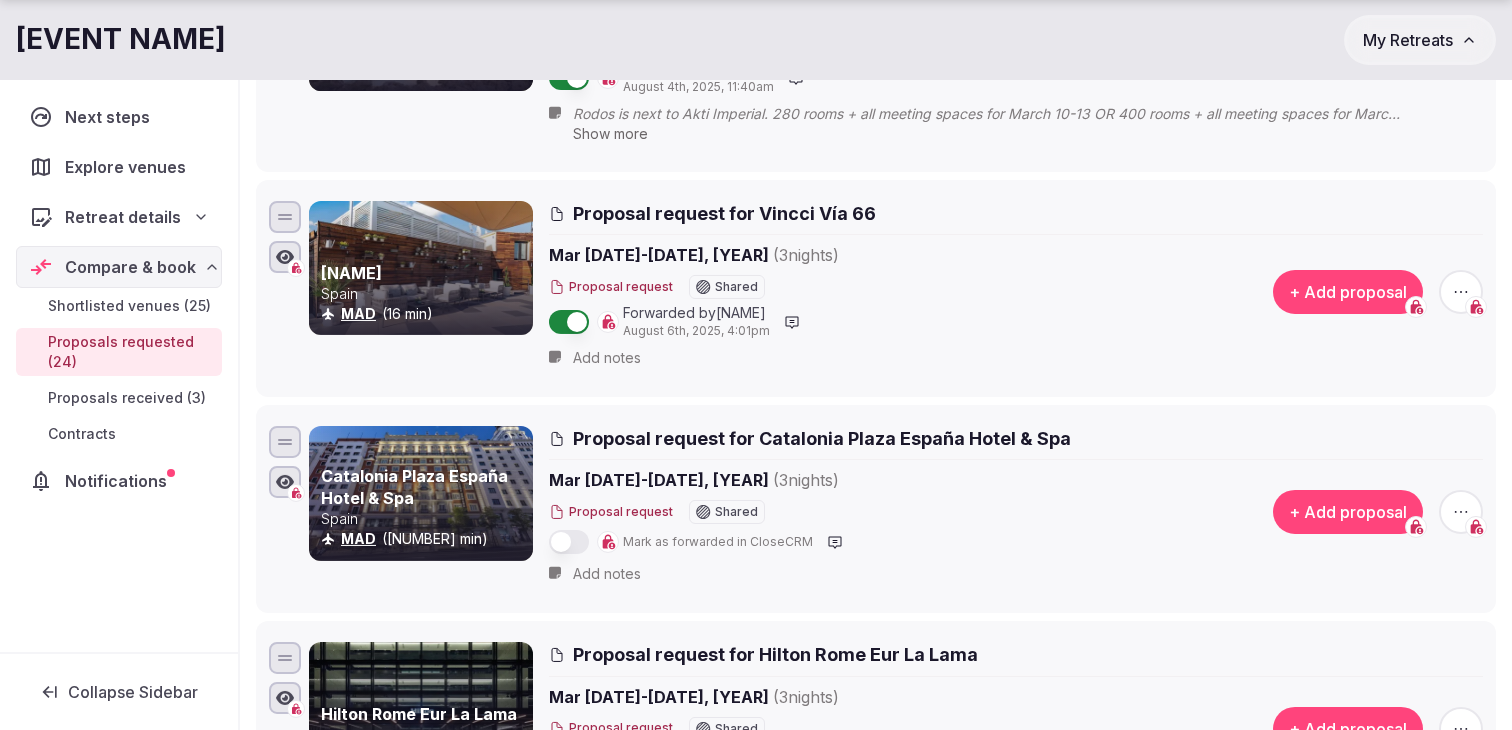 click on "Add notes" at bounding box center (607, 574) 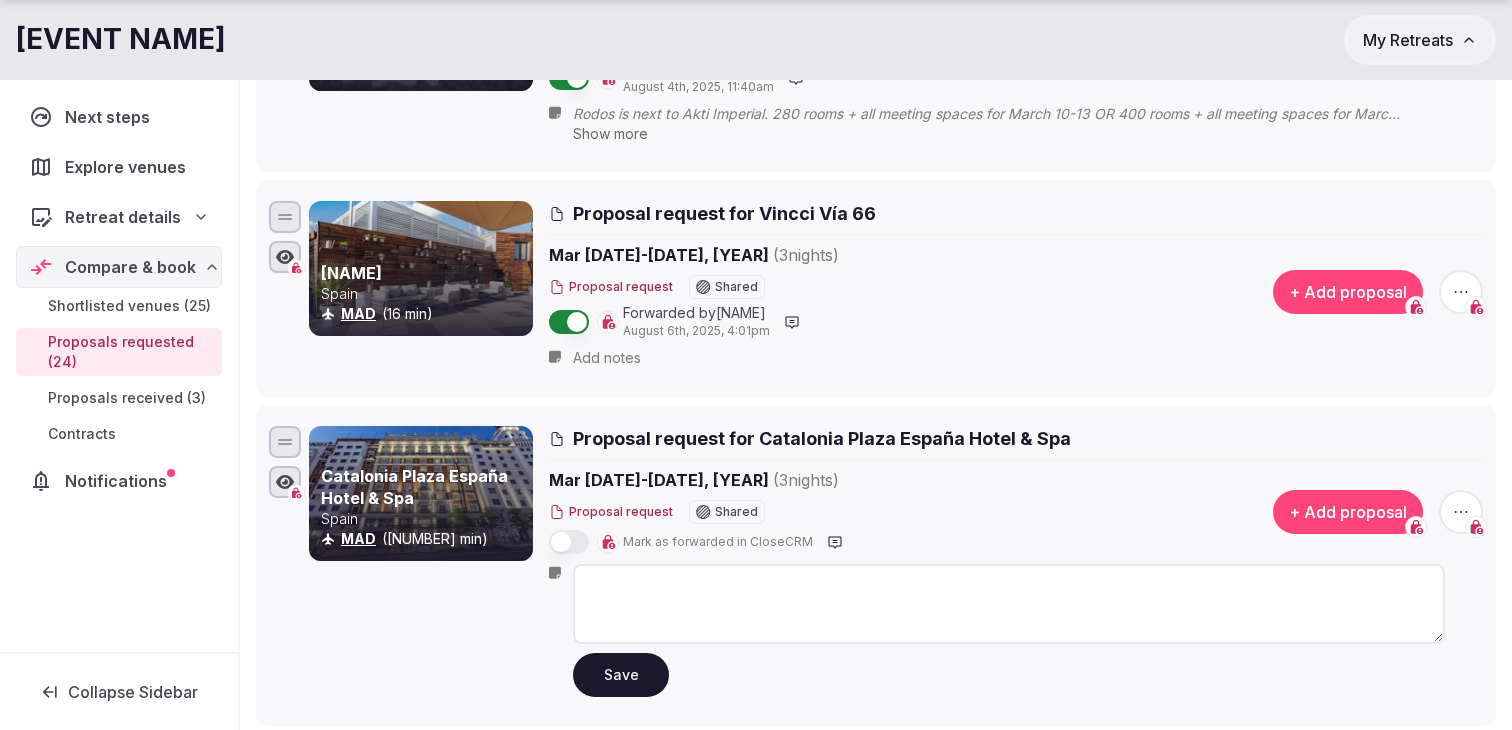 click at bounding box center [569, 542] 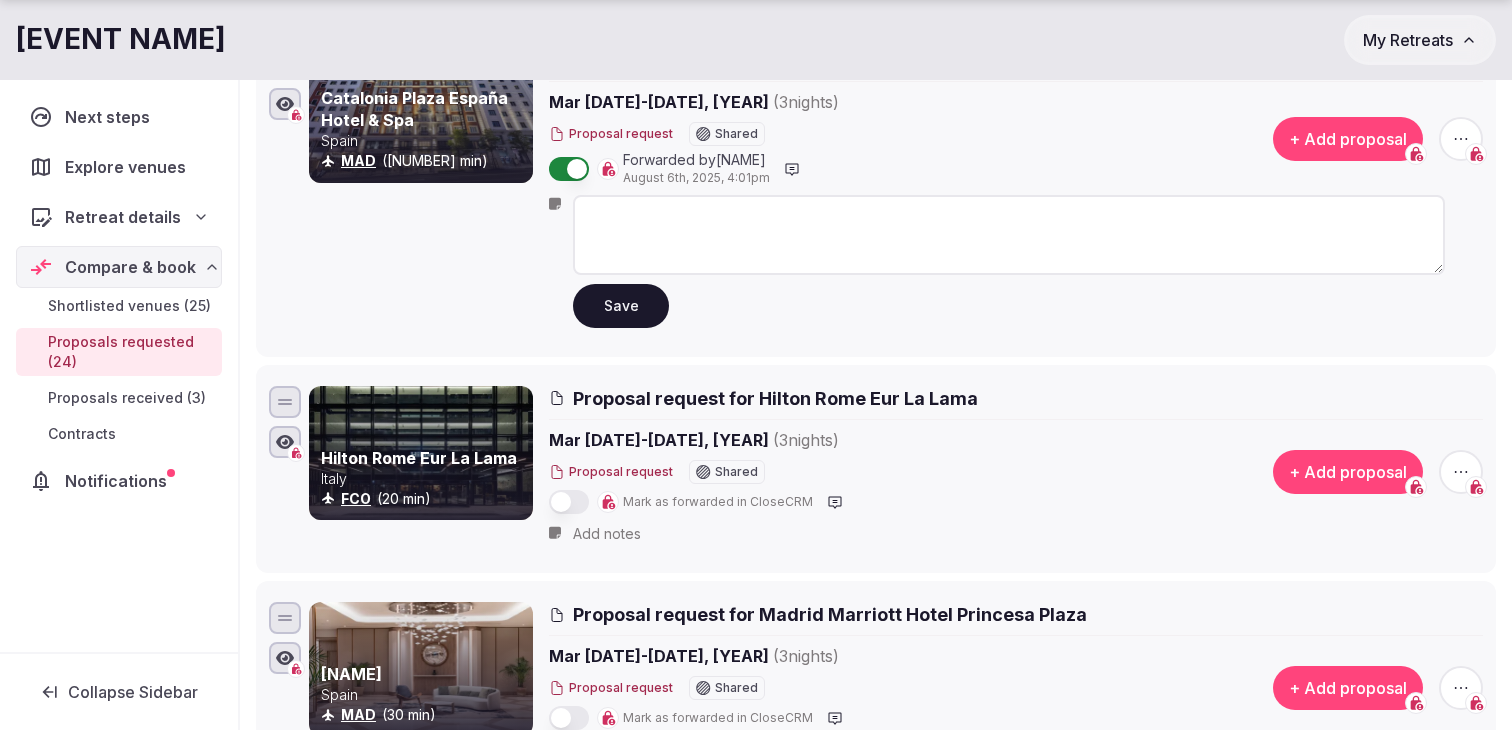 click at bounding box center (569, 502) 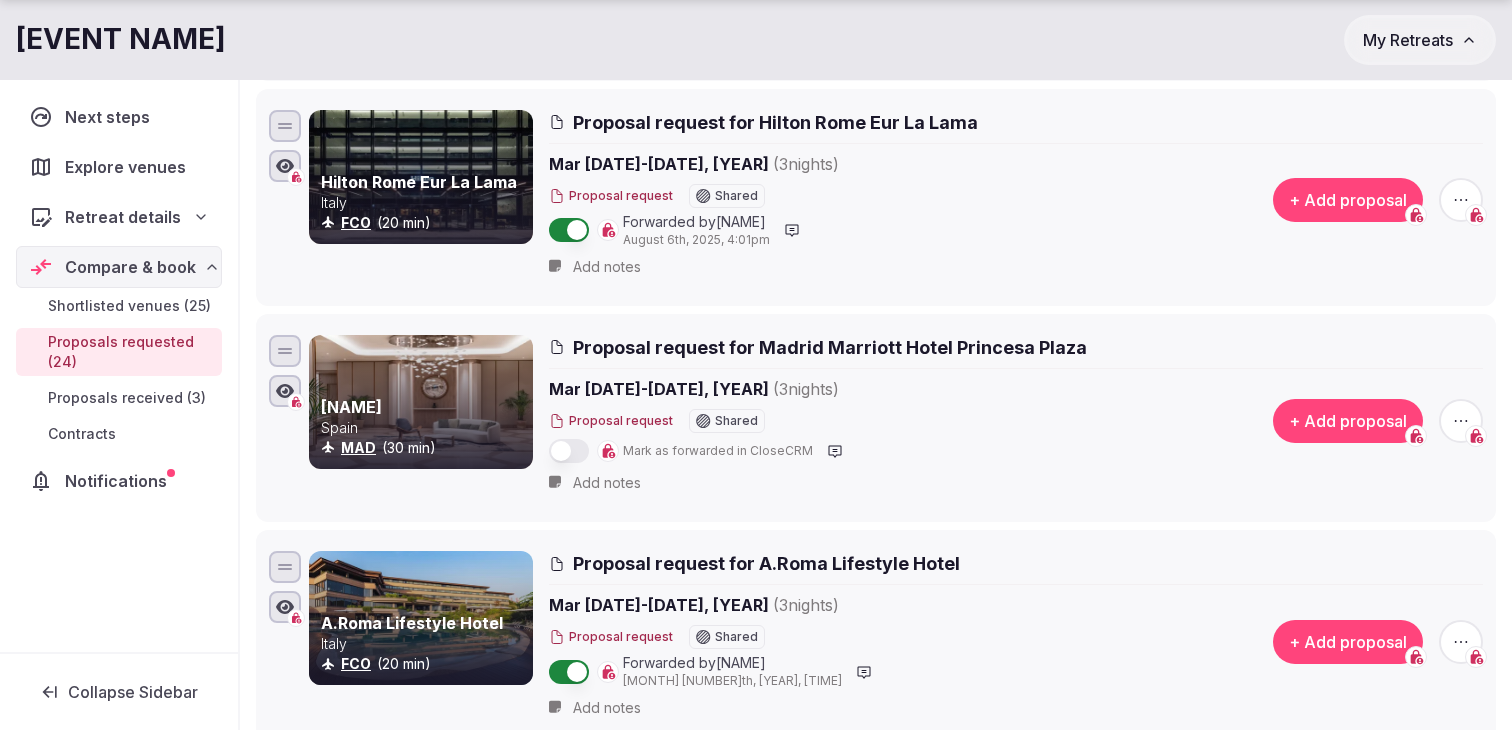 click at bounding box center [569, 451] 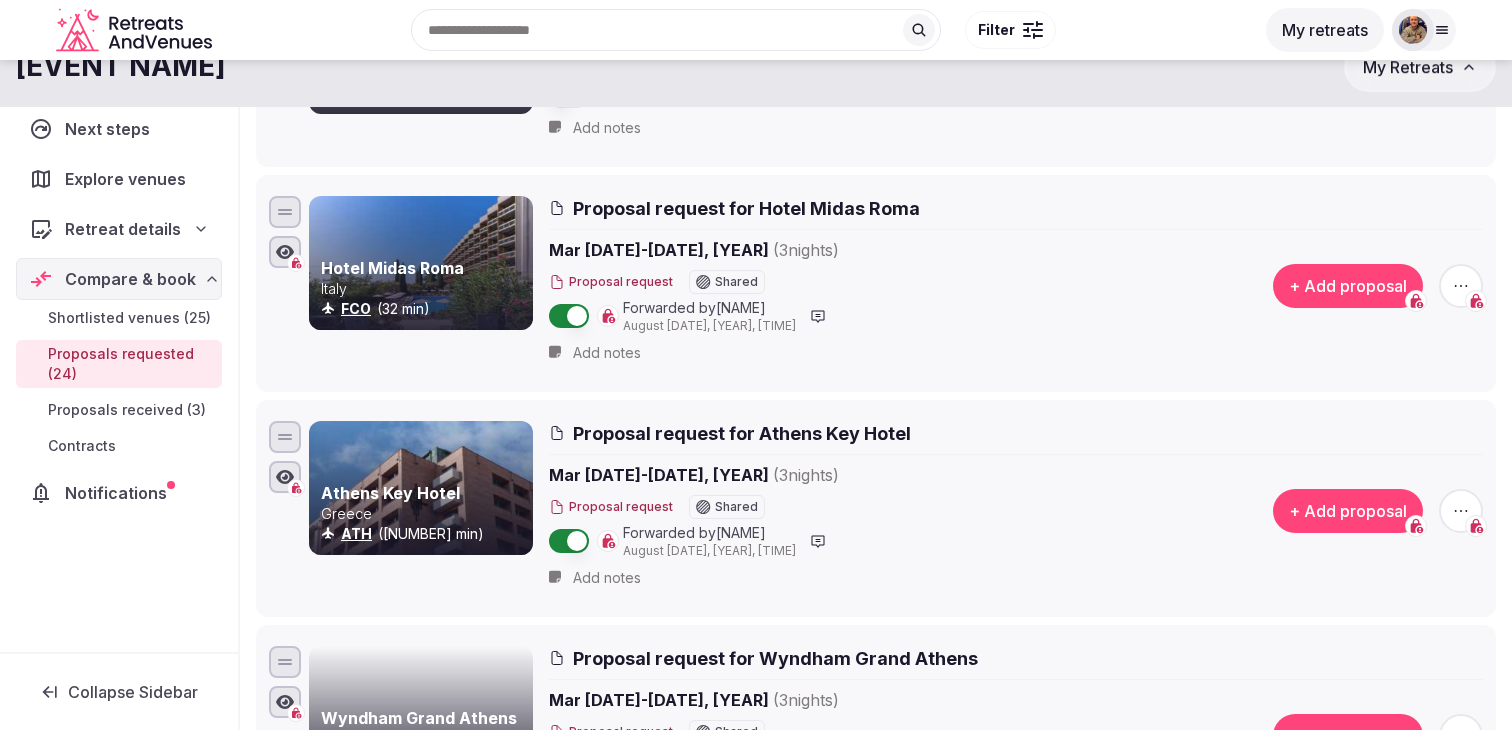 scroll, scrollTop: 4634, scrollLeft: 0, axis: vertical 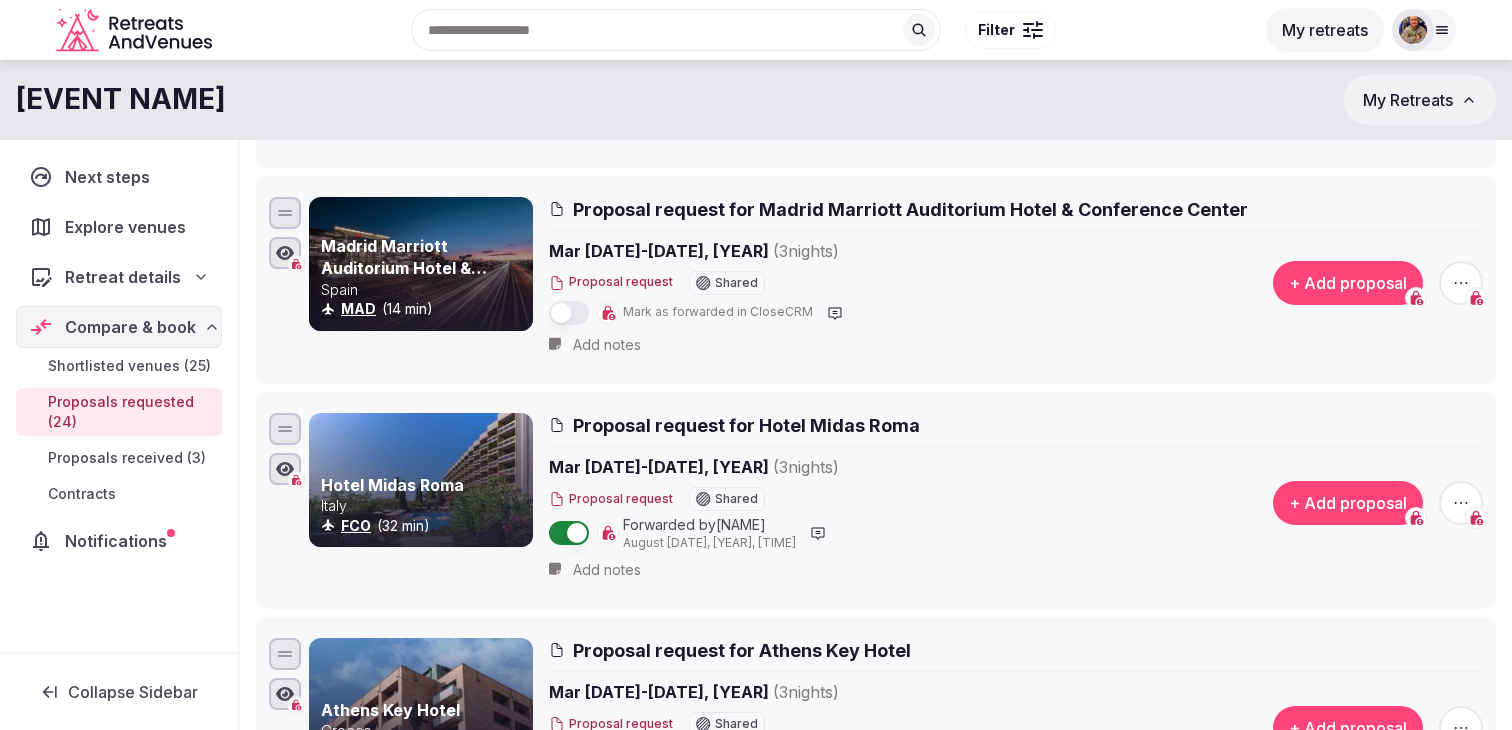 click at bounding box center [569, 313] 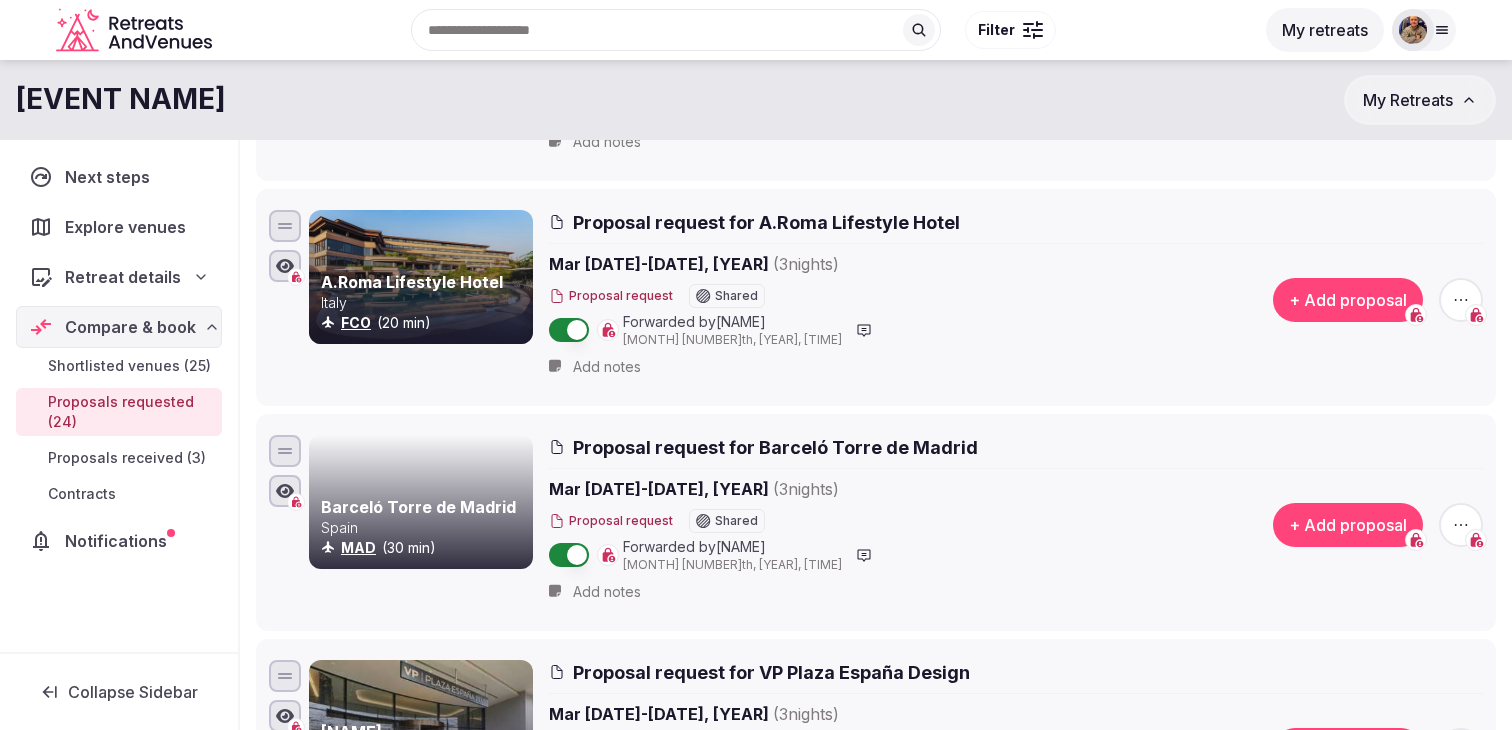 scroll, scrollTop: 3240, scrollLeft: 0, axis: vertical 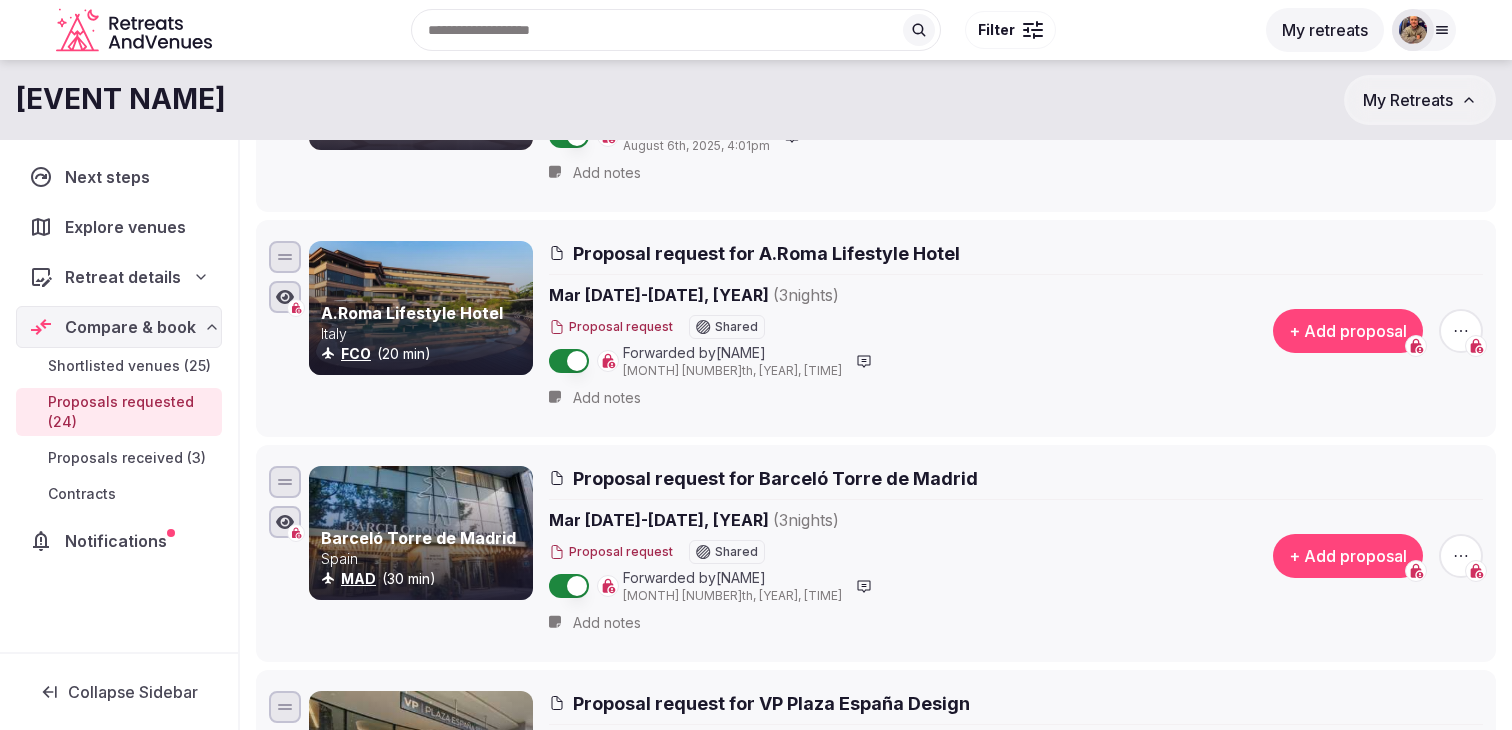 click on "+ Add proposal" at bounding box center (1348, 556) 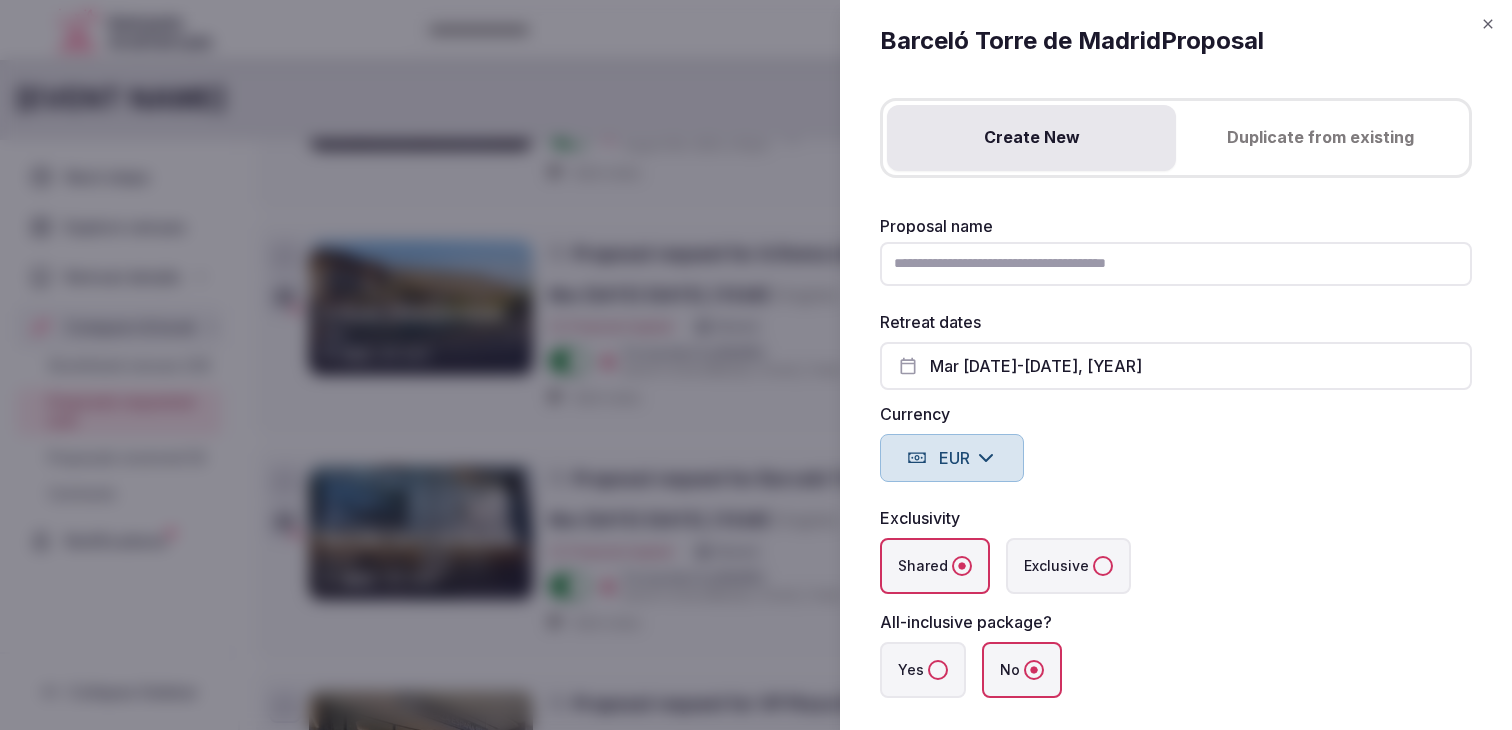 click on "Proposal name" at bounding box center [1176, 264] 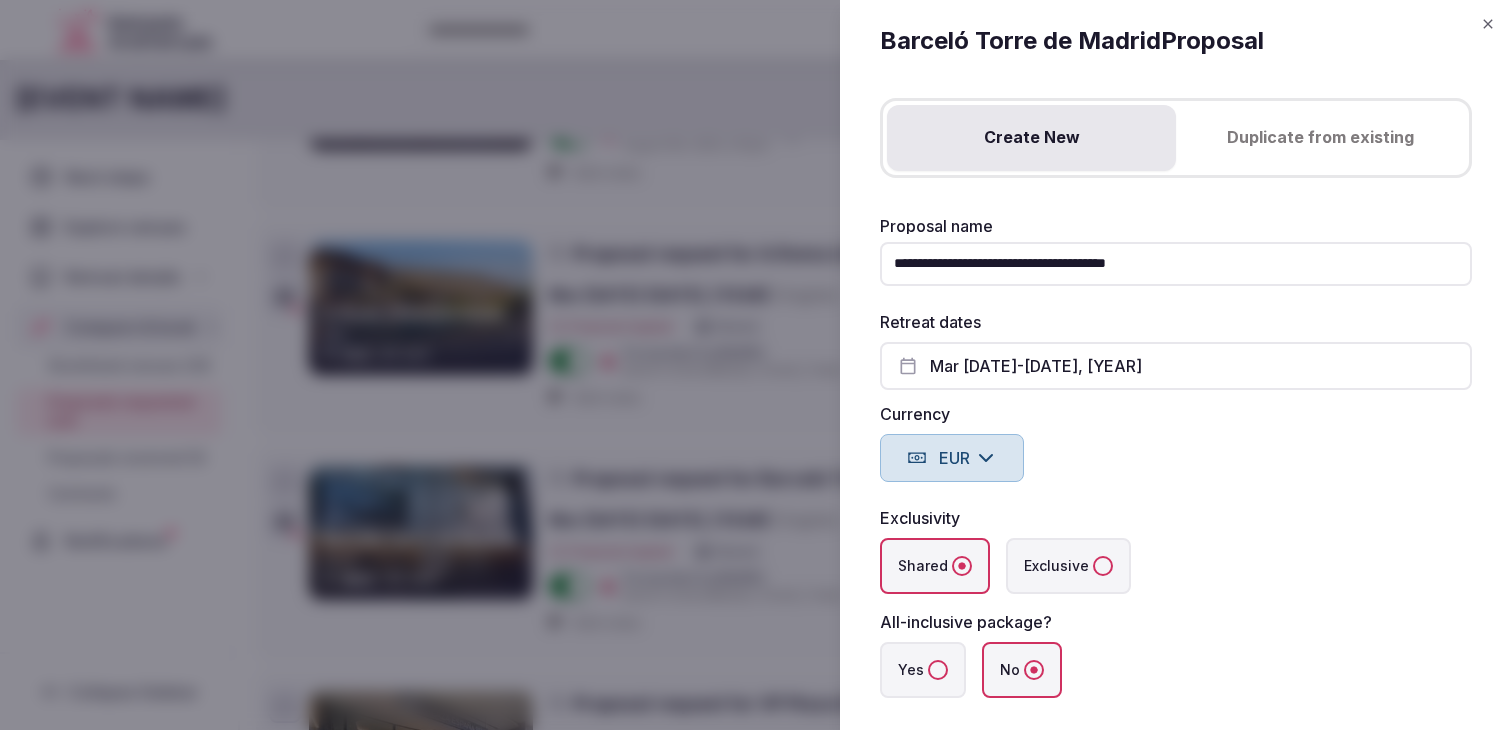 click on "**********" at bounding box center (1176, 264) 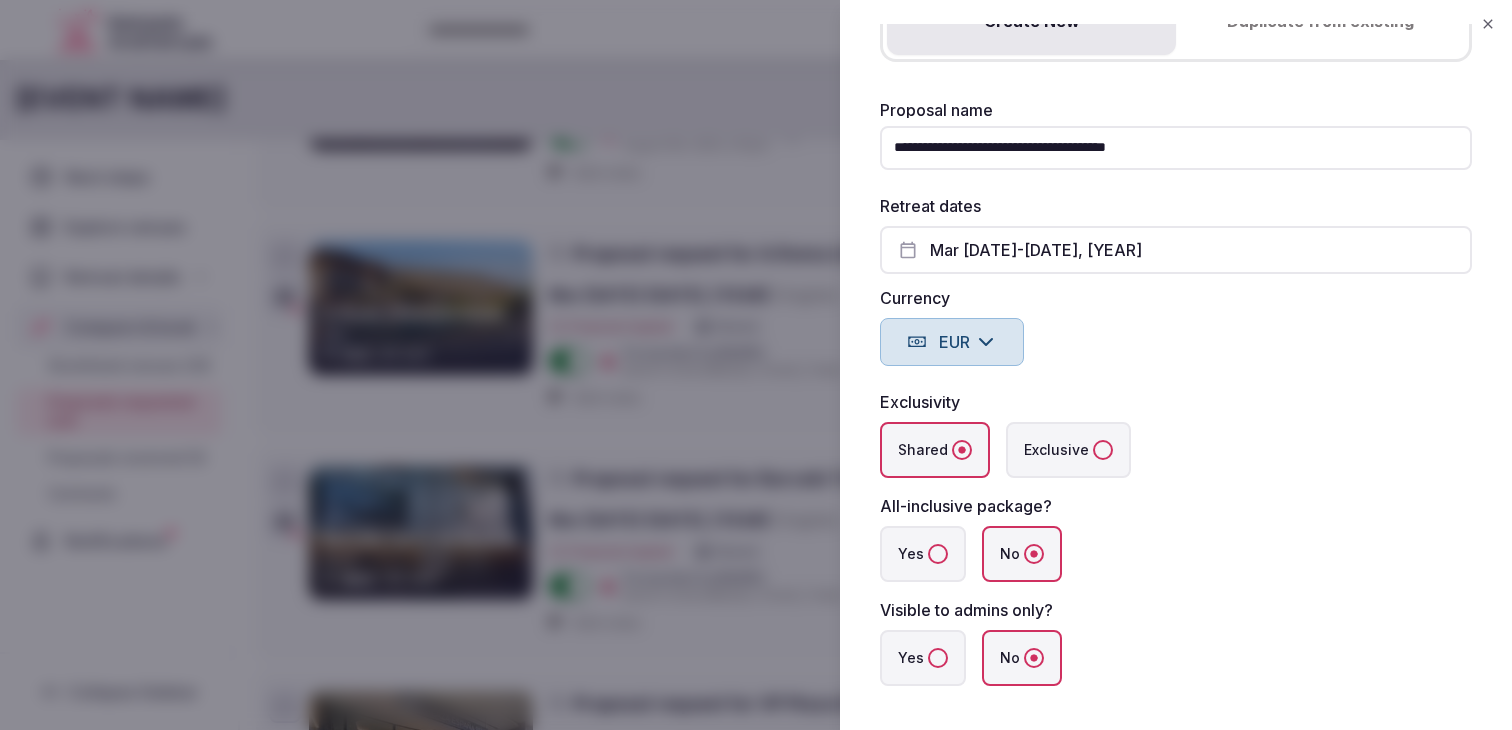scroll, scrollTop: 183, scrollLeft: 0, axis: vertical 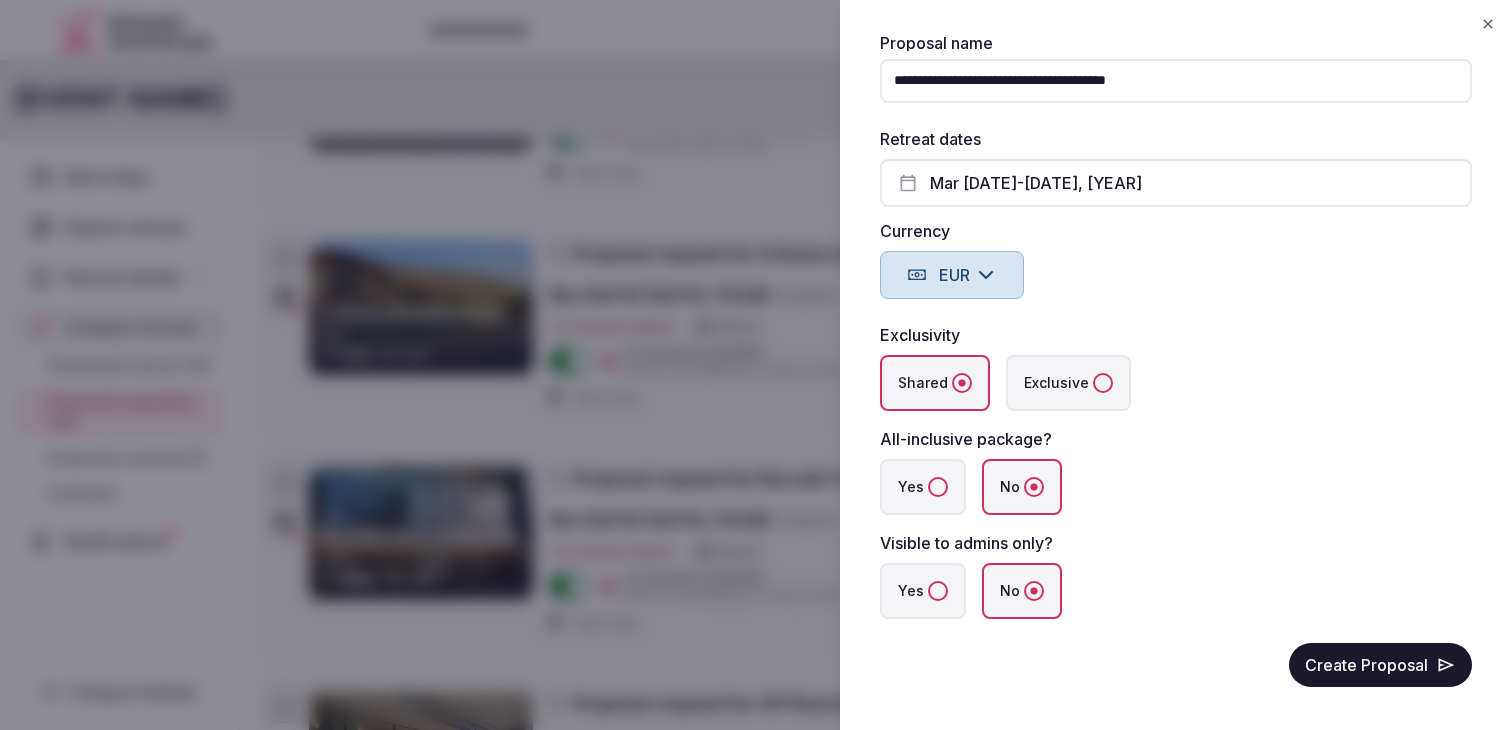 type on "**********" 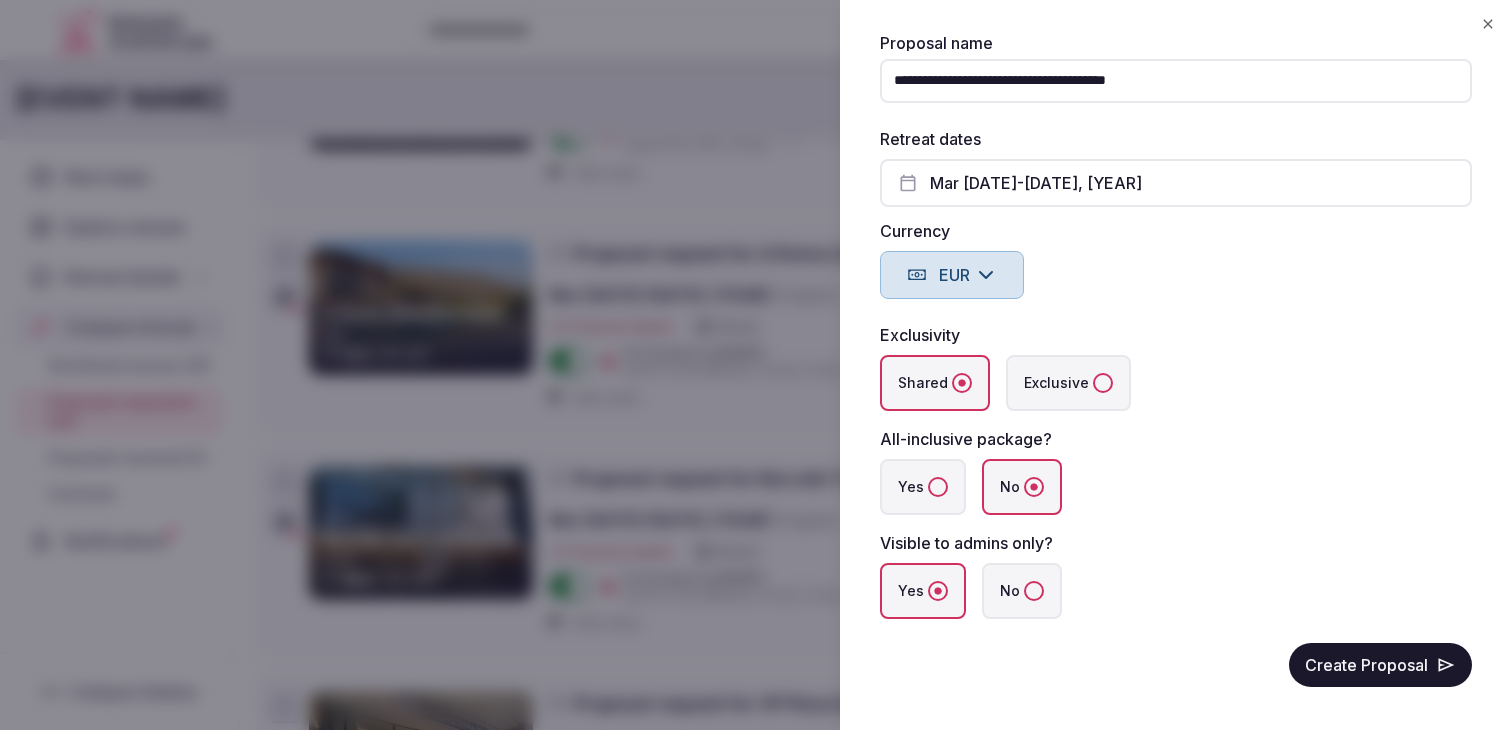 click on "Create Proposal" at bounding box center [1380, 665] 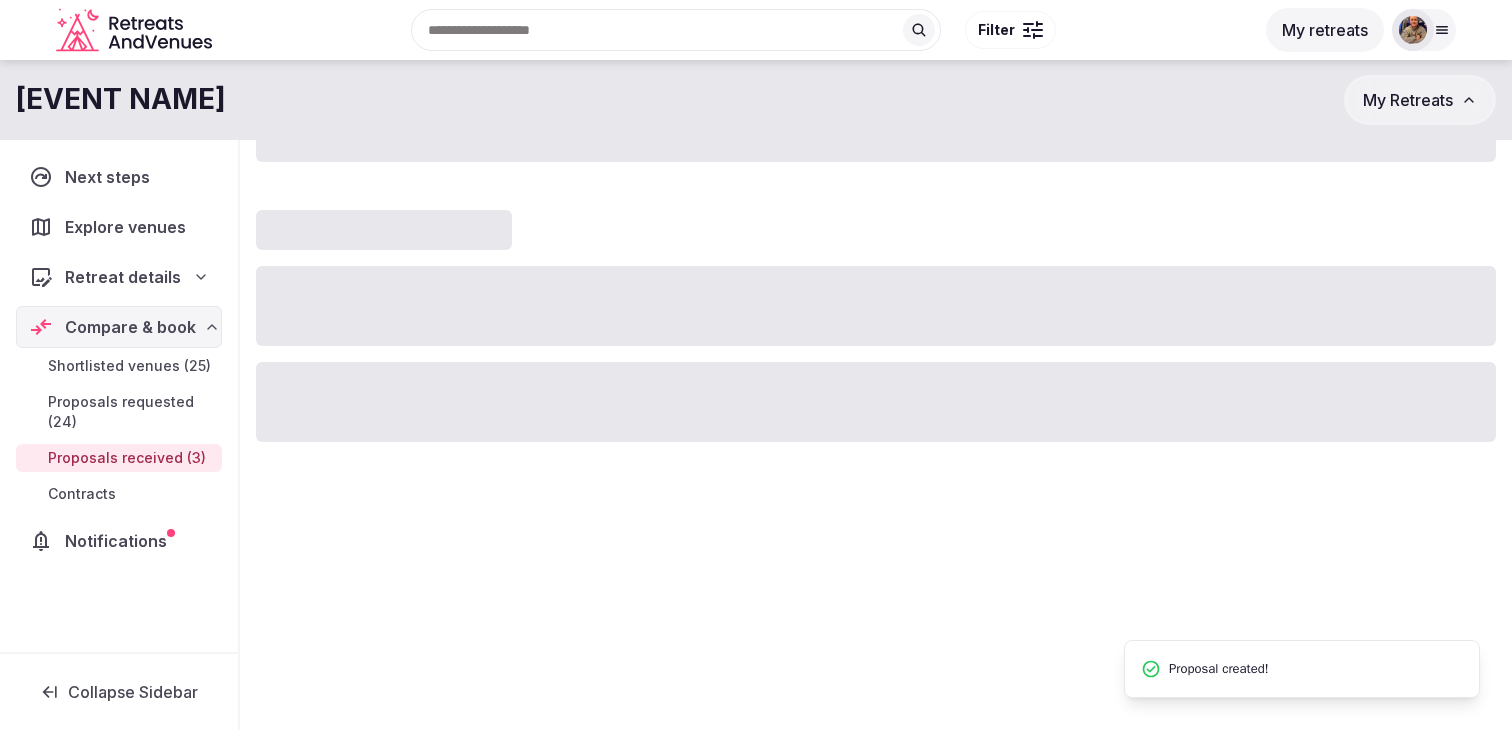 scroll, scrollTop: 0, scrollLeft: 0, axis: both 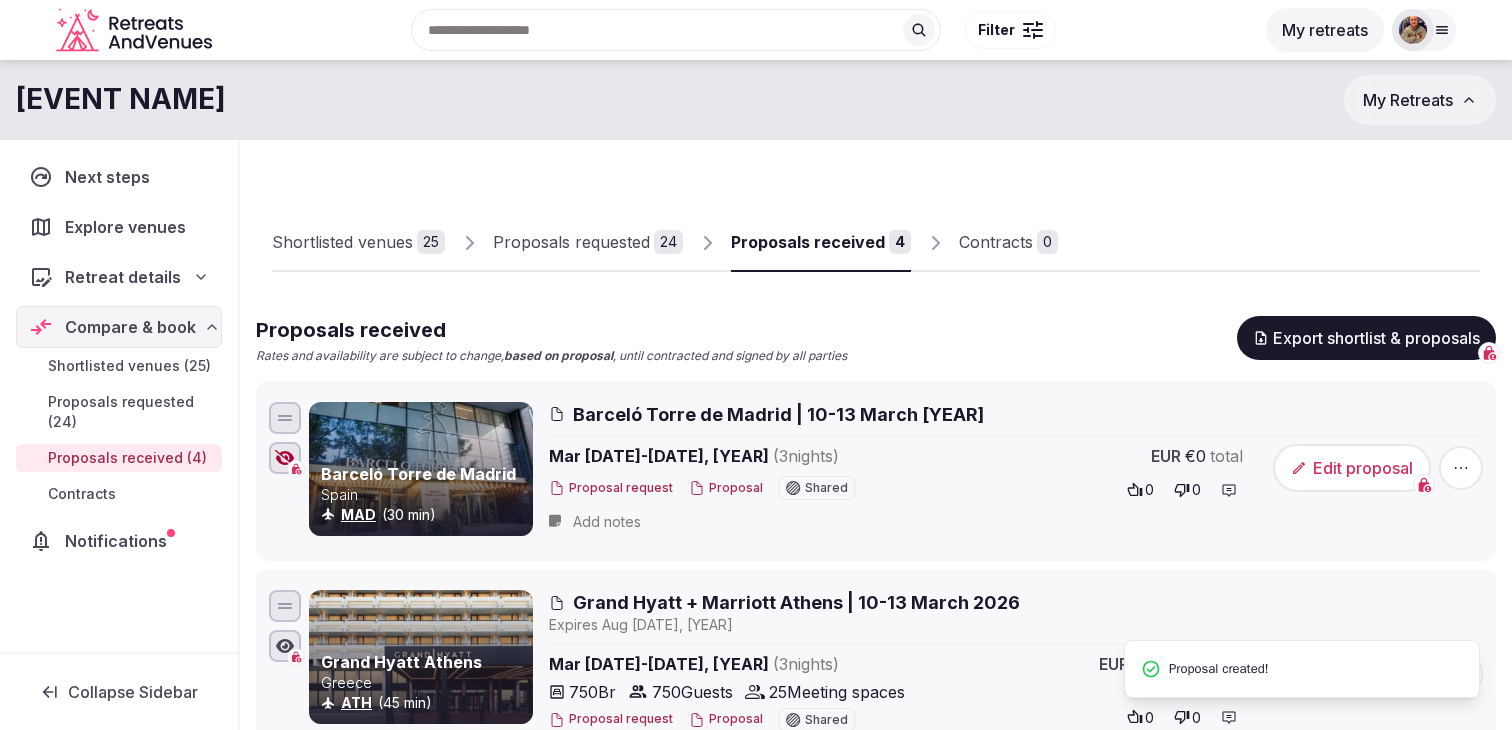 click on "Edit proposal" at bounding box center [1352, 468] 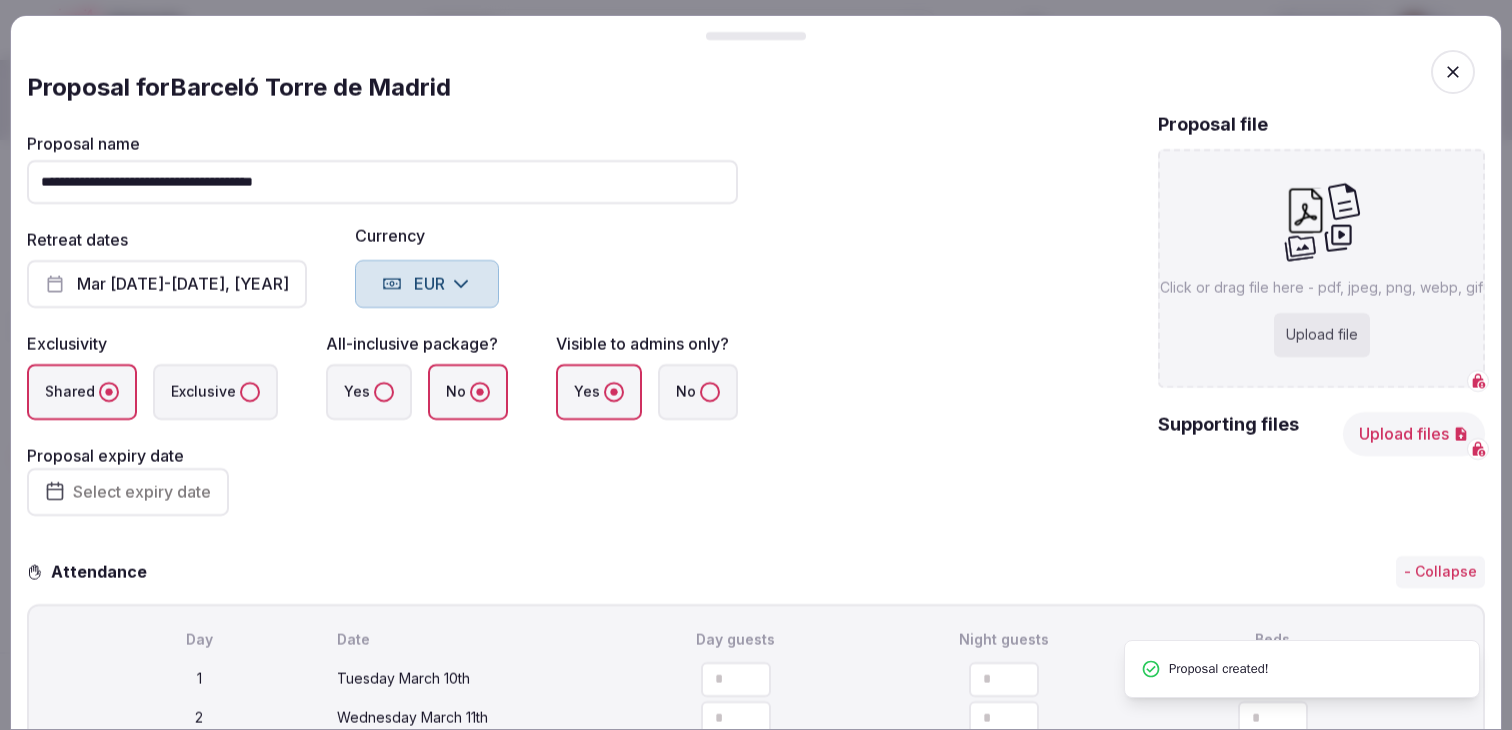 click on "Upload file" at bounding box center (1322, 335) 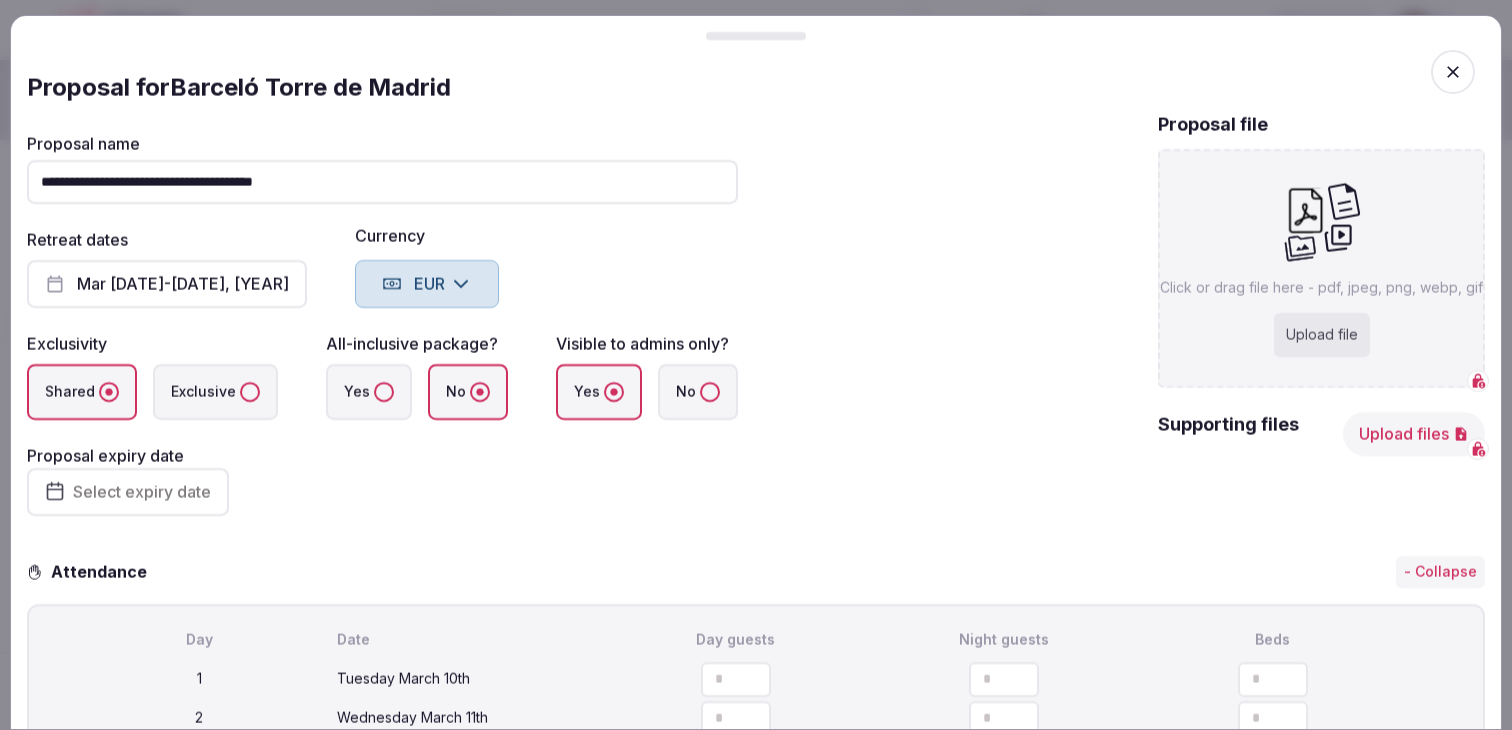 type on "**********" 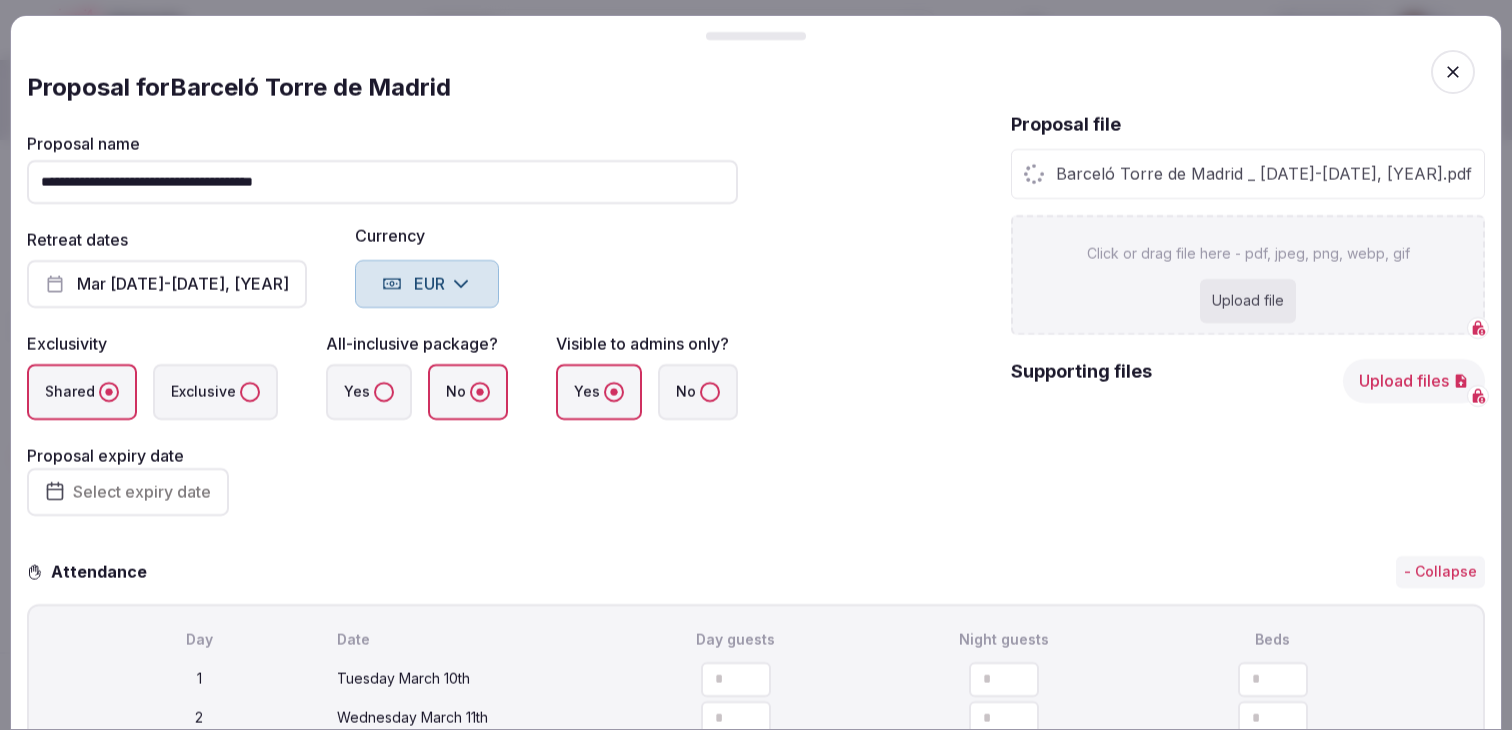 click on "Select expiry date" at bounding box center [128, 492] 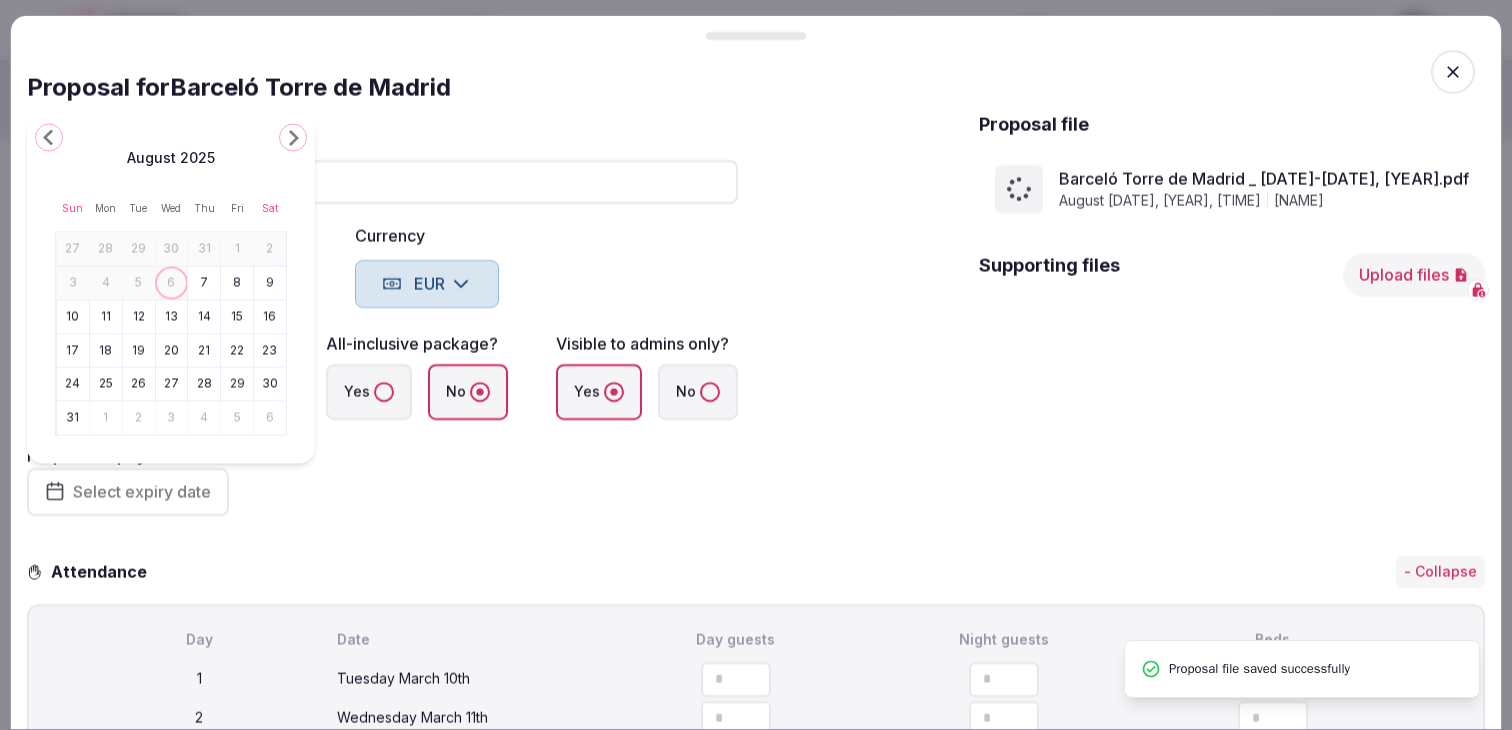 click on "13" at bounding box center (172, 316) 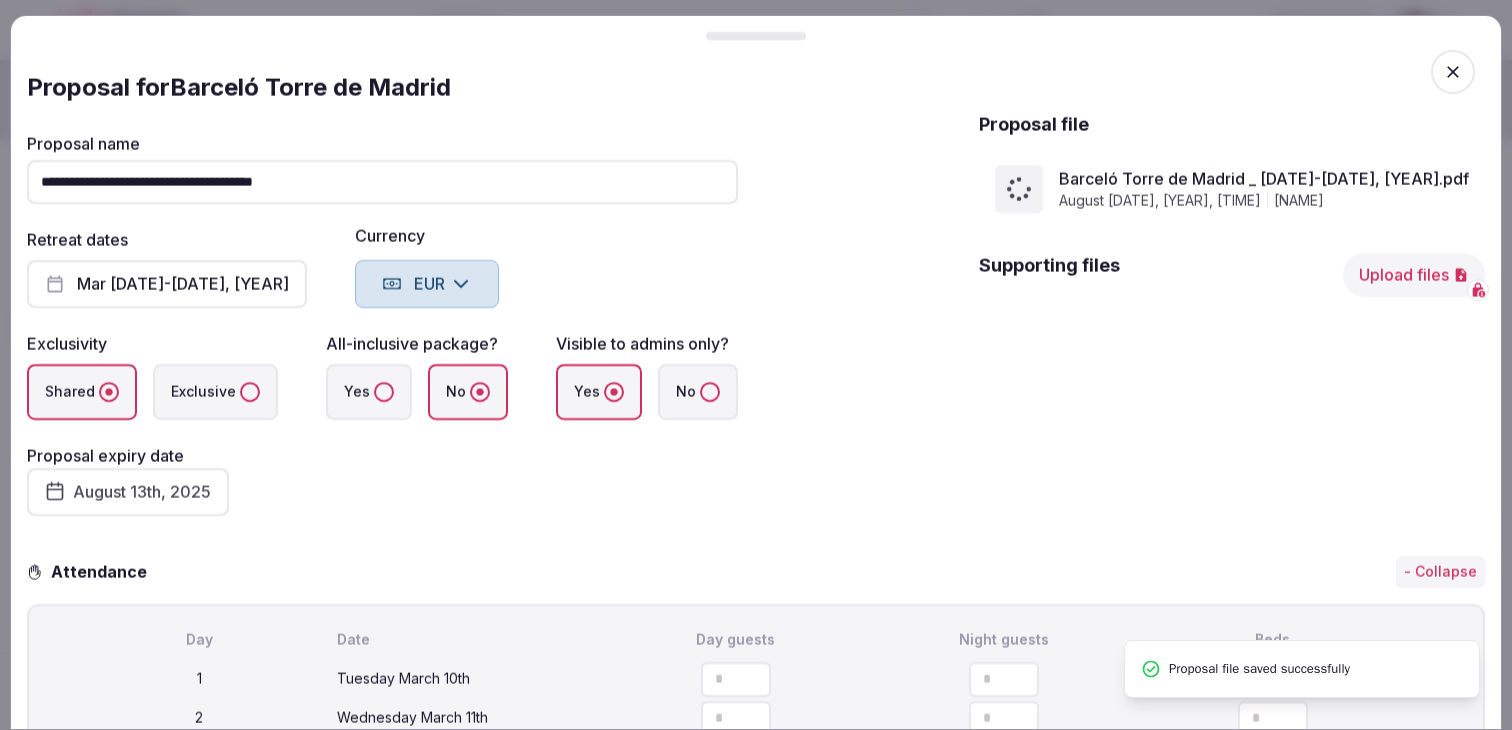 click on "**********" at bounding box center [382, 326] 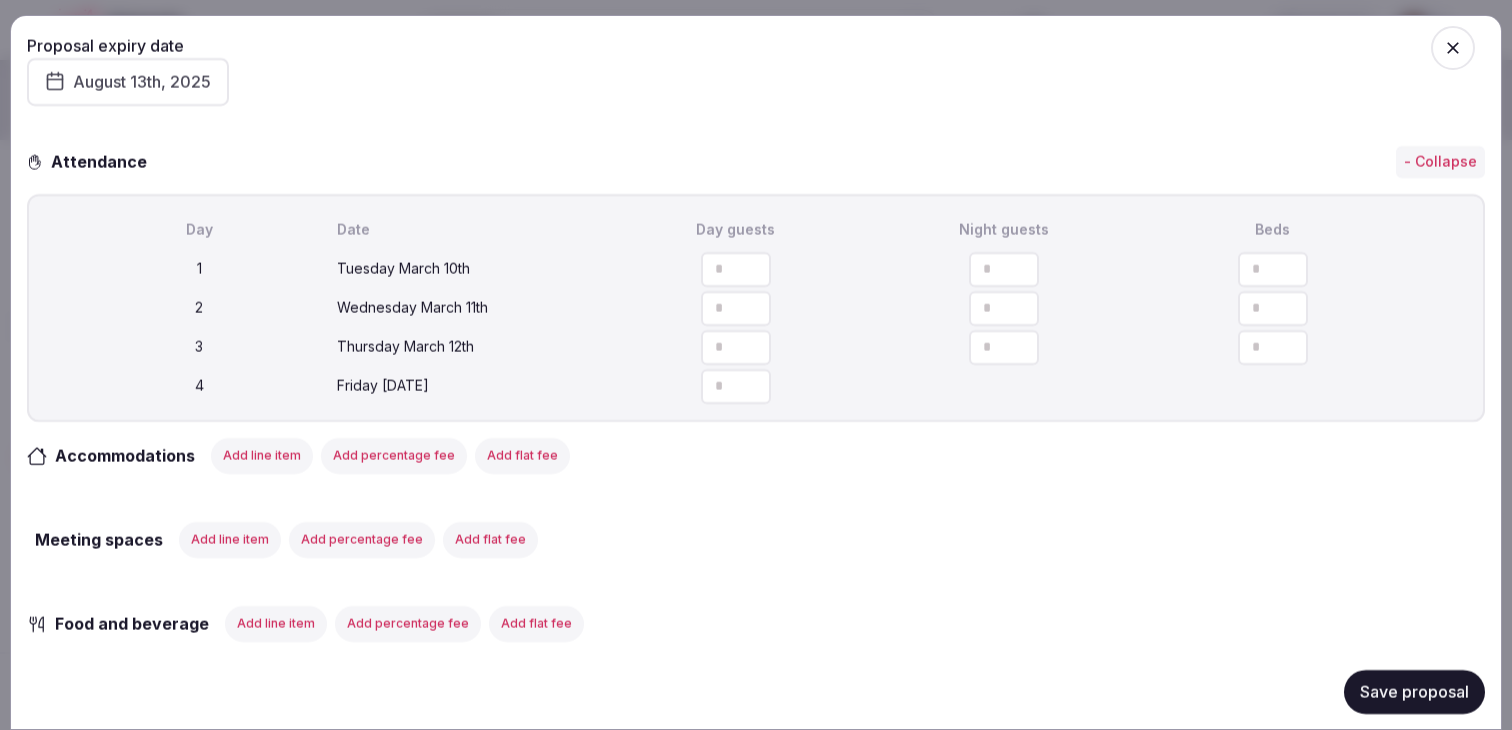 scroll, scrollTop: 406, scrollLeft: 0, axis: vertical 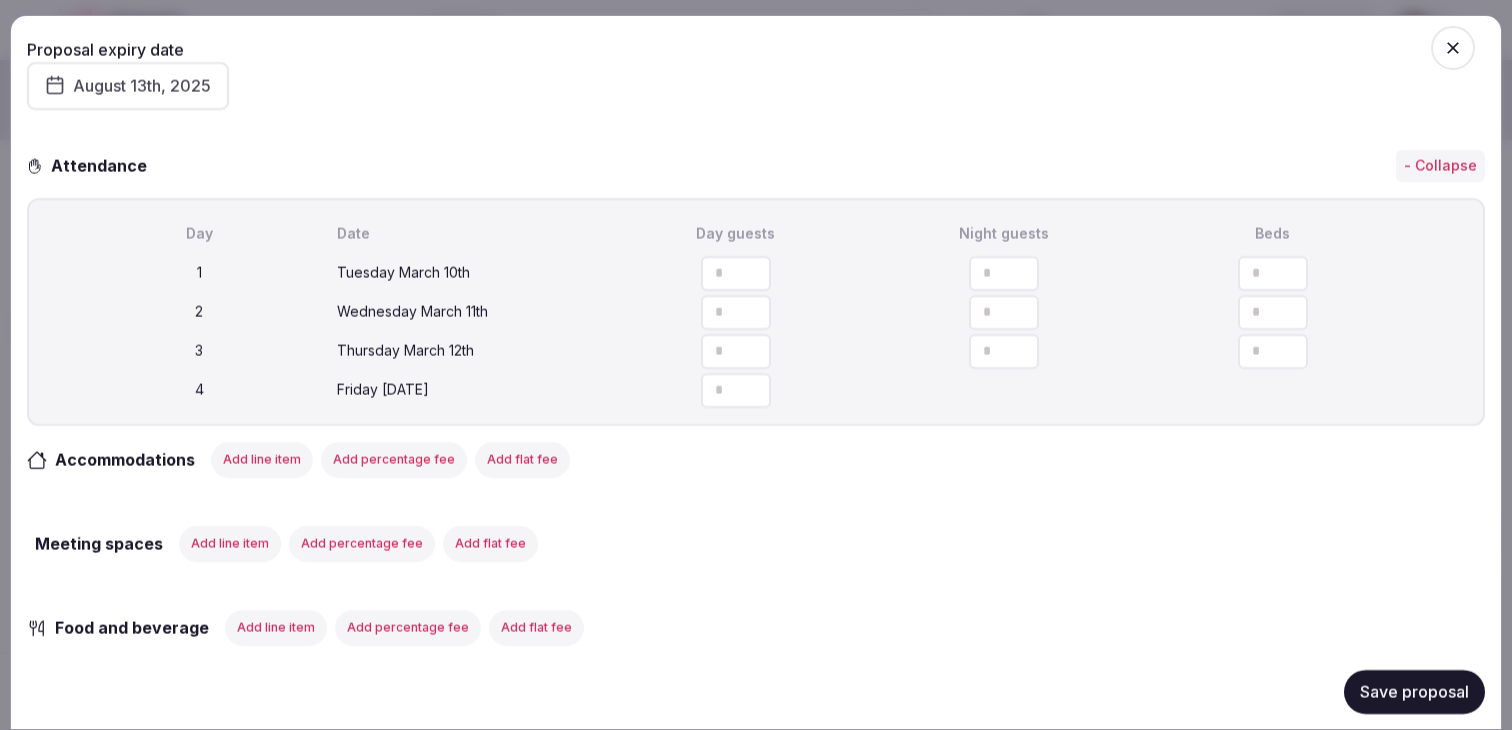 click at bounding box center [736, 272] 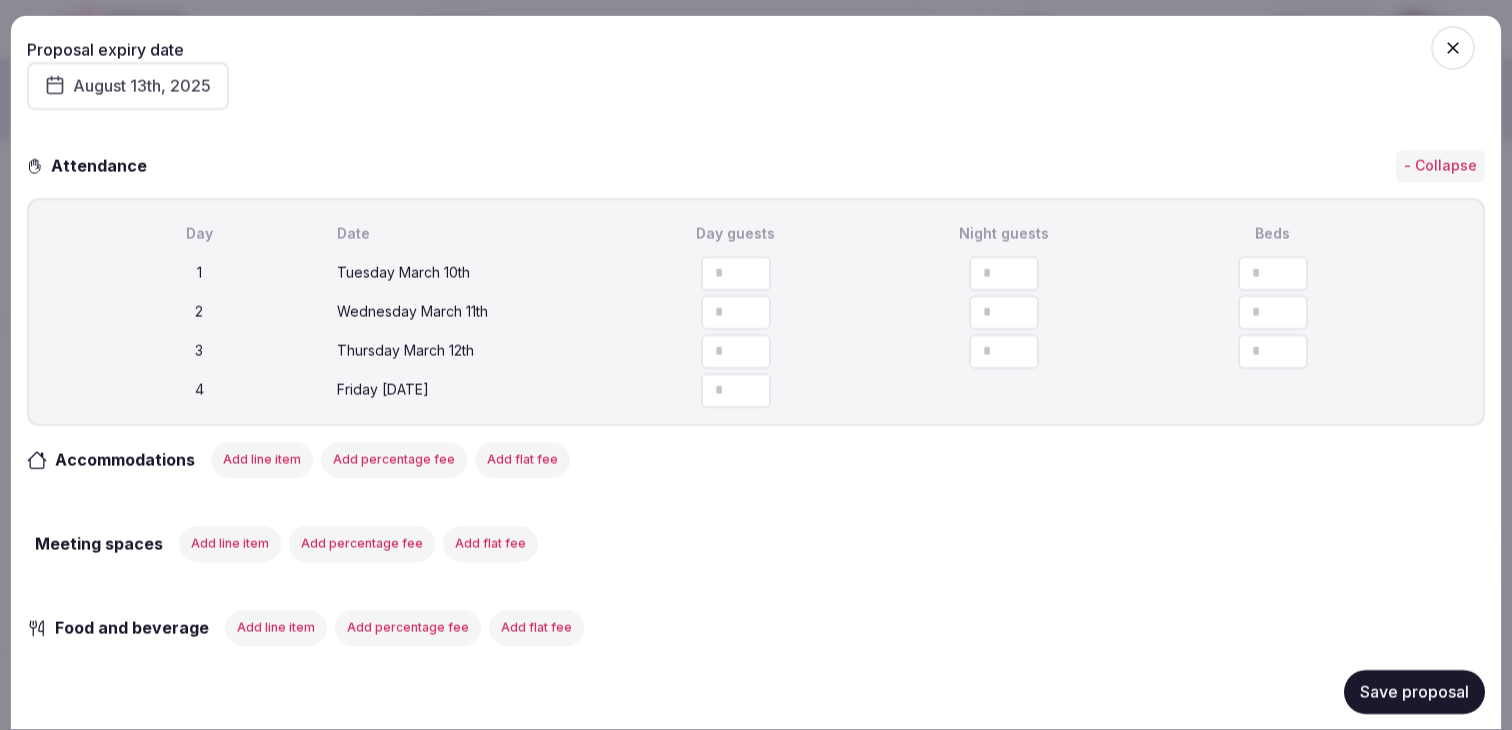 type on "***" 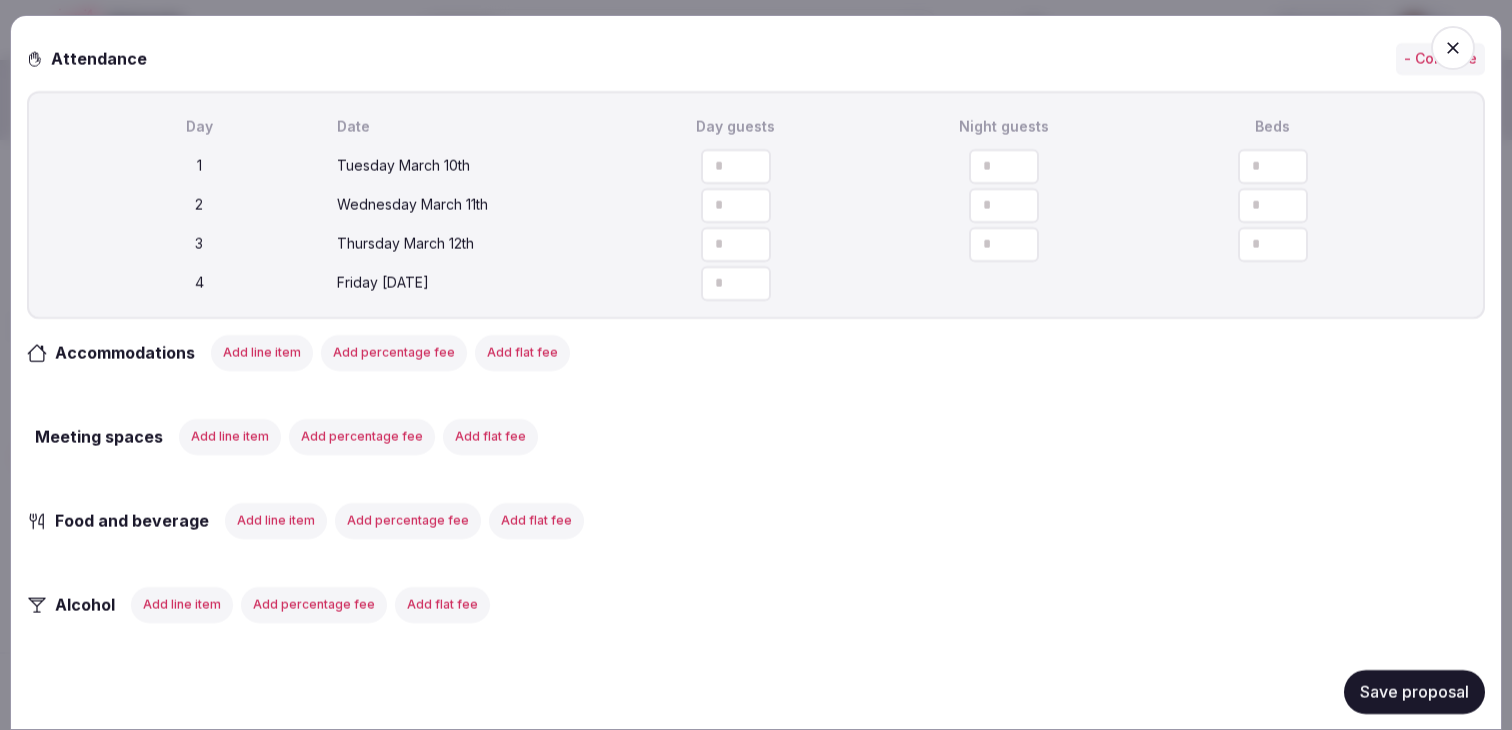 scroll, scrollTop: 625, scrollLeft: 0, axis: vertical 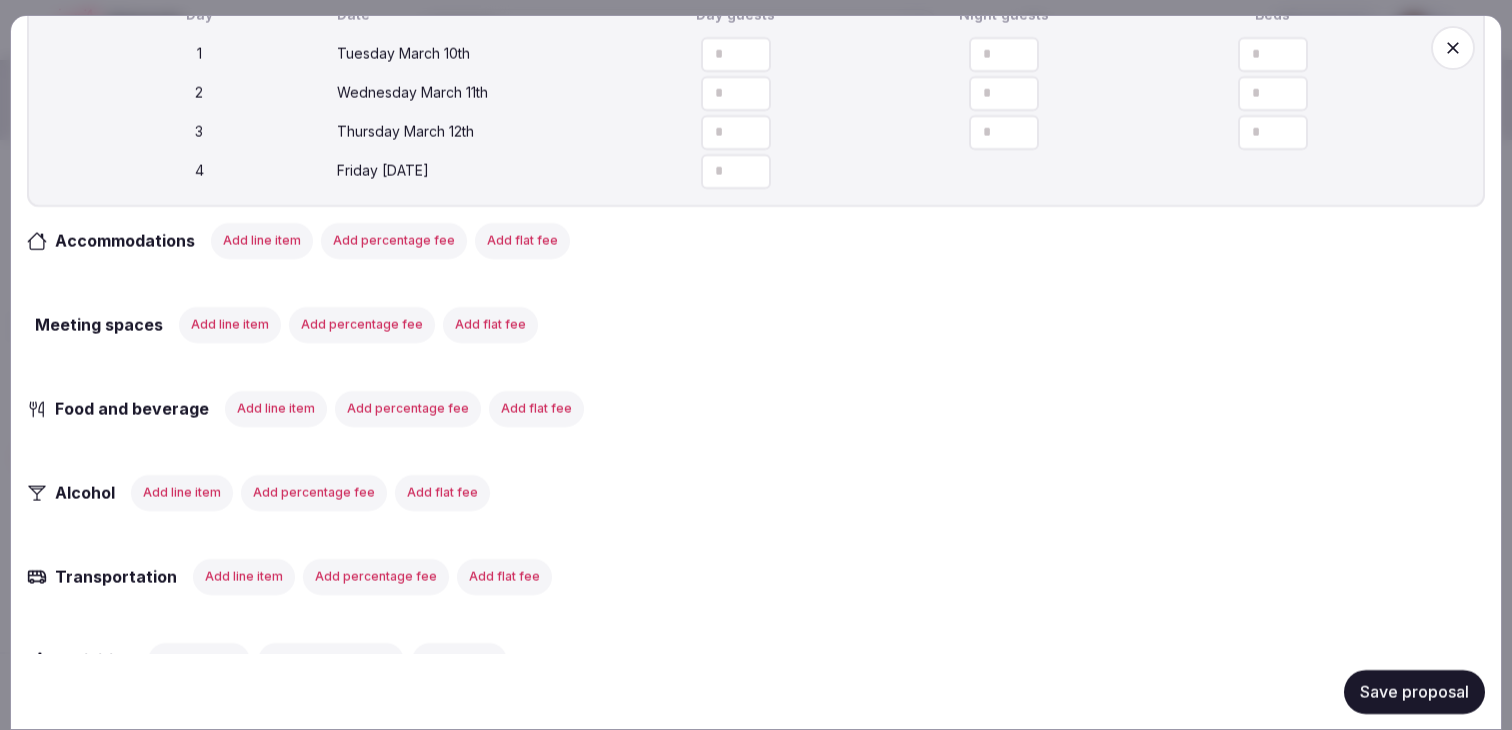 click on "Add line item" at bounding box center (262, 240) 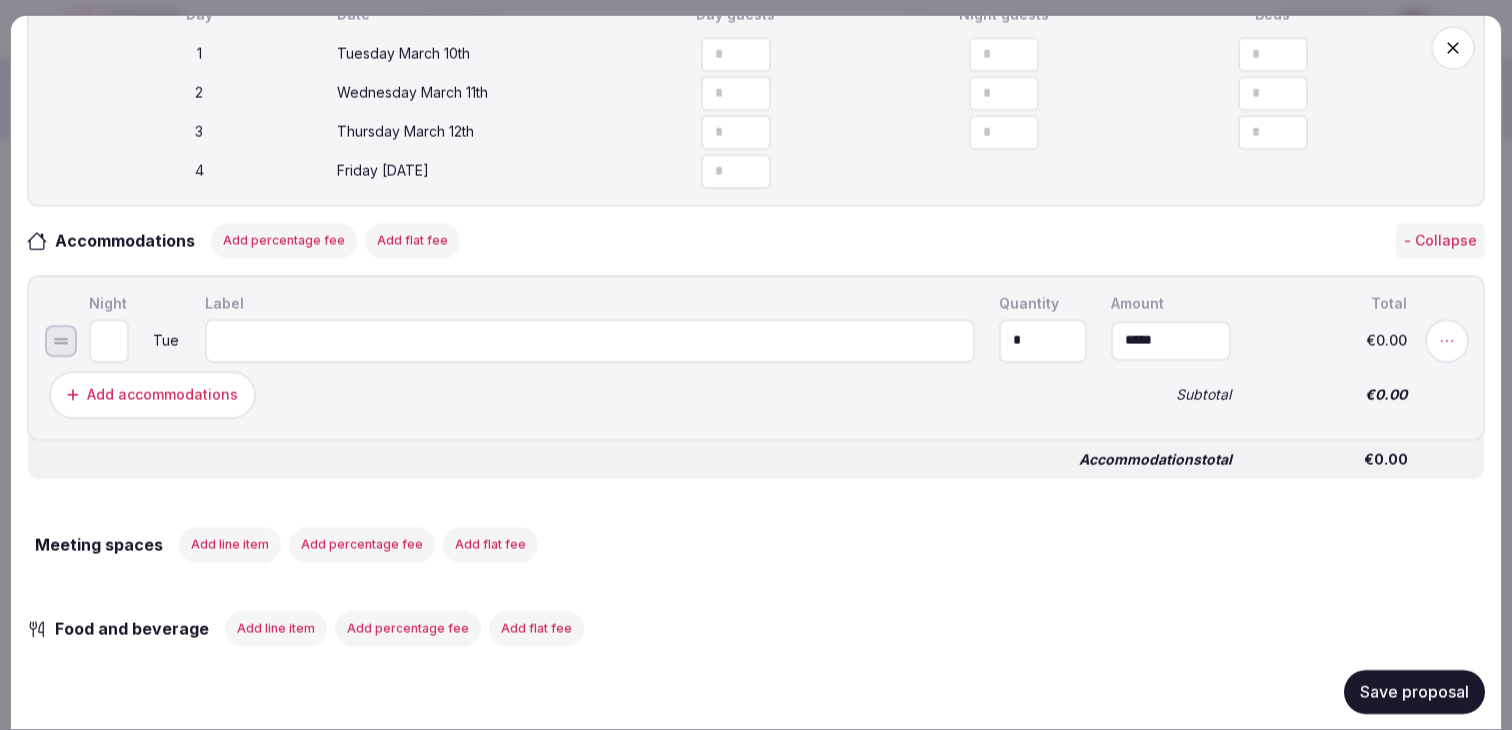 click at bounding box center (590, 340) 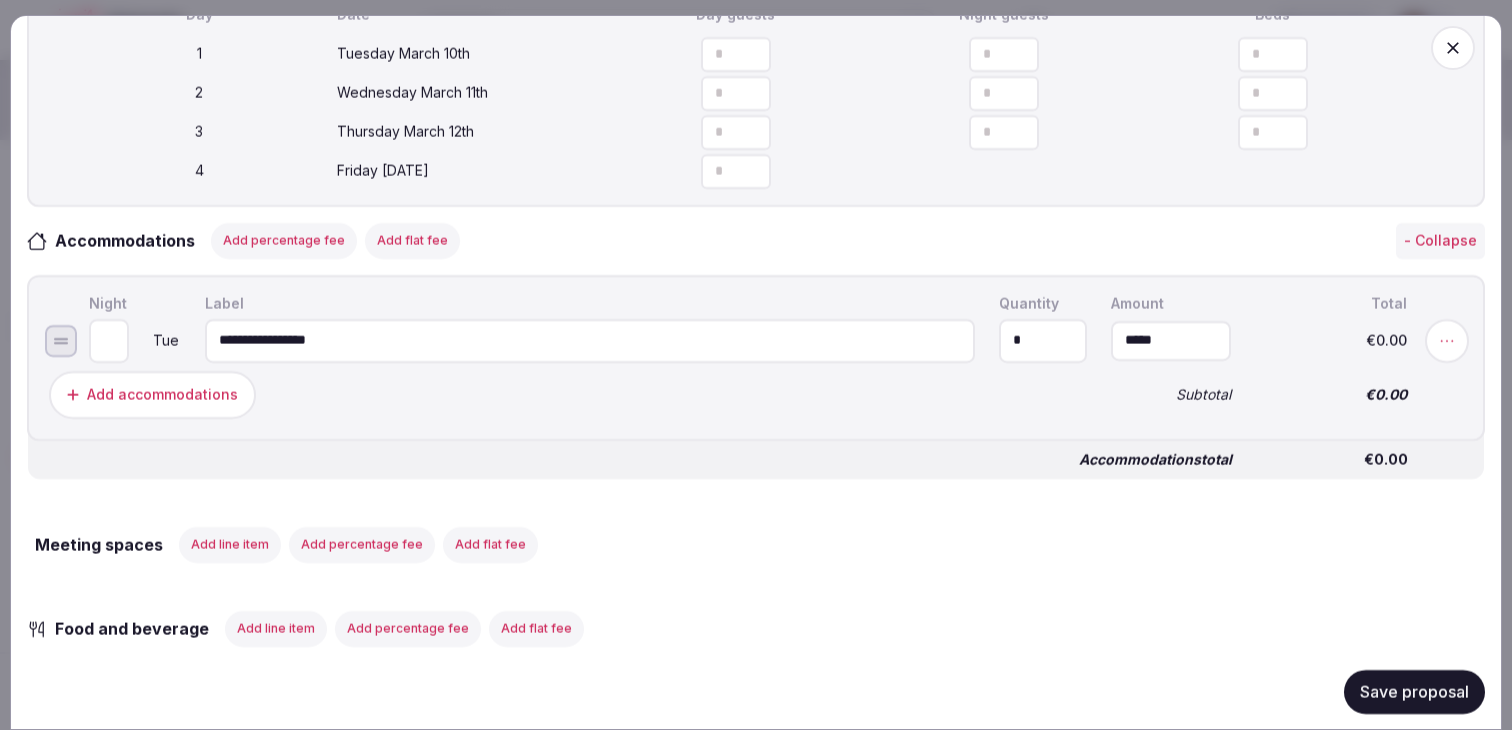 type on "**********" 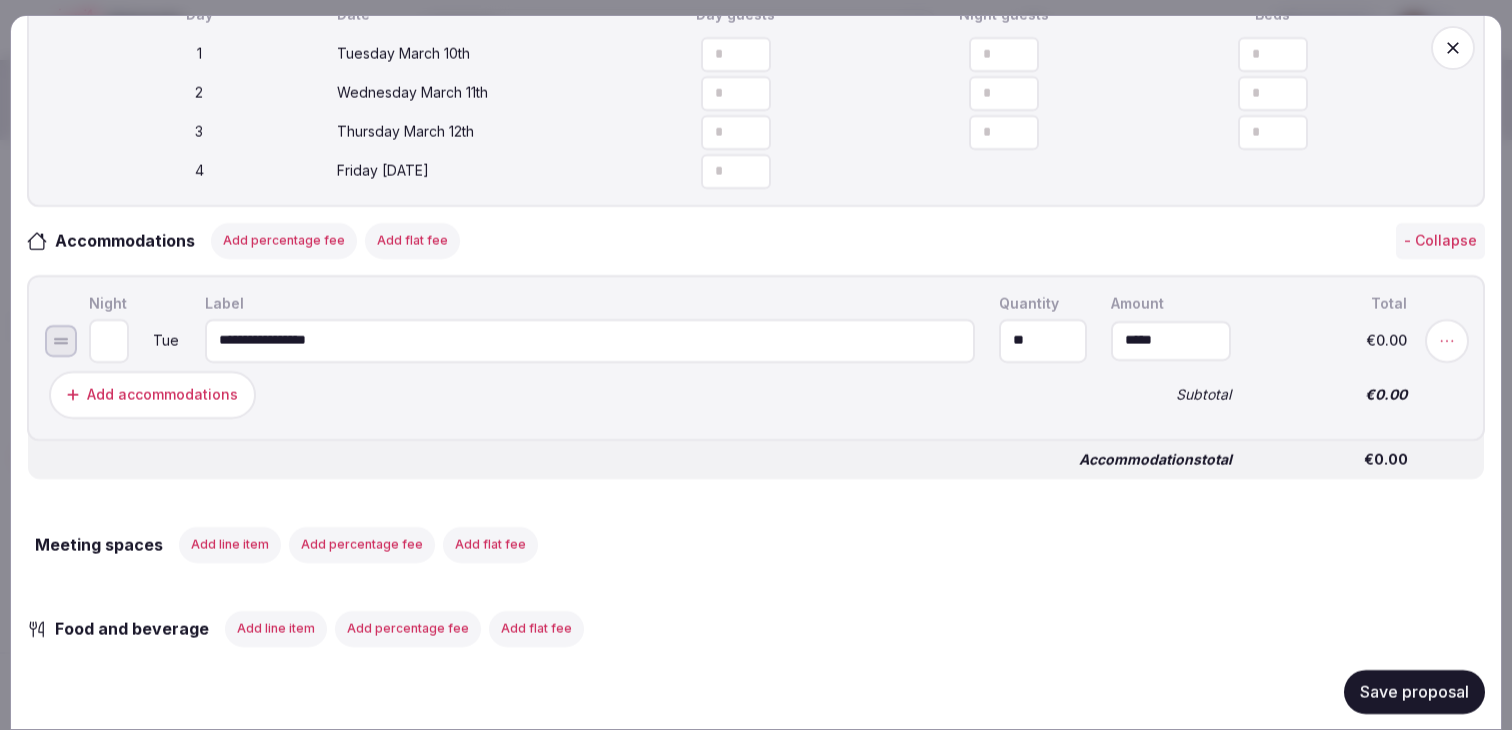 type on "**" 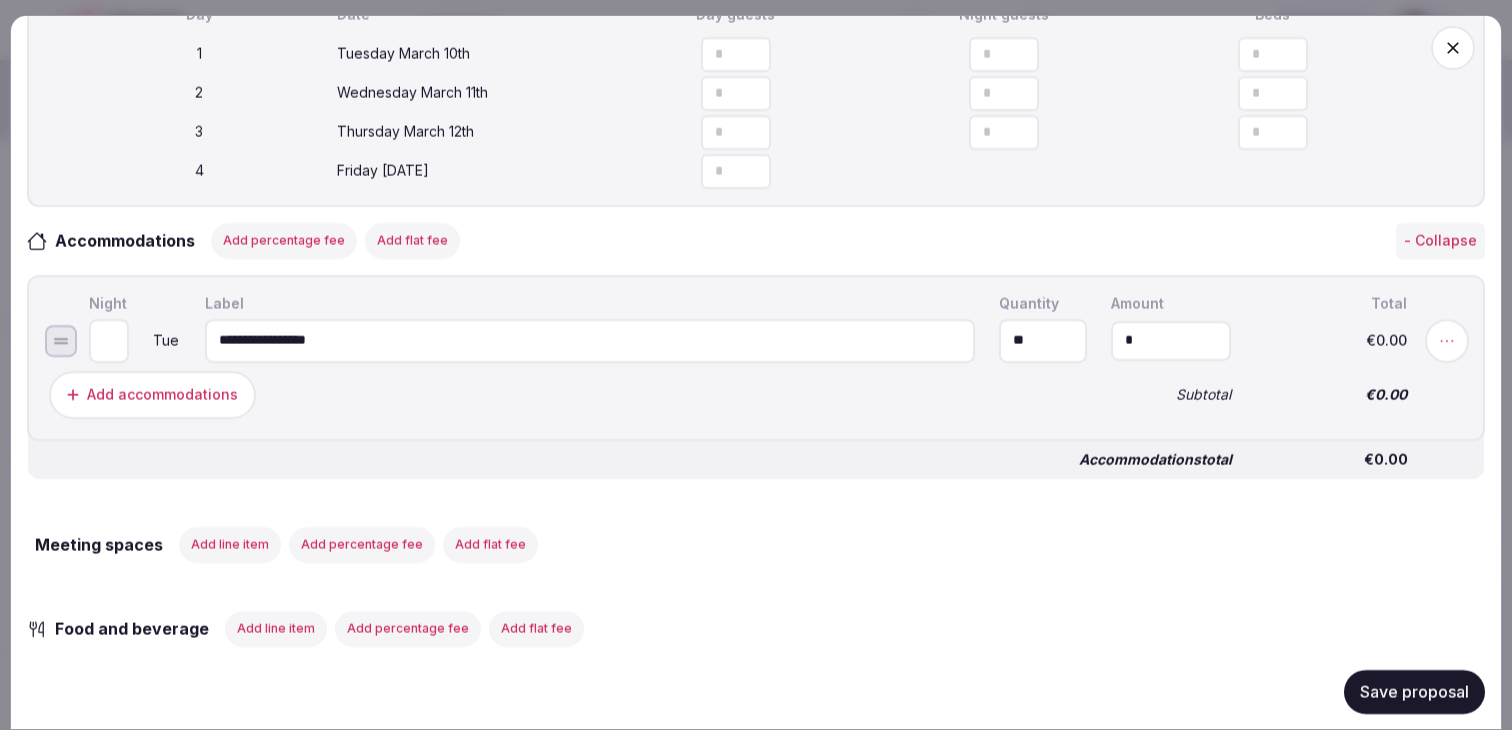 click on "*" at bounding box center (1171, 340) 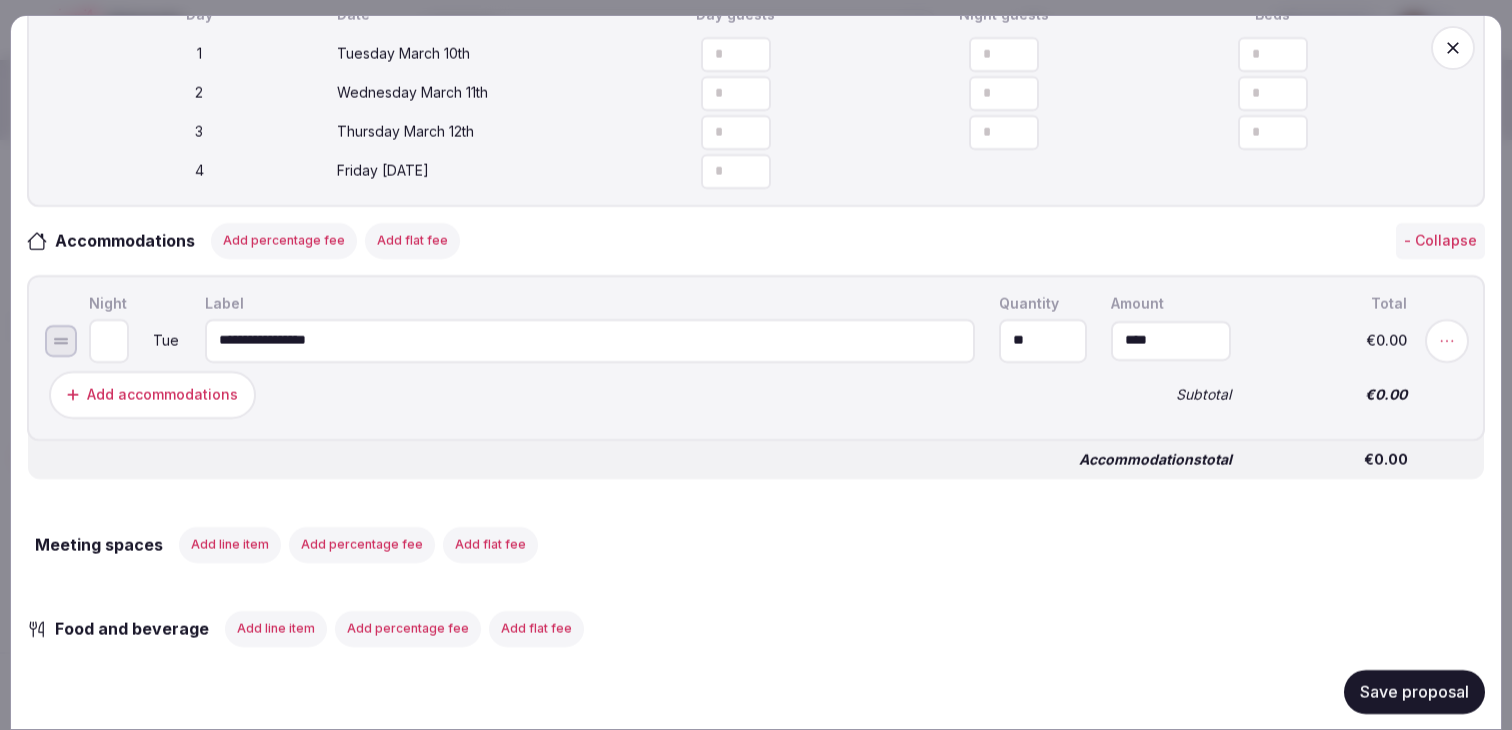 click on "****" at bounding box center (1171, 340) 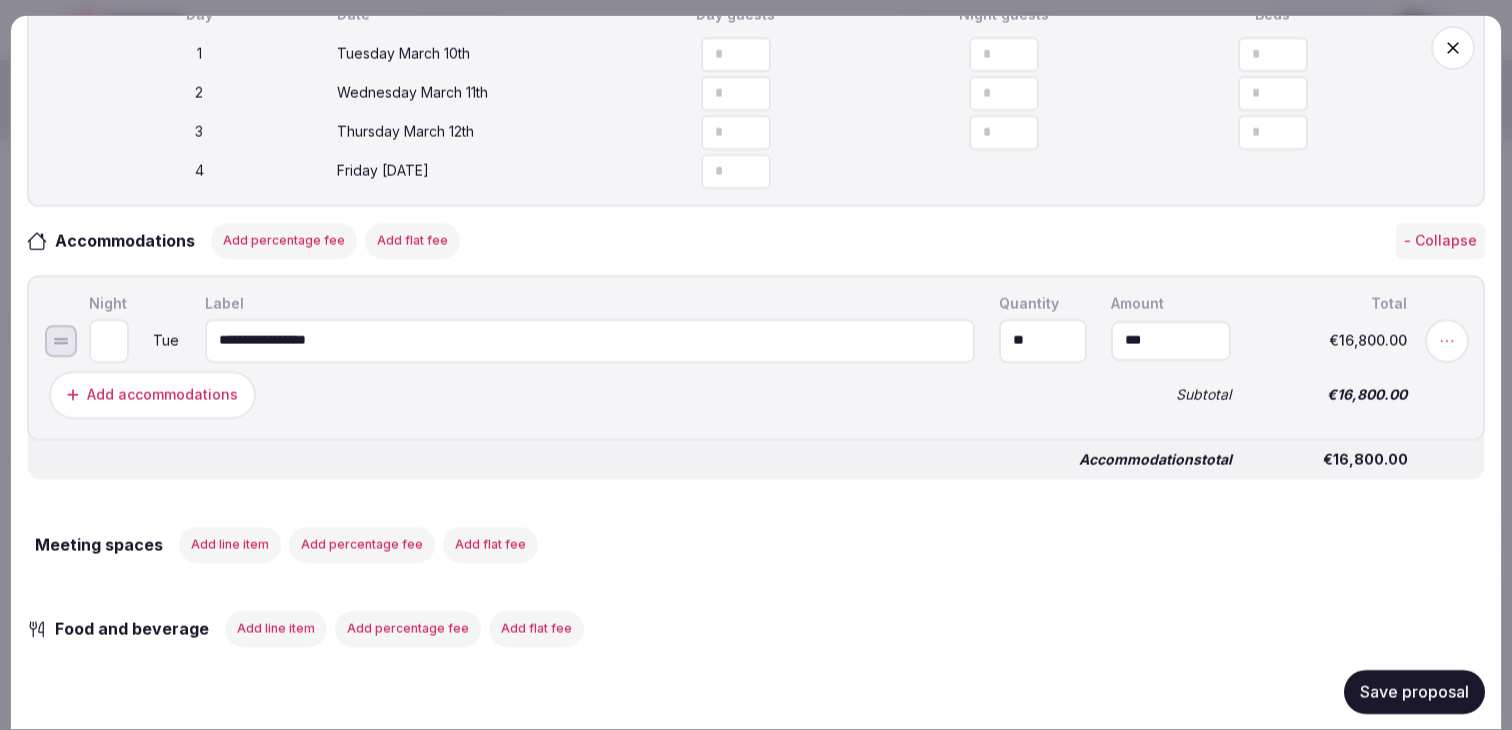 type on "*******" 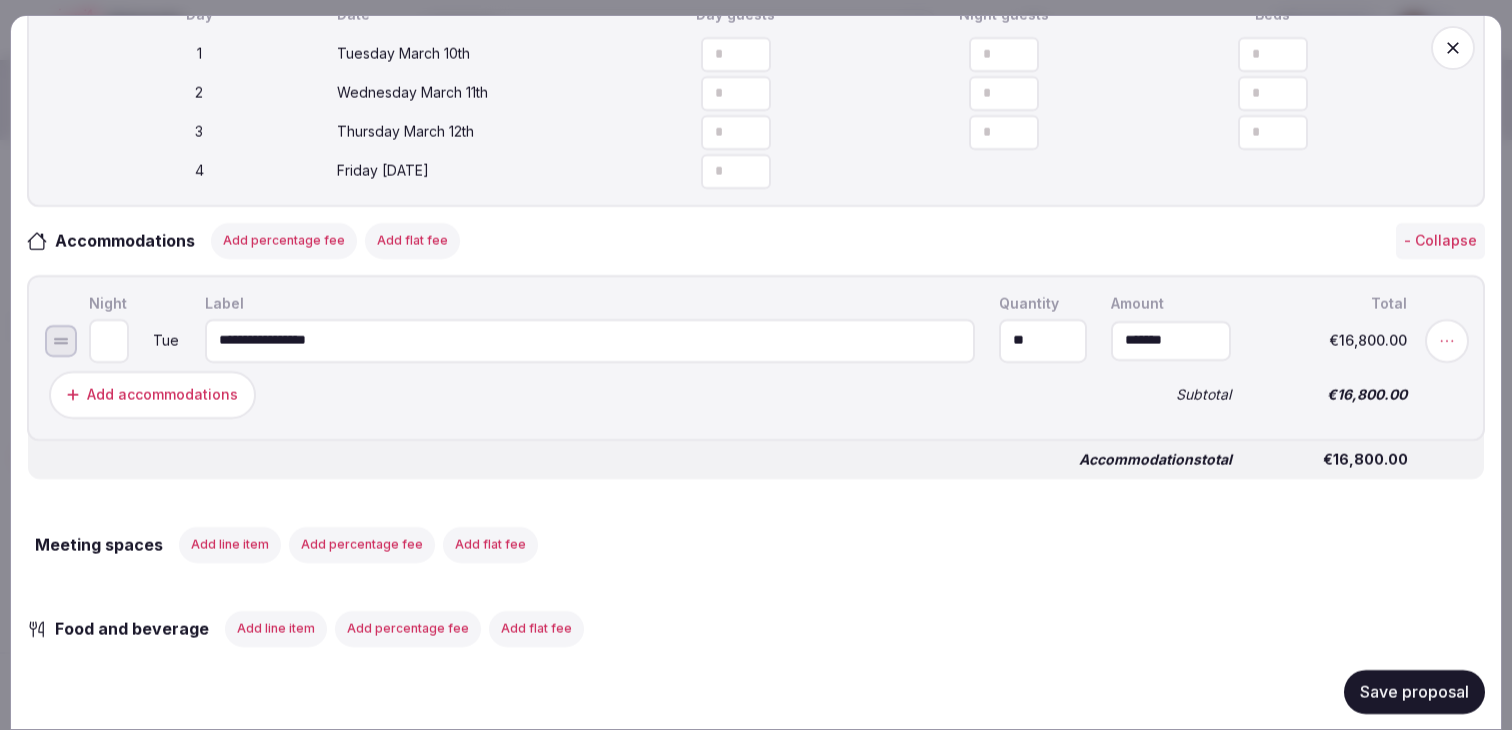 click on "**********" at bounding box center (756, 357) 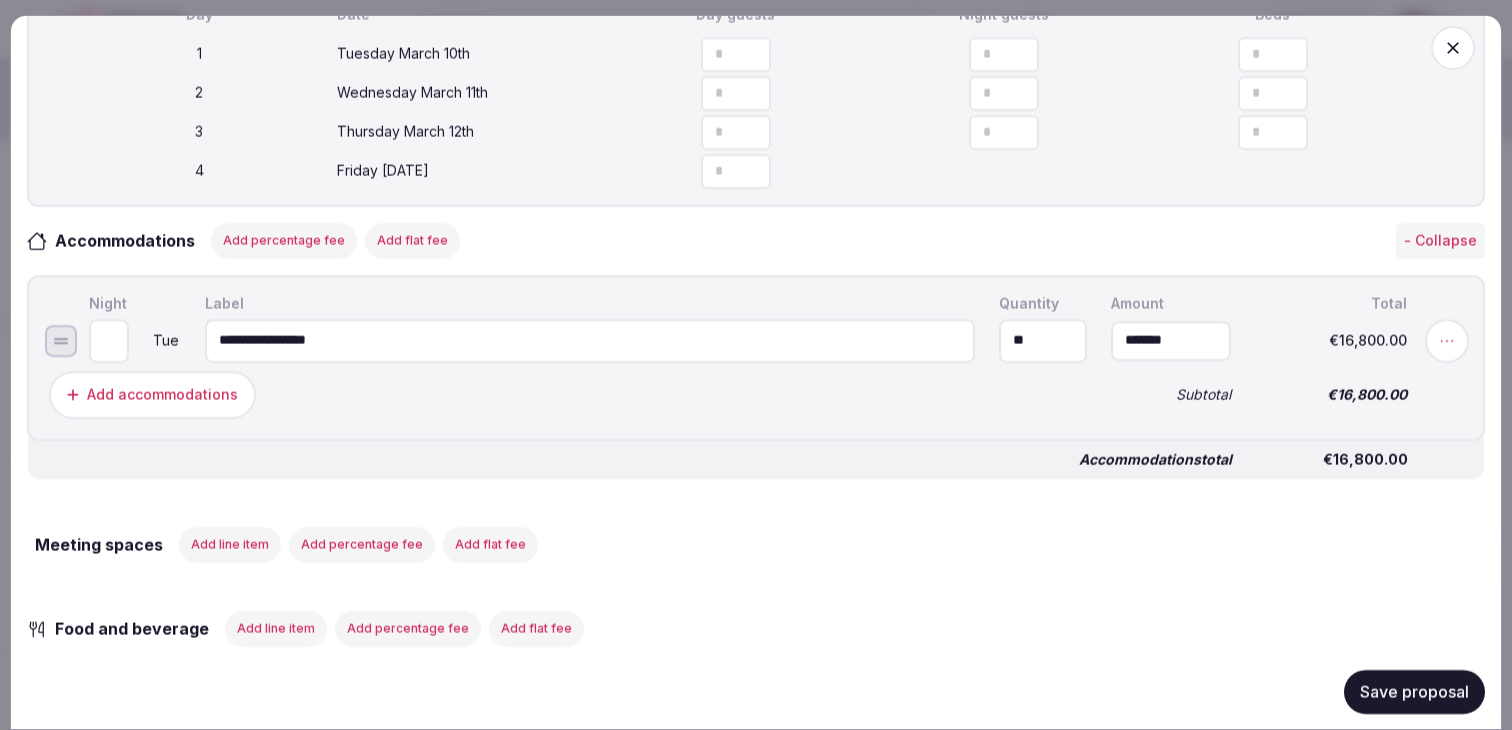 click on "Add accommodations" at bounding box center (152, 394) 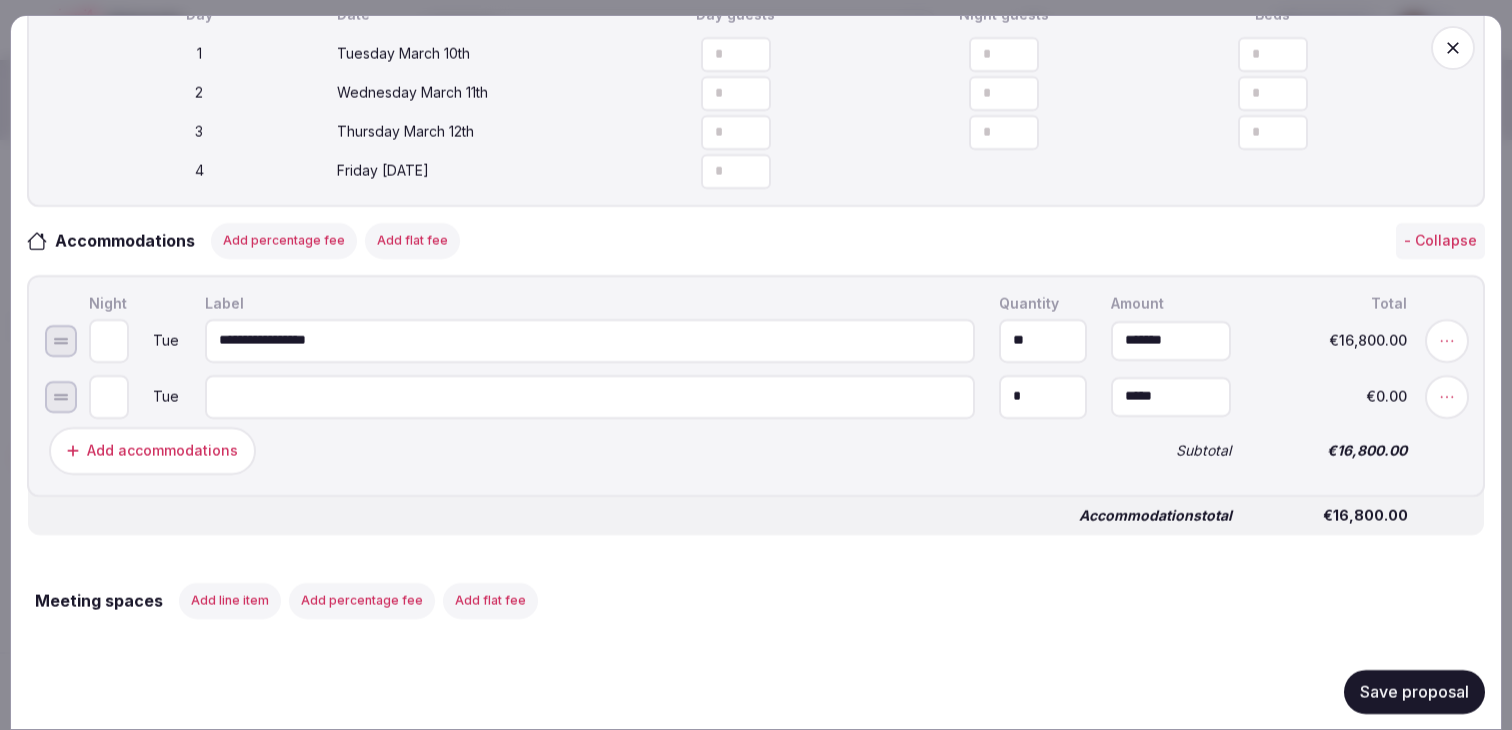 click at bounding box center [590, 396] 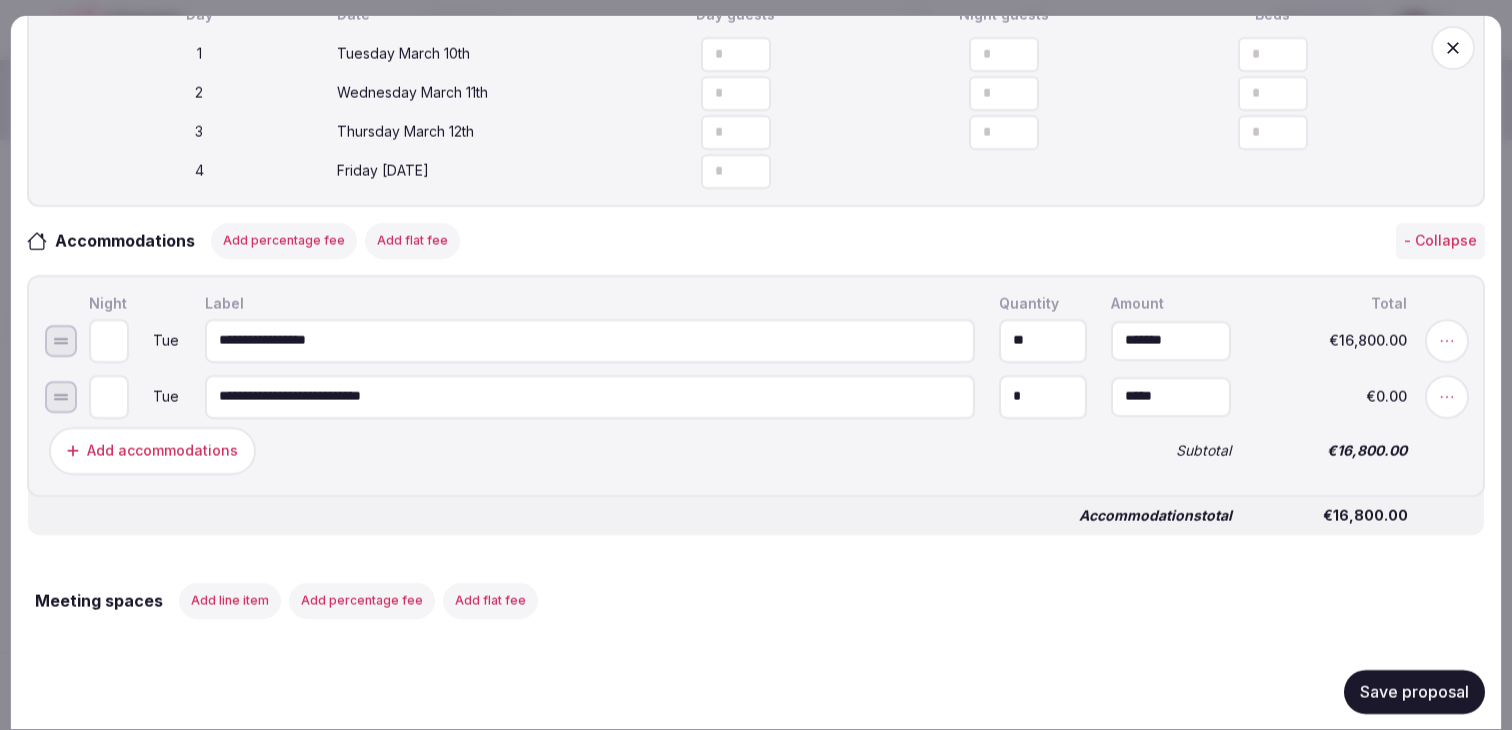click on "**********" at bounding box center (590, 396) 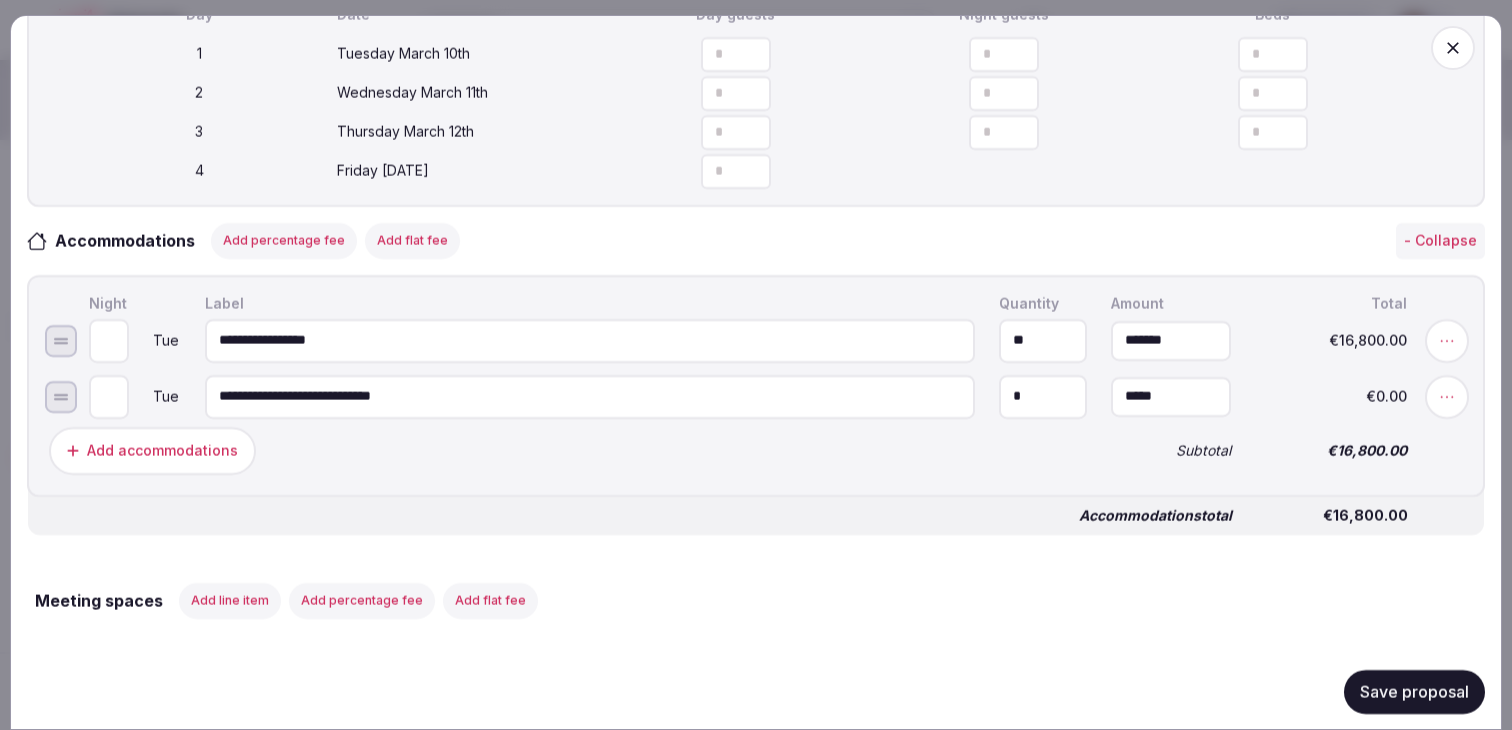 type on "**********" 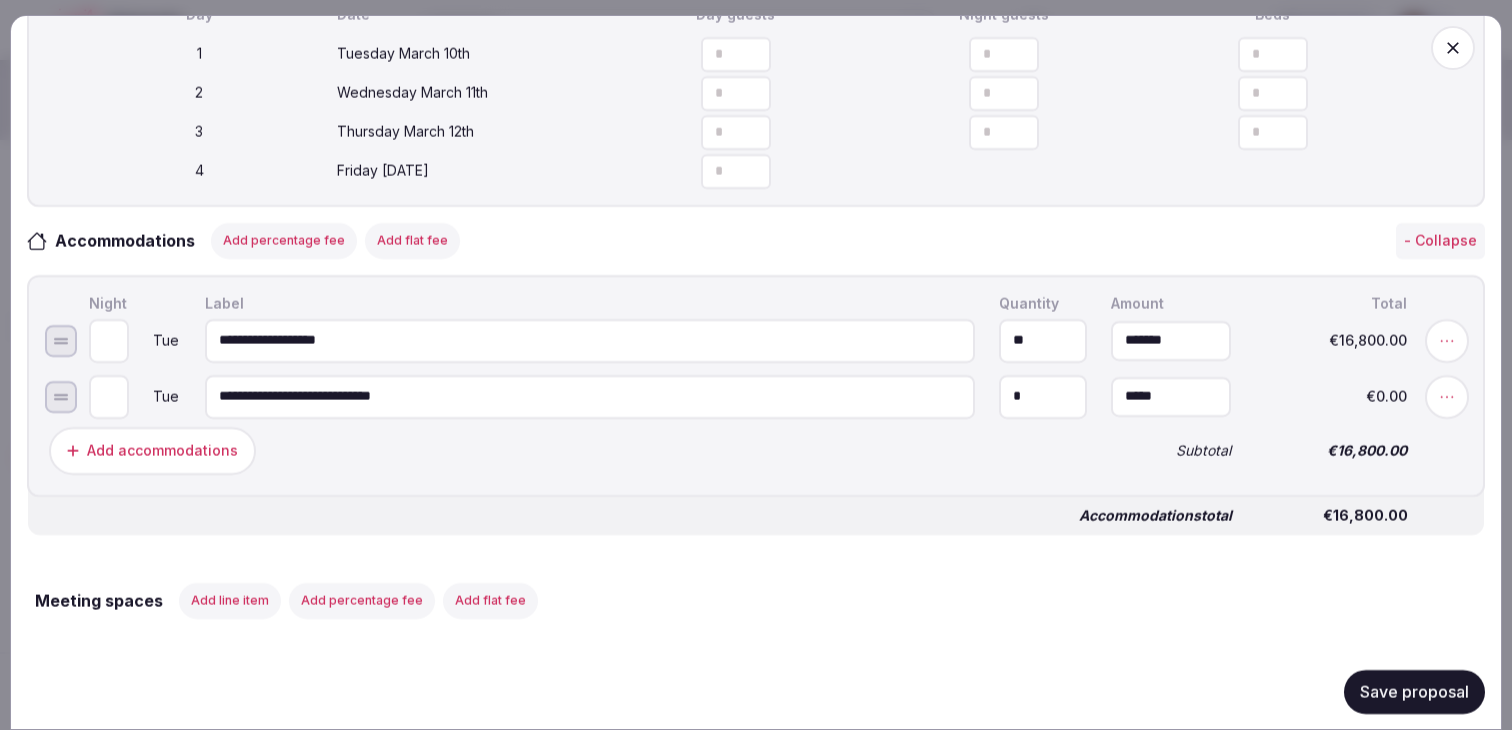 type on "**********" 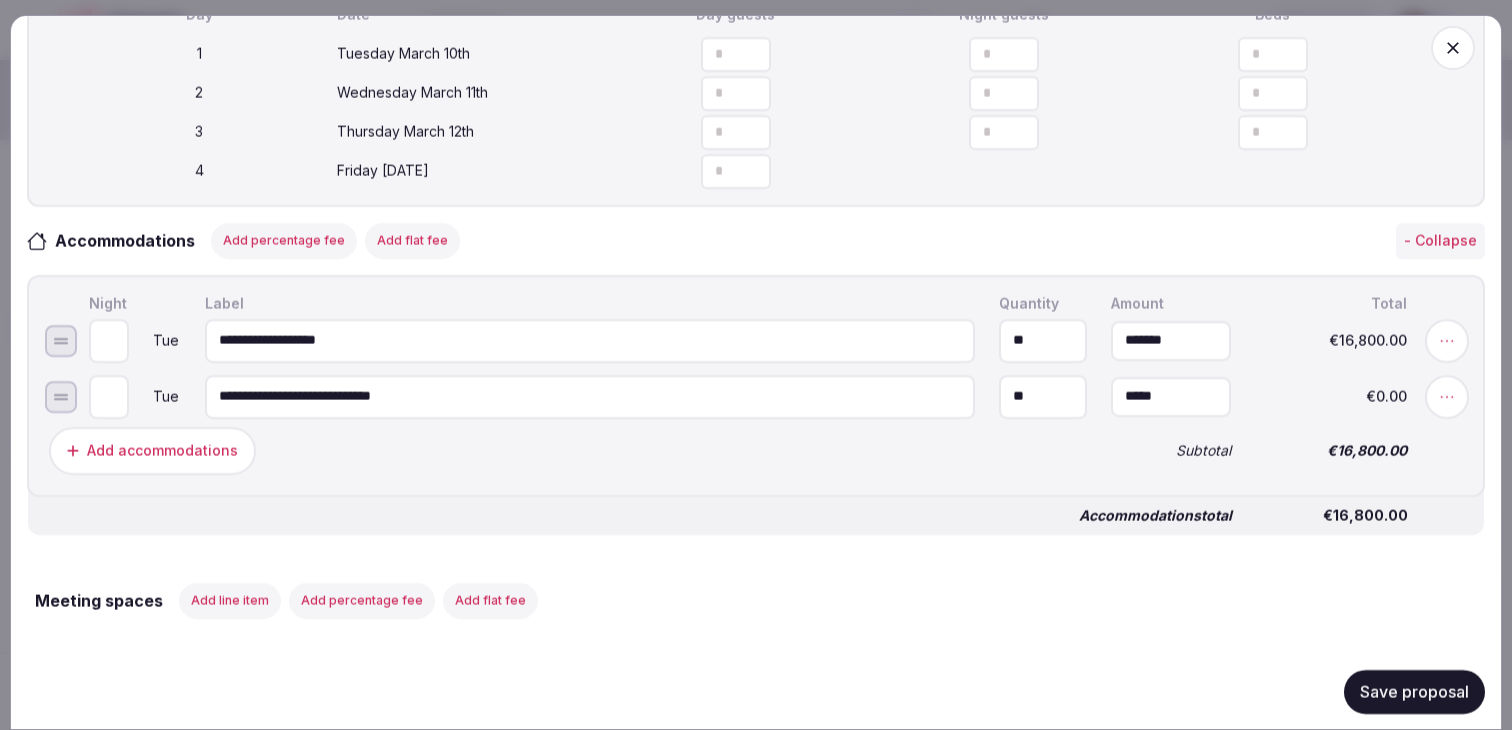 type on "**" 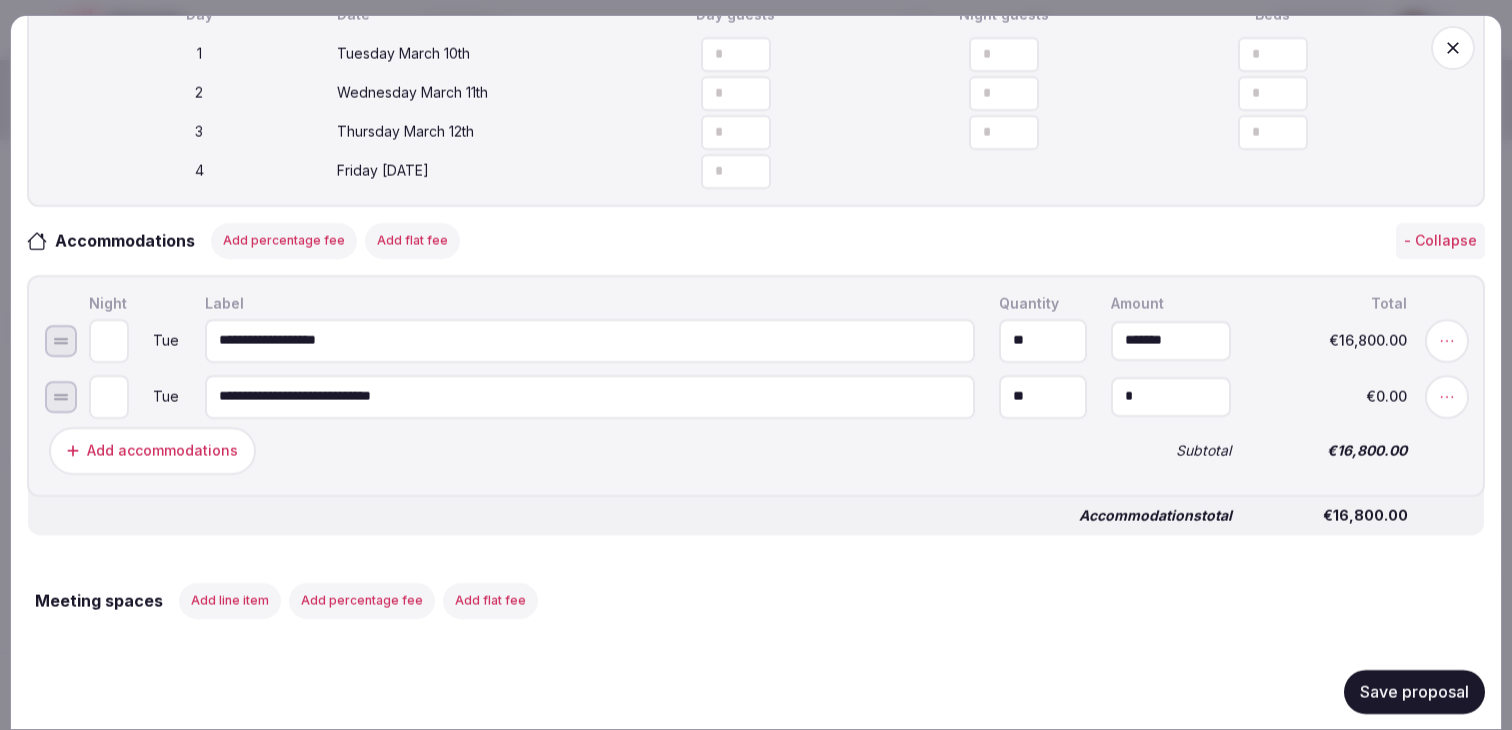 click on "*" at bounding box center [1171, 396] 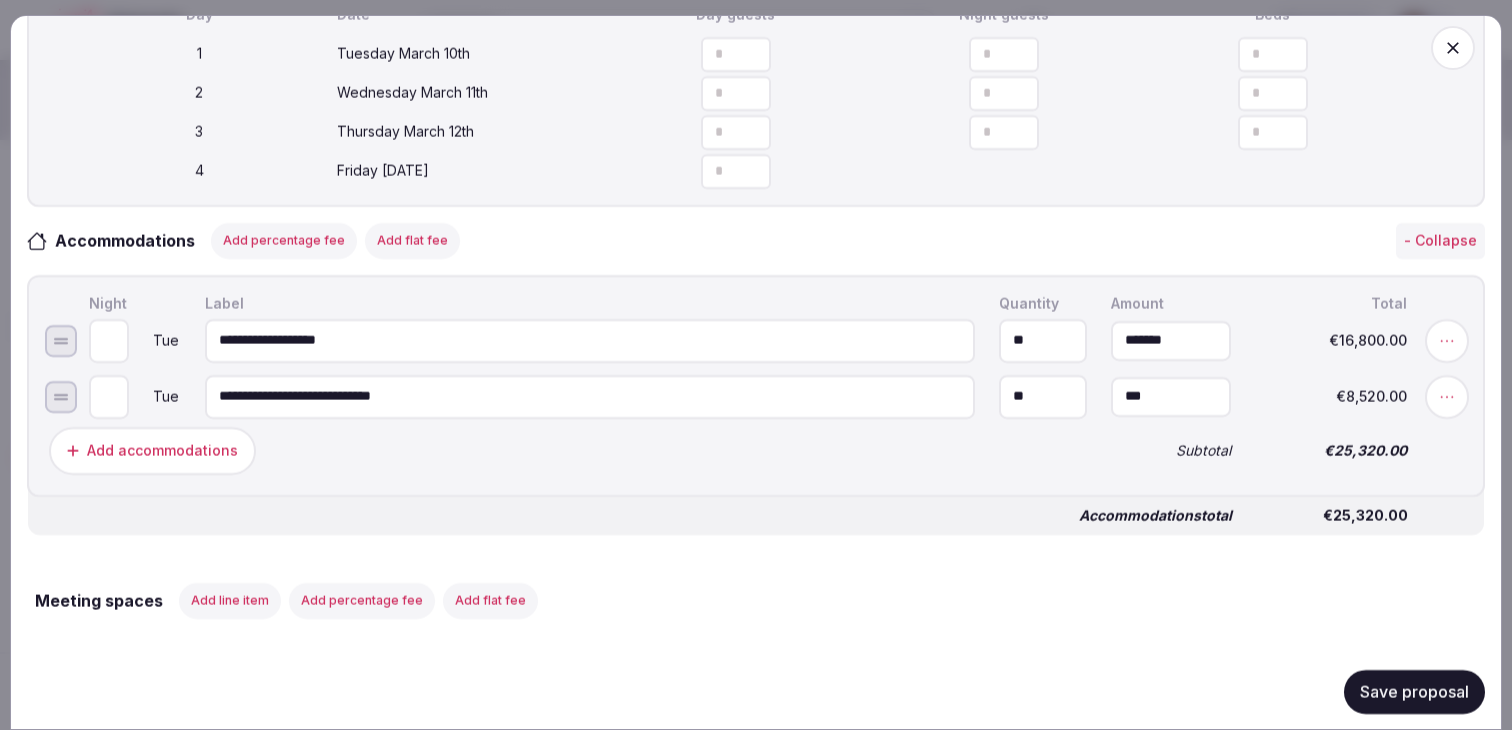 type on "*******" 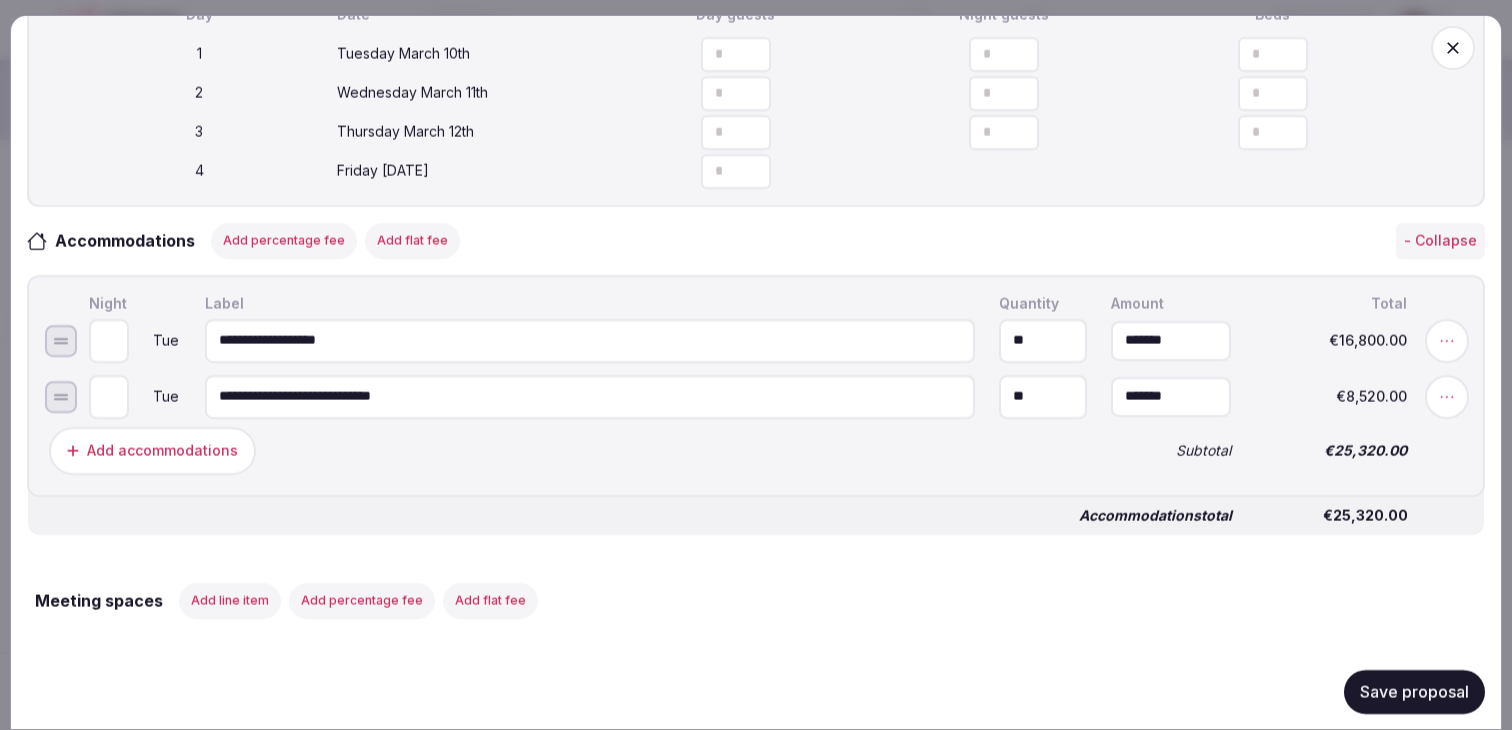 click on "Add accommodations Subtotal €25,320.00" at bounding box center (756, 450) 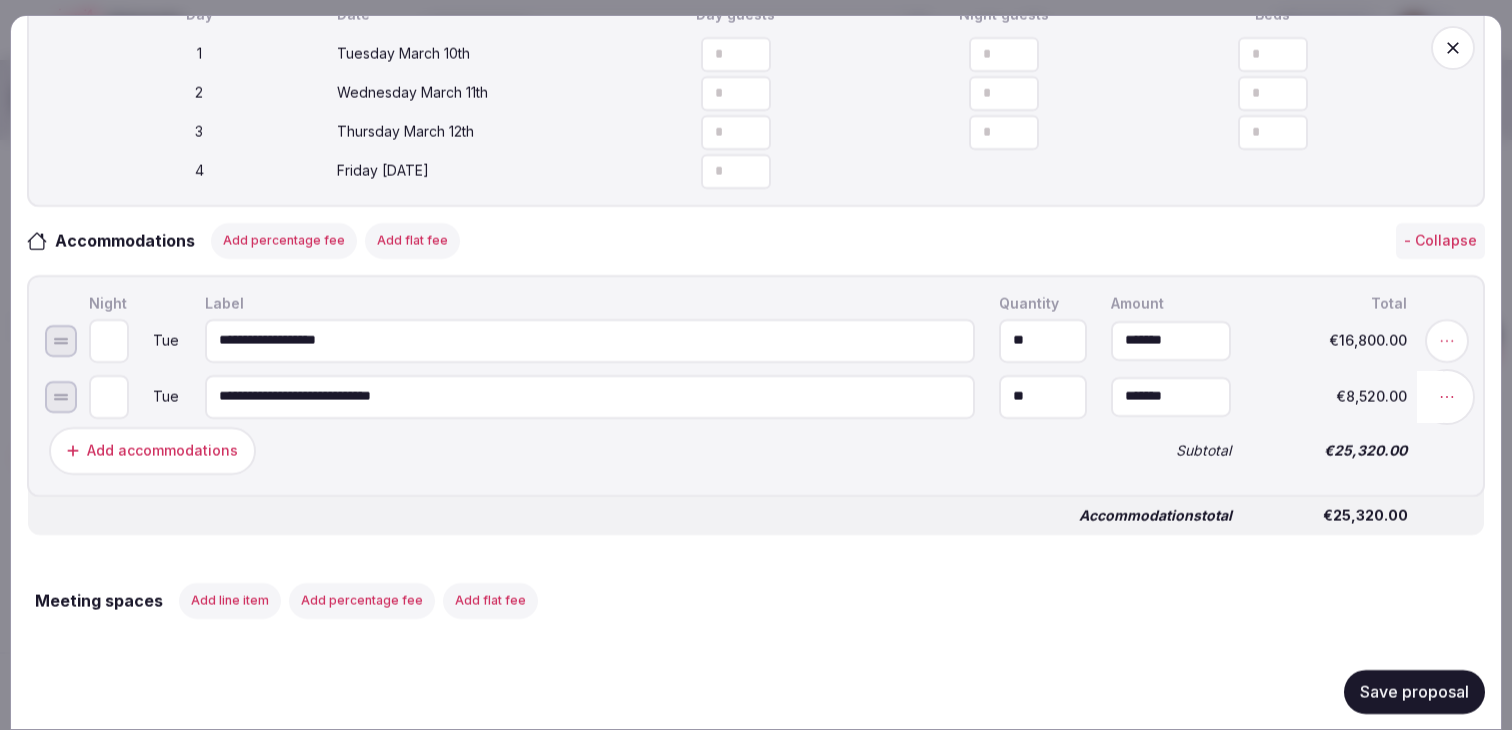 click 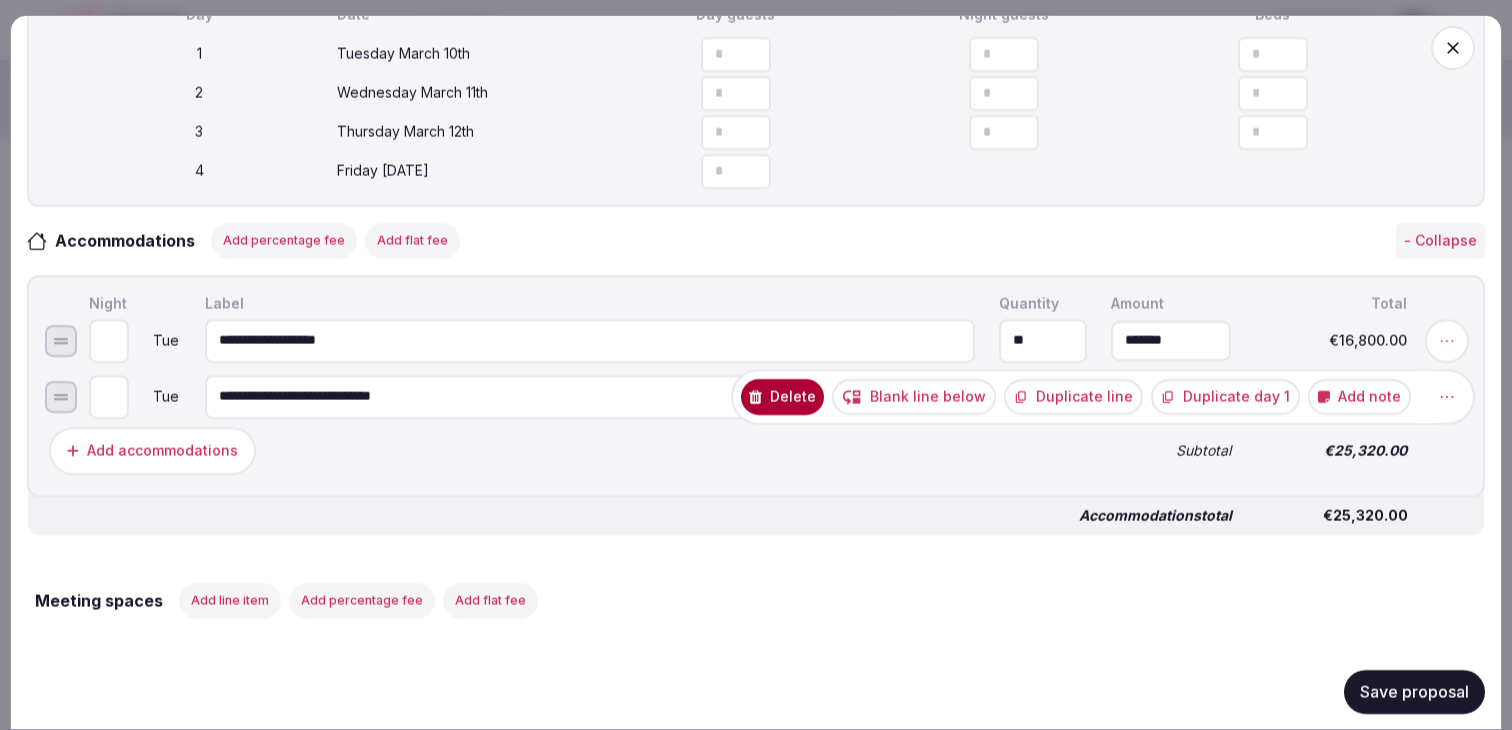 click on "Duplicate day 1" at bounding box center [1225, 396] 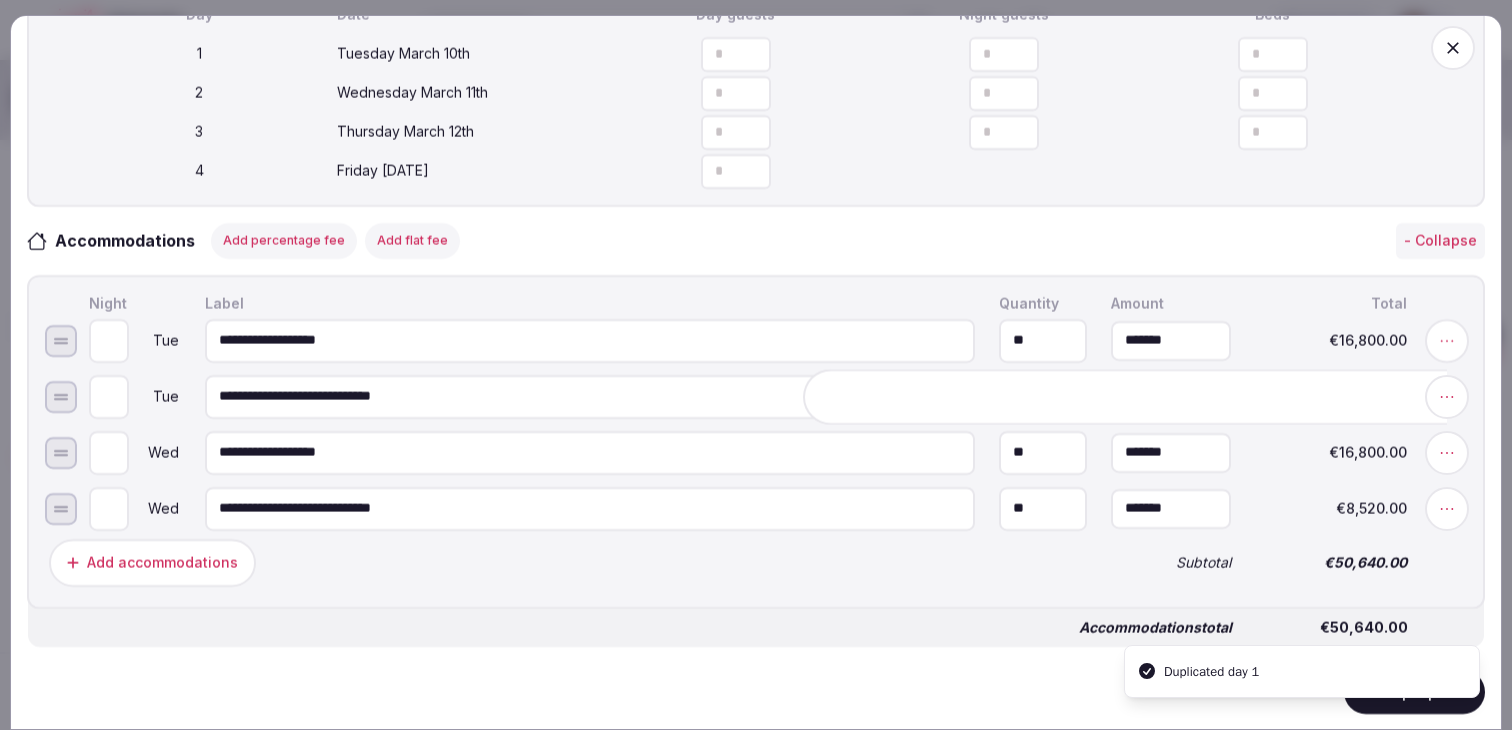 click 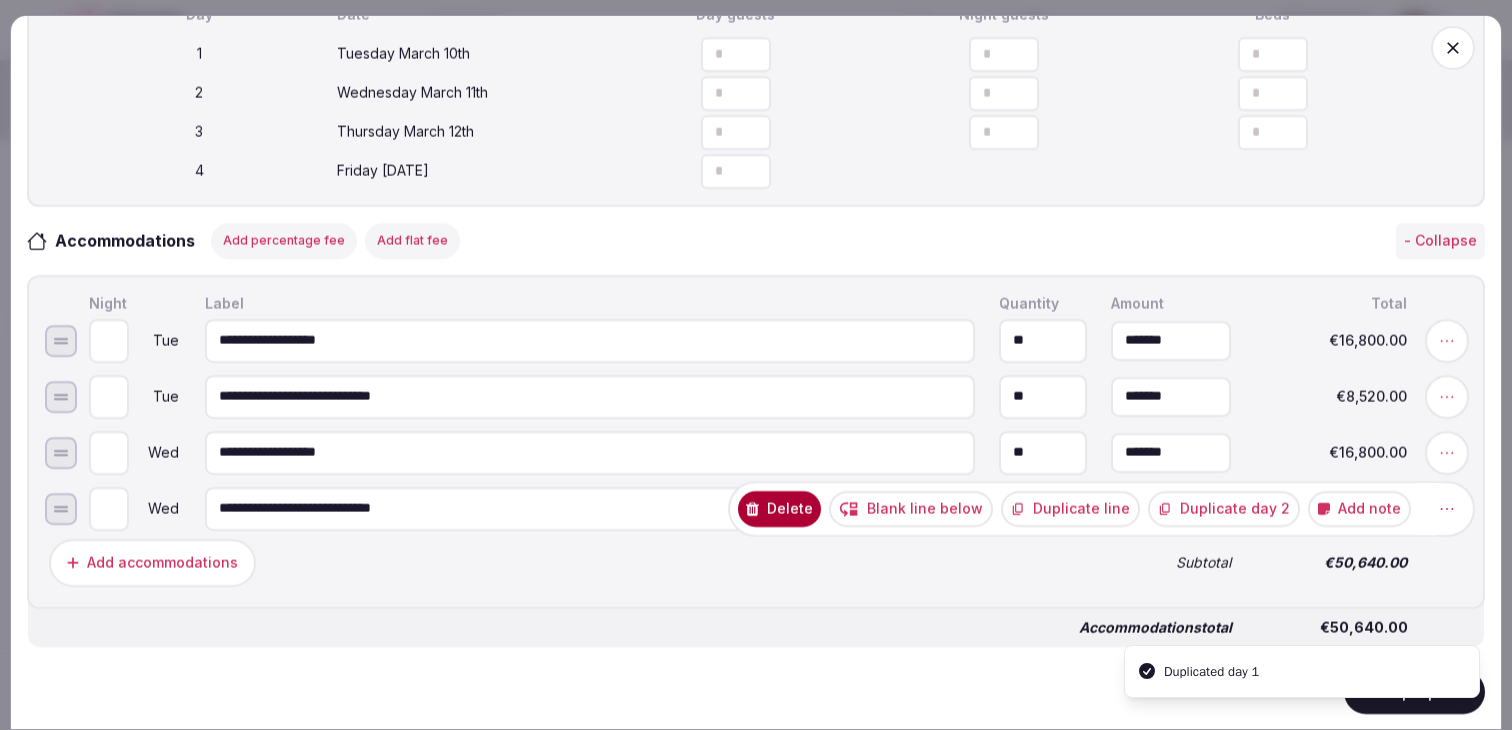 click on "Duplicate day 2" at bounding box center [1224, 508] 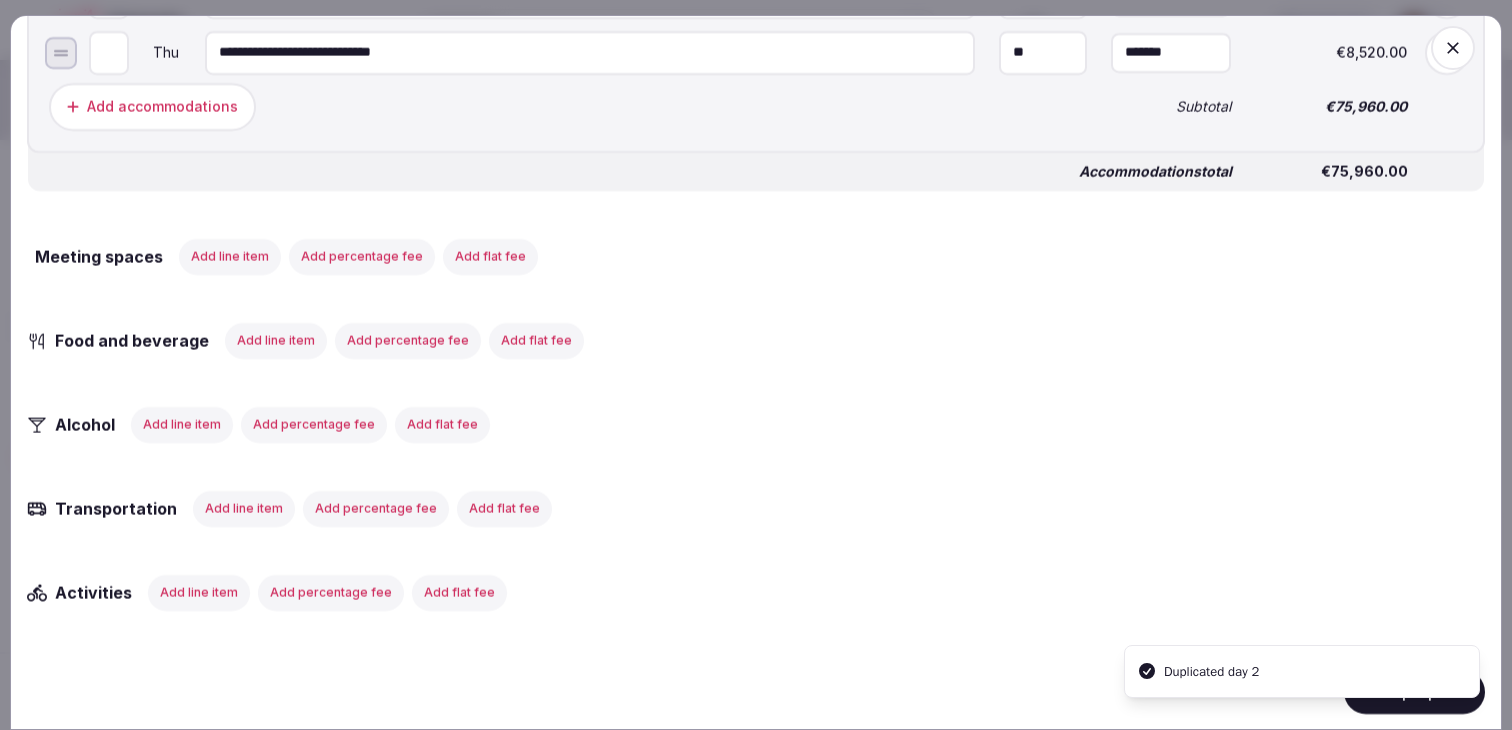 scroll, scrollTop: 1211, scrollLeft: 0, axis: vertical 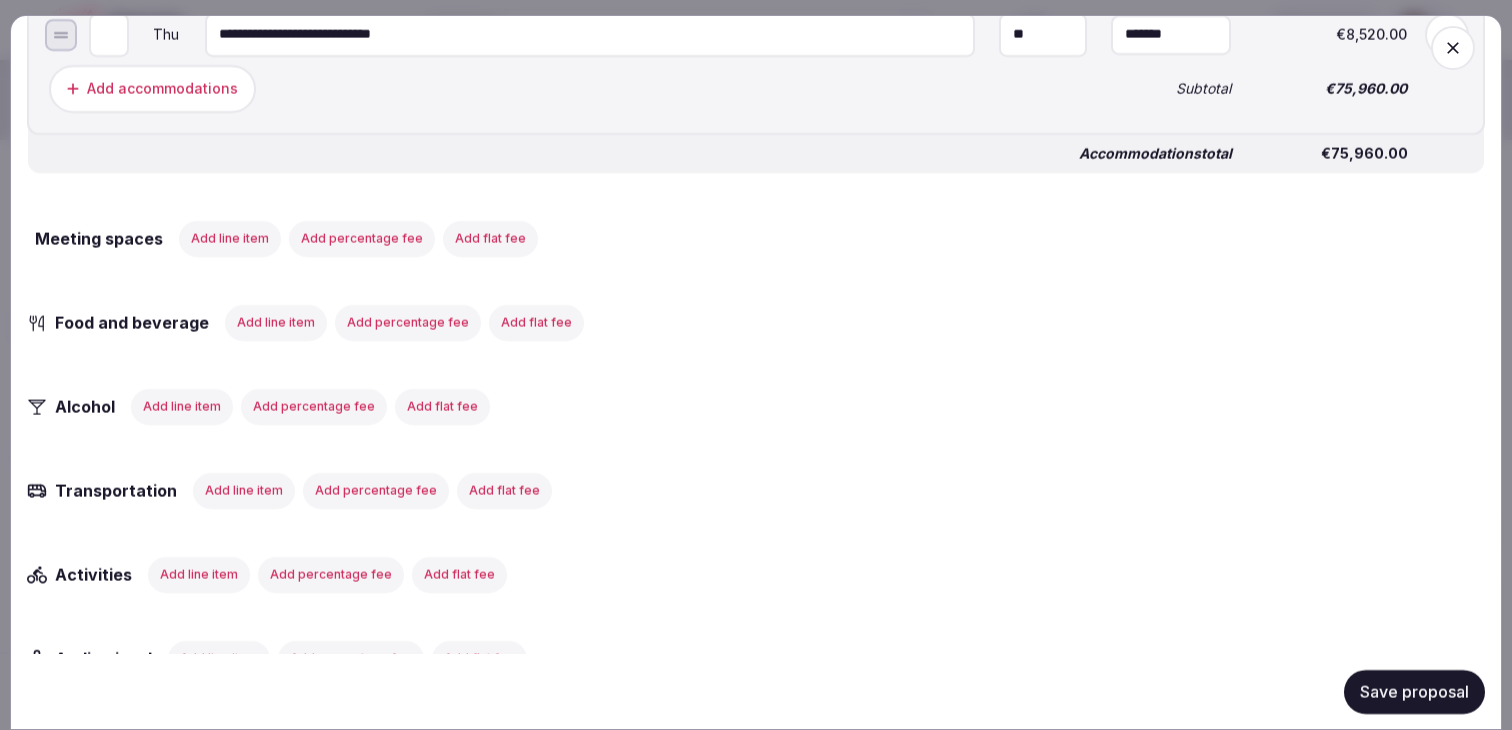 click on "Add line item" at bounding box center (230, 238) 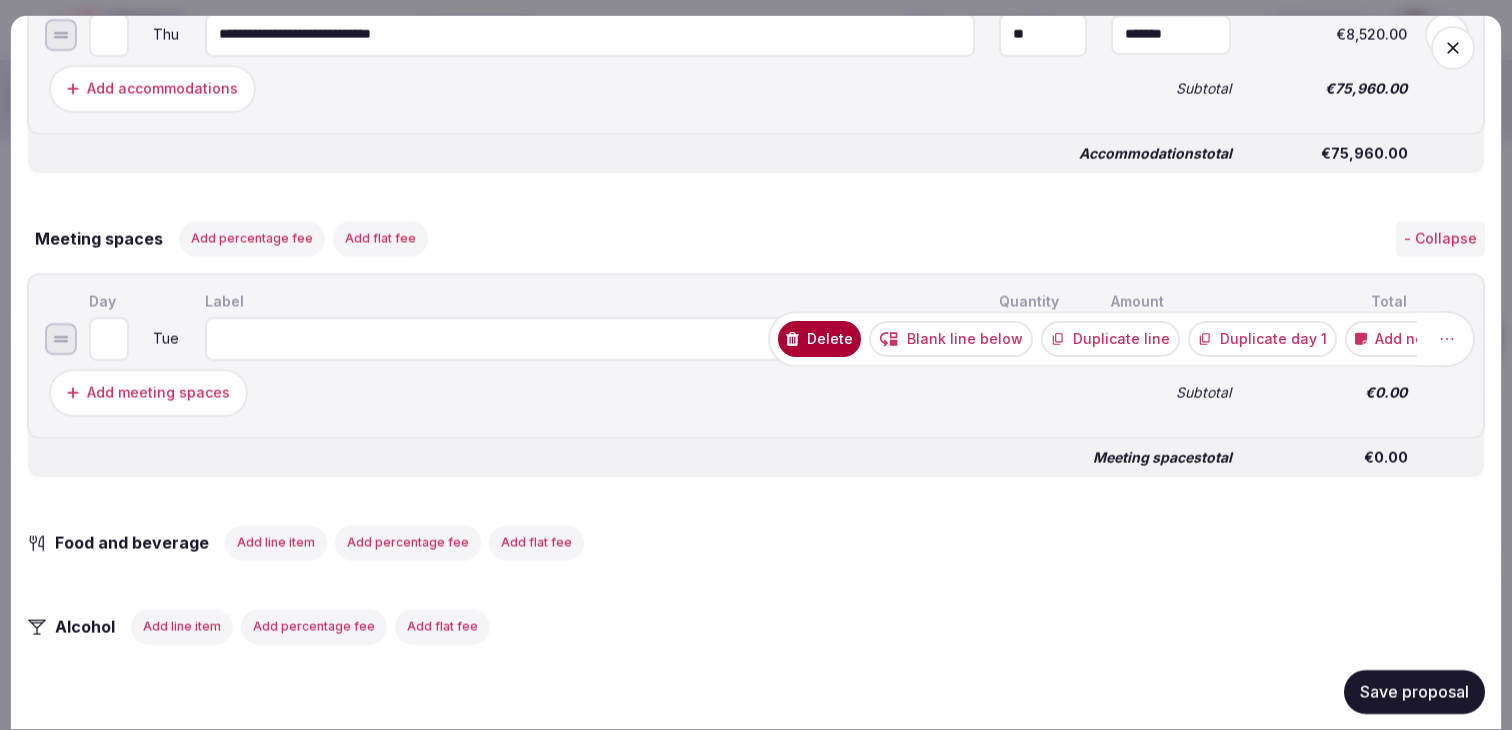 click at bounding box center [1447, 338] 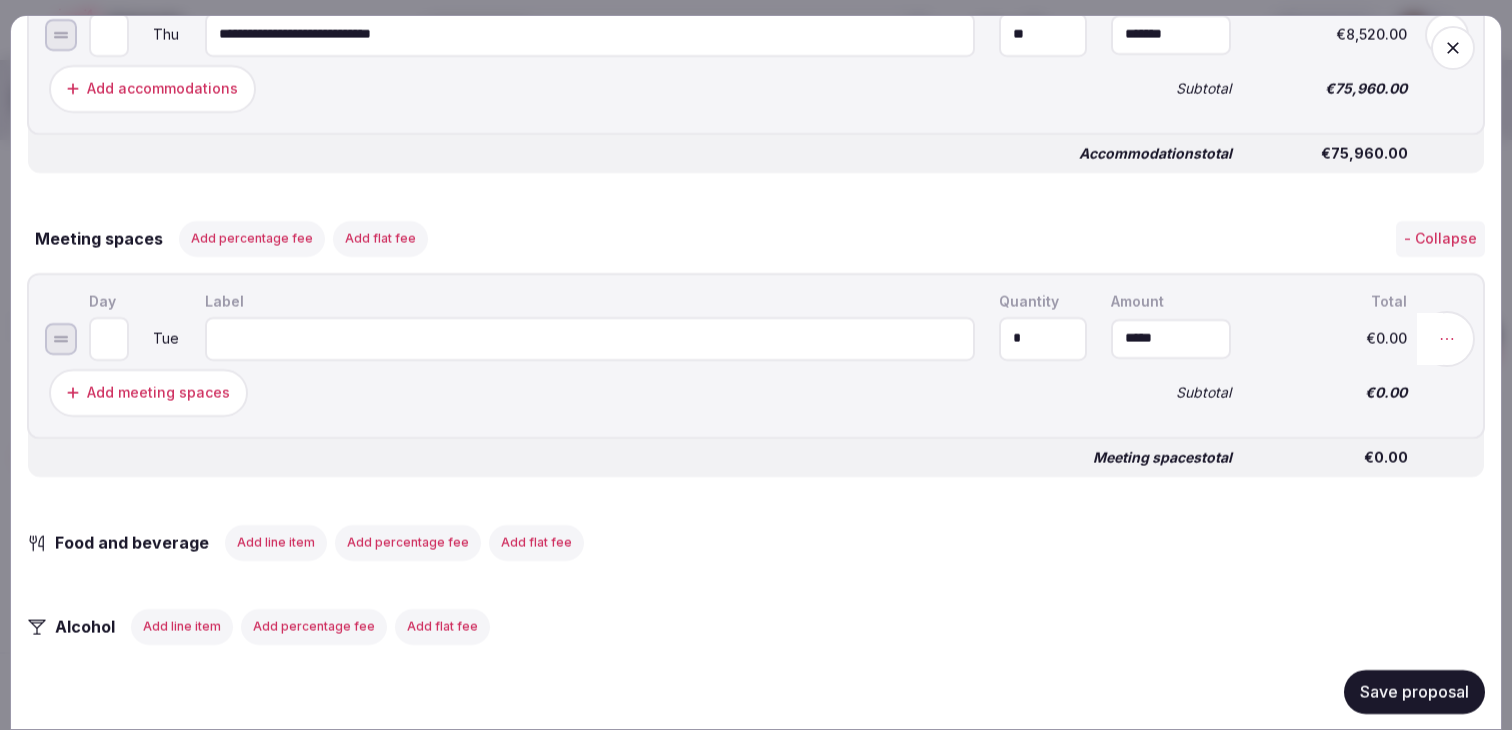 click 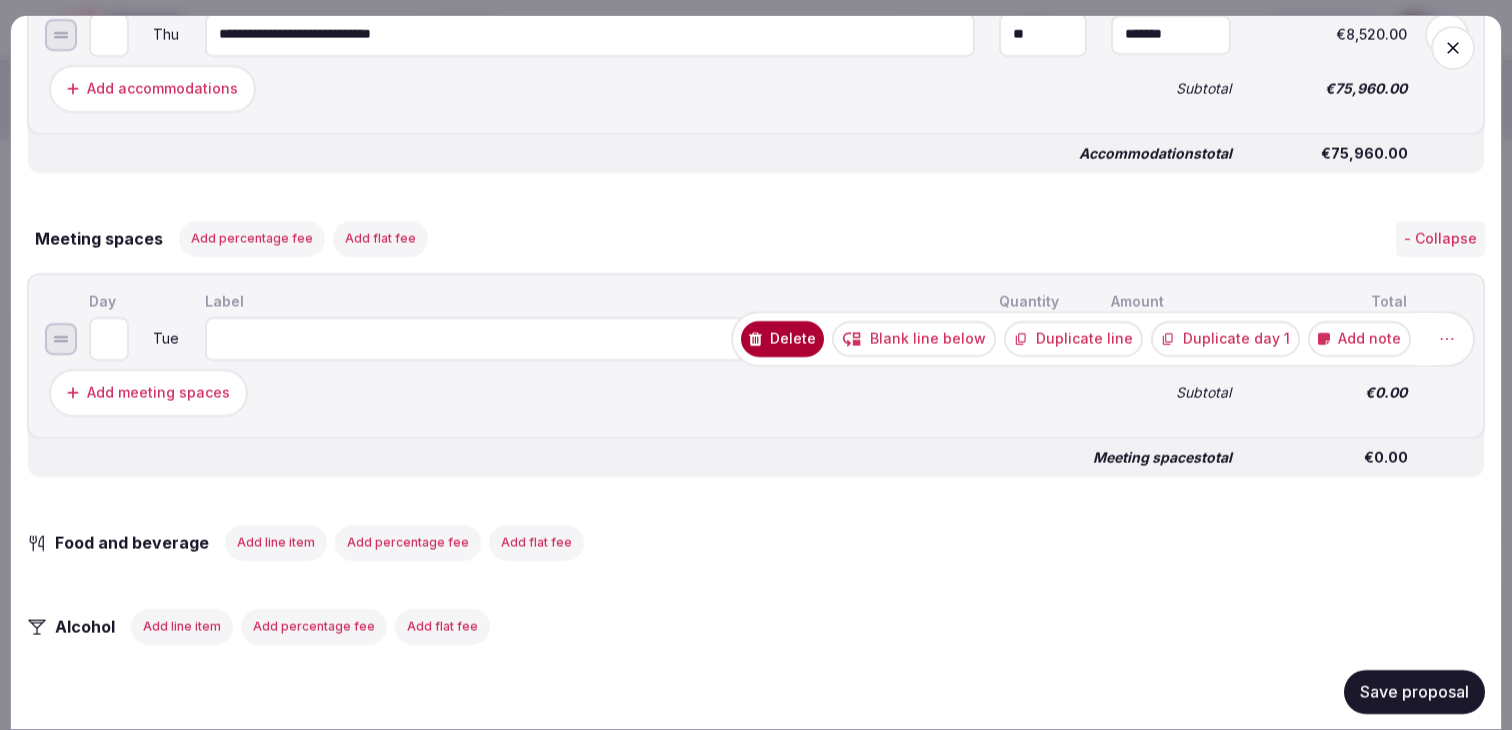 click on "Delete" at bounding box center [782, 338] 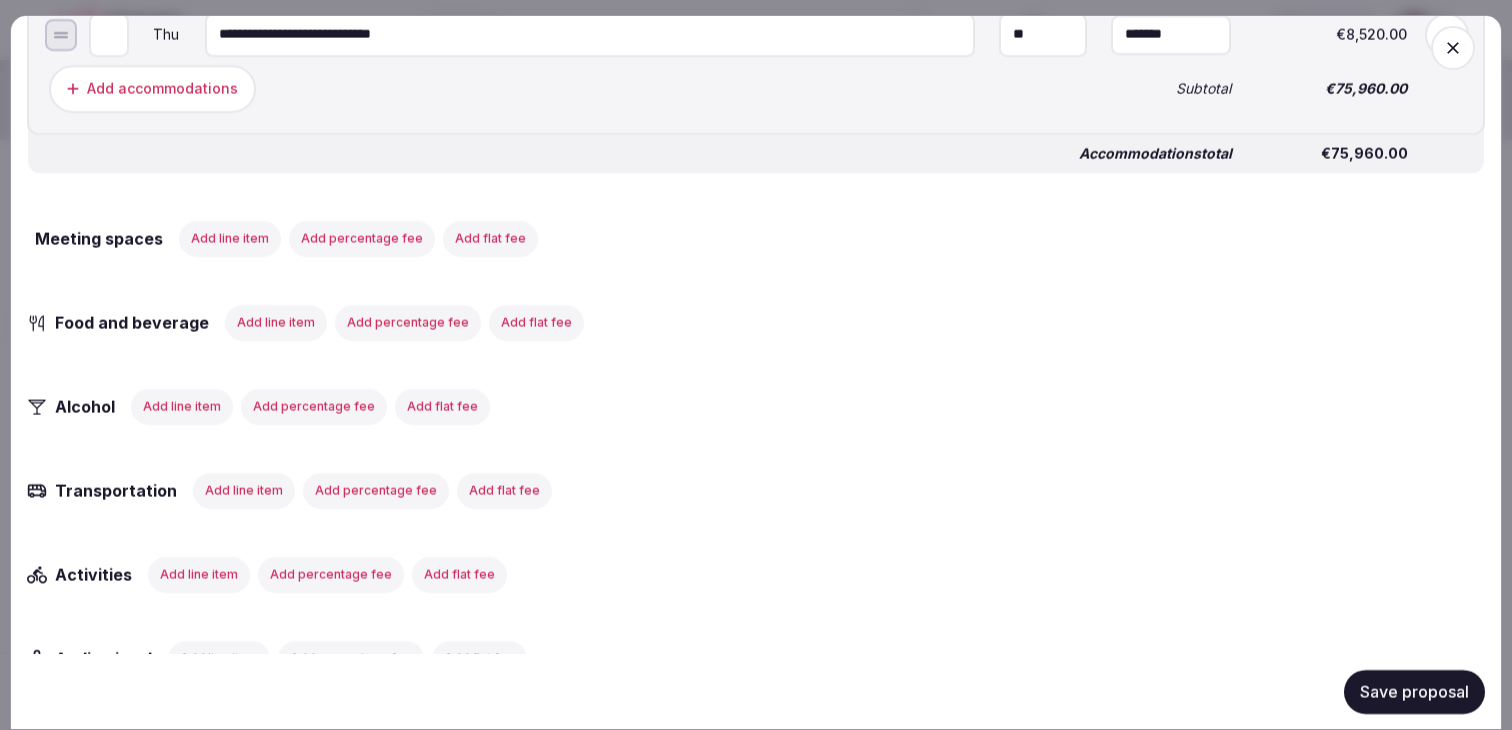 click on "**********" at bounding box center [756, 558] 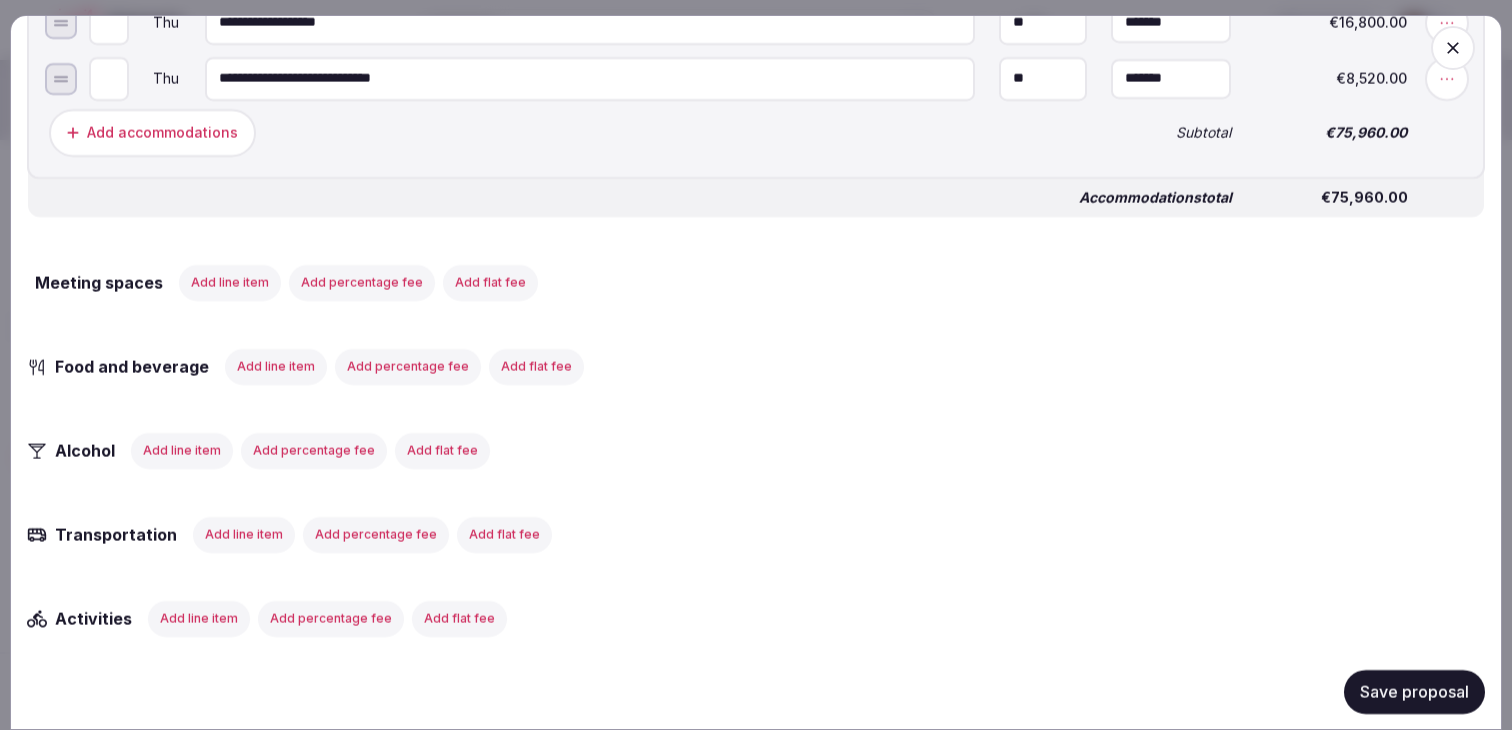 click on "Save proposal" at bounding box center [1414, 691] 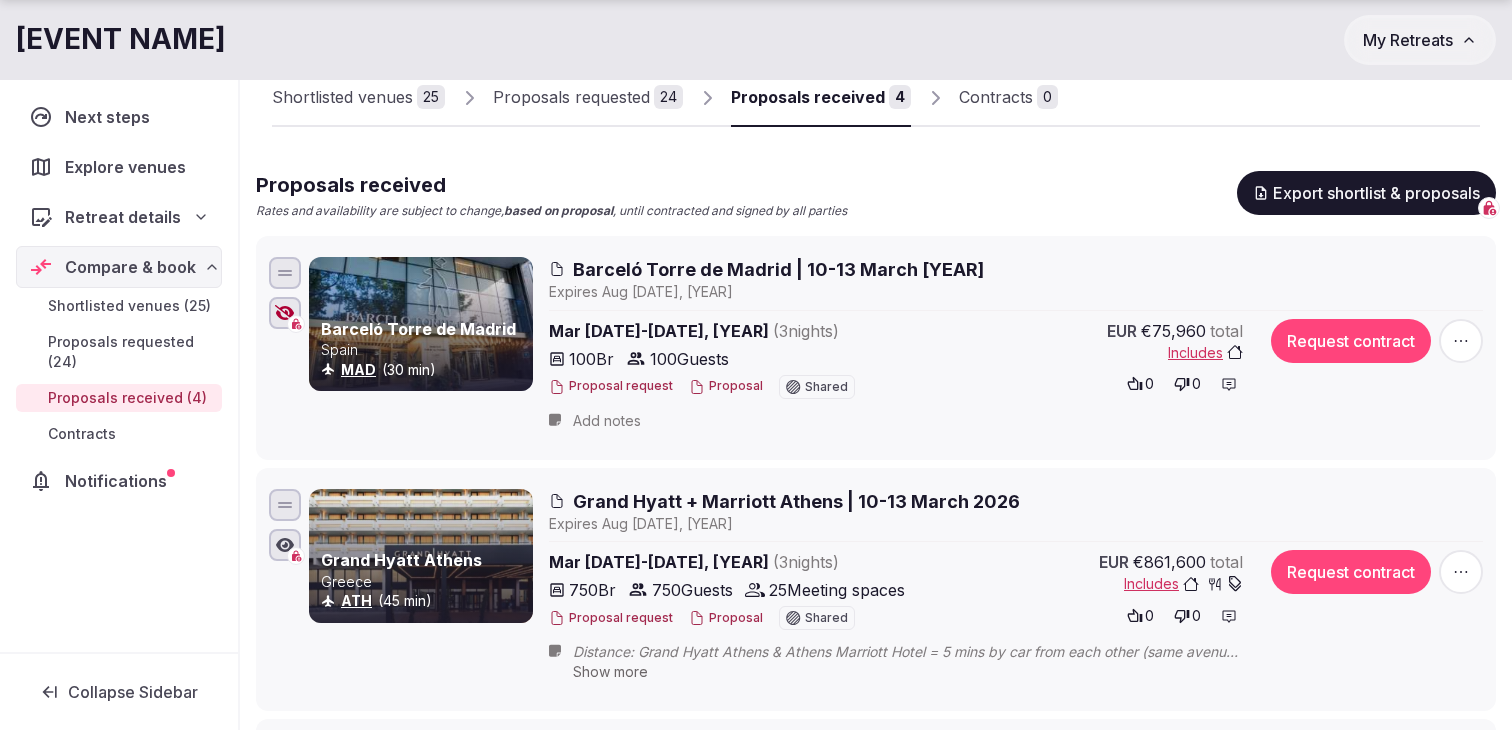 scroll, scrollTop: 159, scrollLeft: 0, axis: vertical 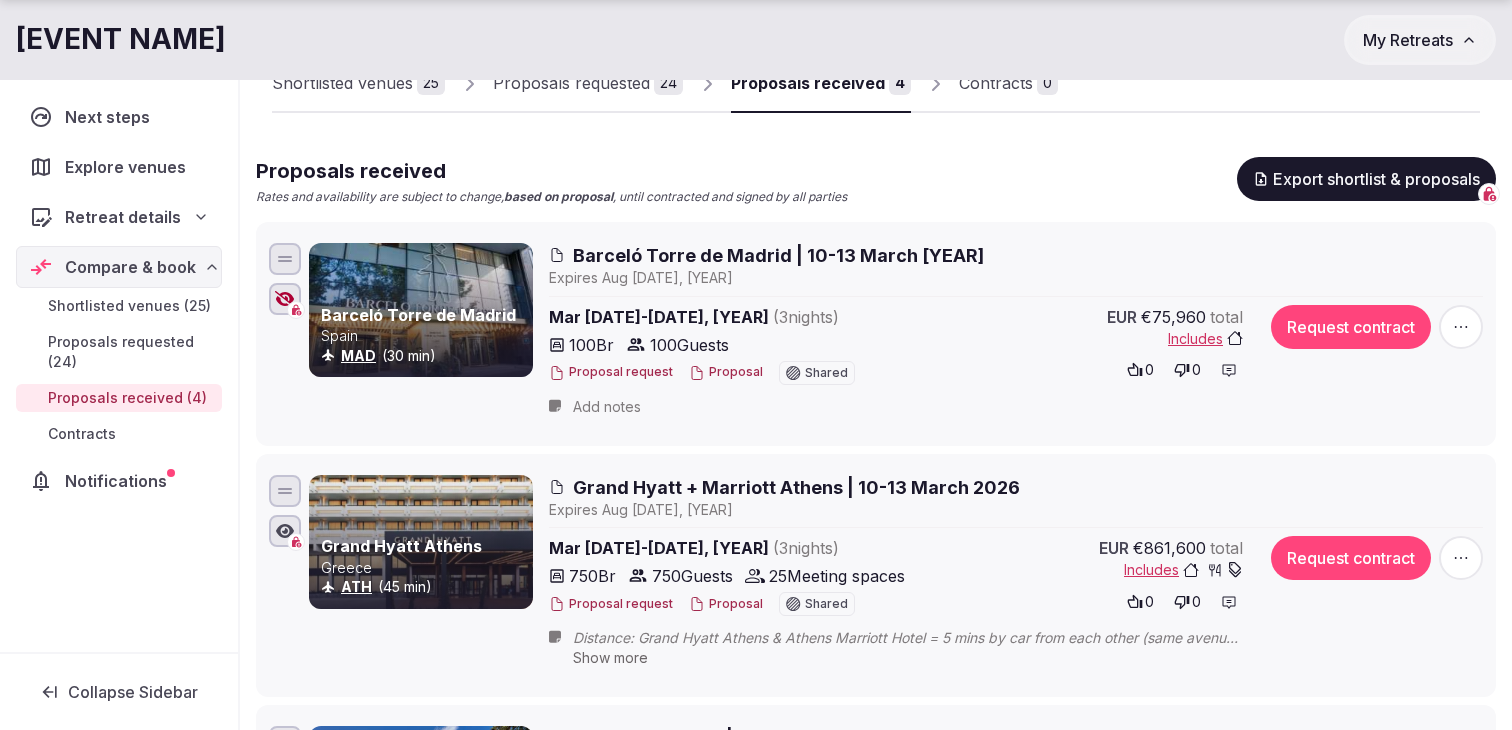 click at bounding box center (1461, 327) 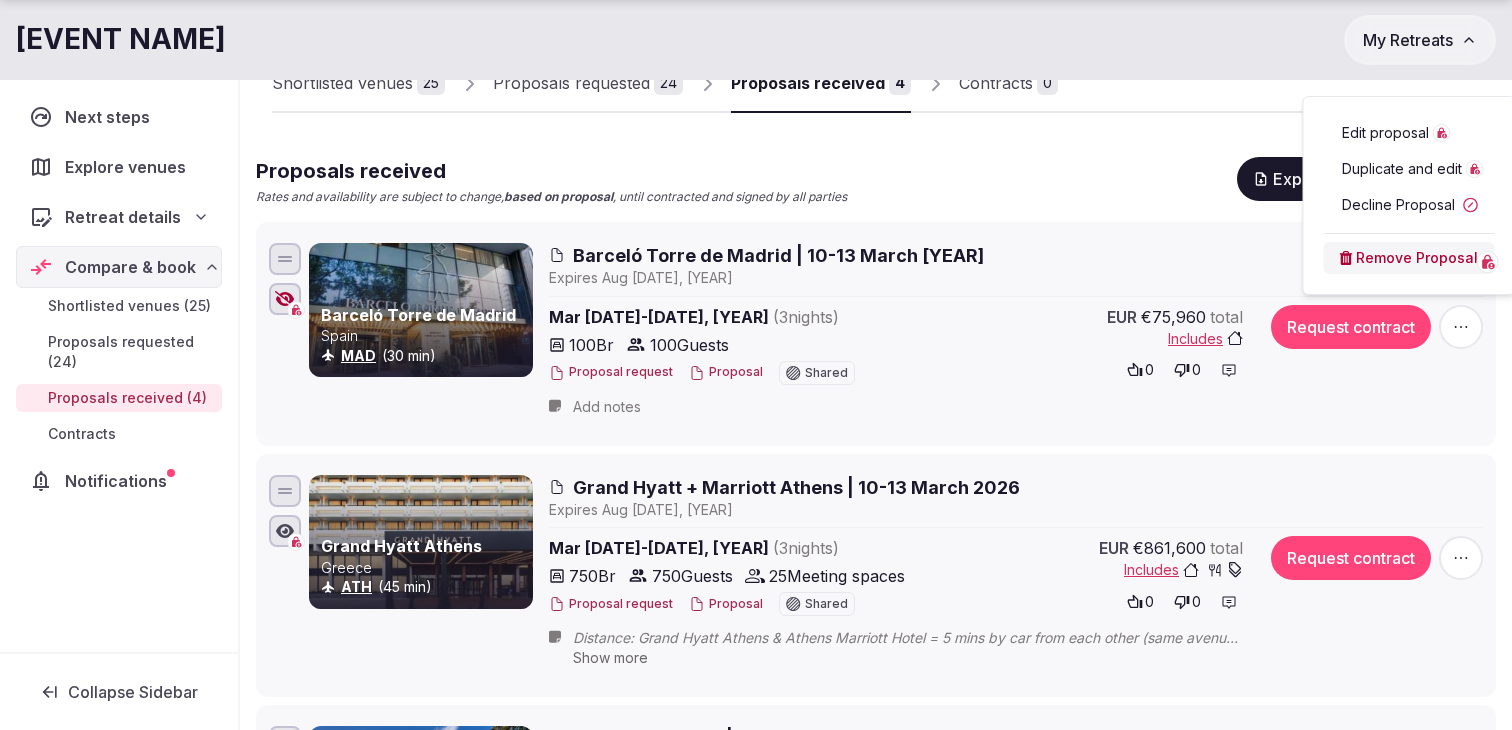click on "Edit proposal" at bounding box center (1385, 133) 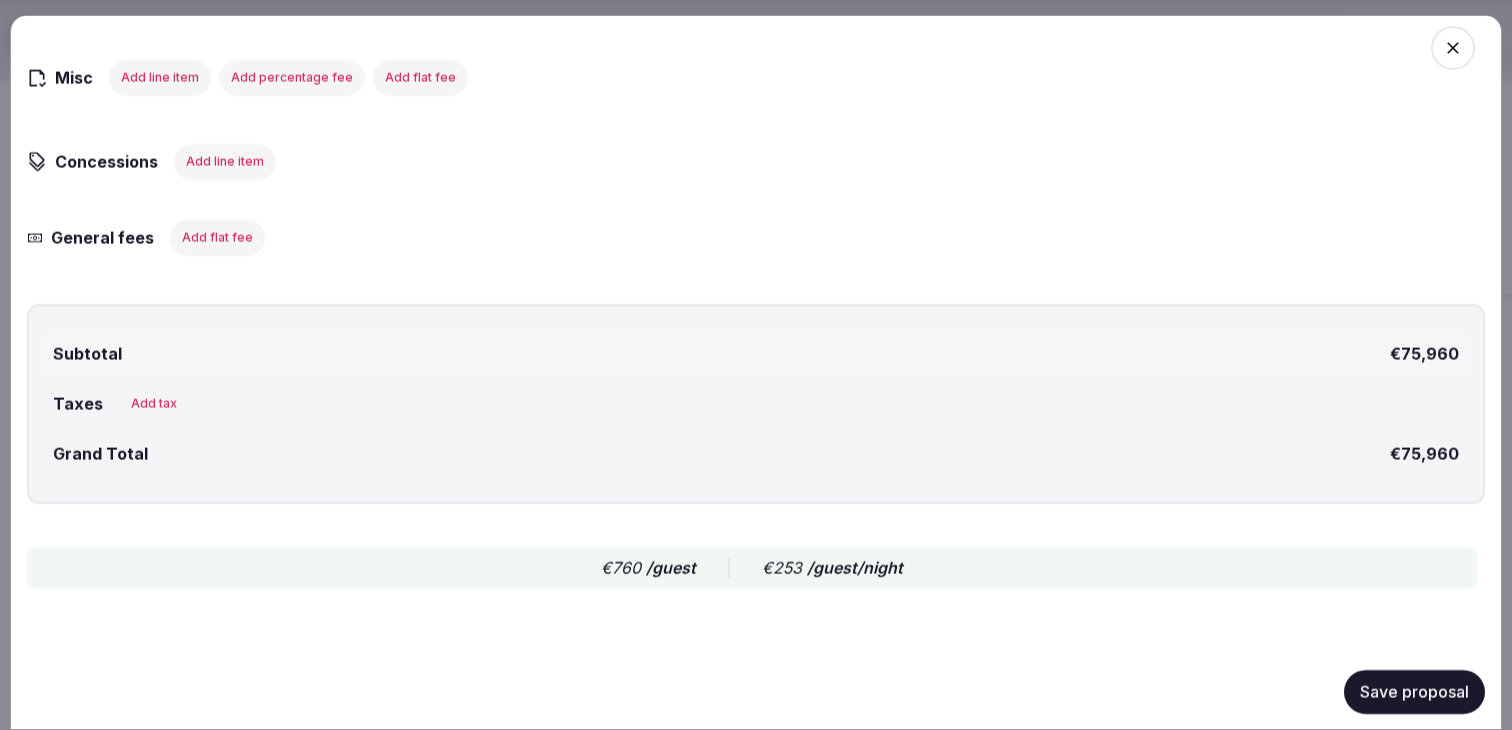 scroll, scrollTop: 1979, scrollLeft: 0, axis: vertical 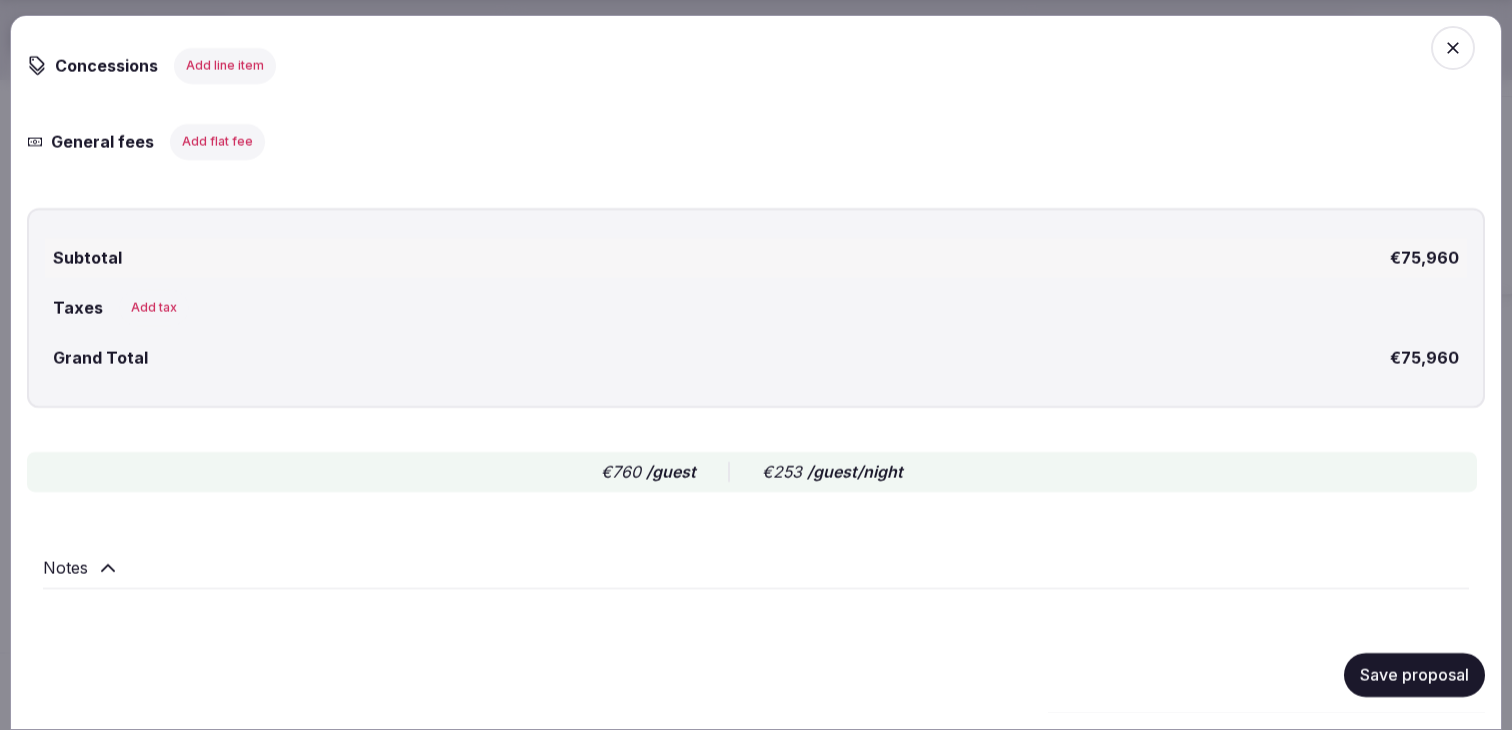 click on "Save proposal" at bounding box center [1414, 674] 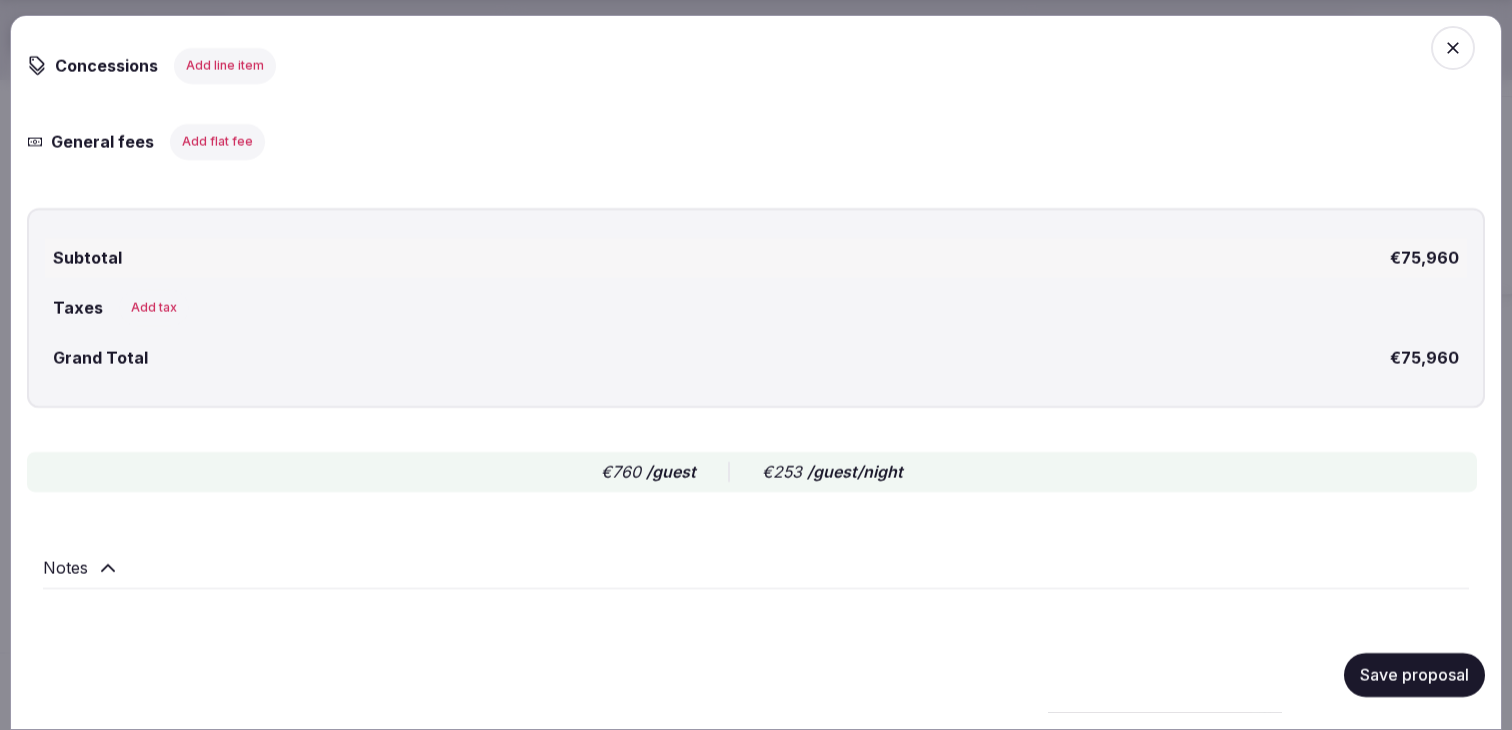 click on "Save proposal" at bounding box center (1414, 674) 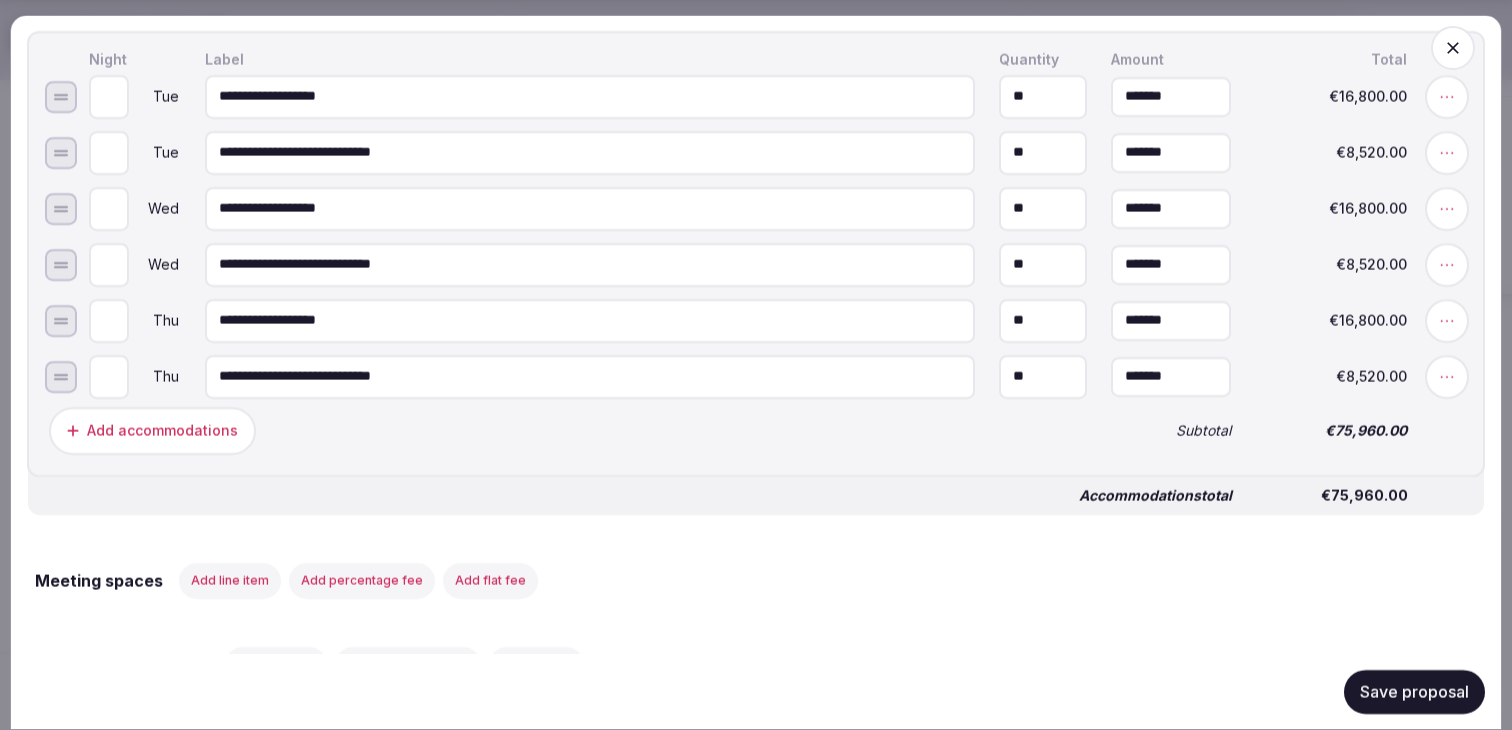 scroll, scrollTop: 943, scrollLeft: 0, axis: vertical 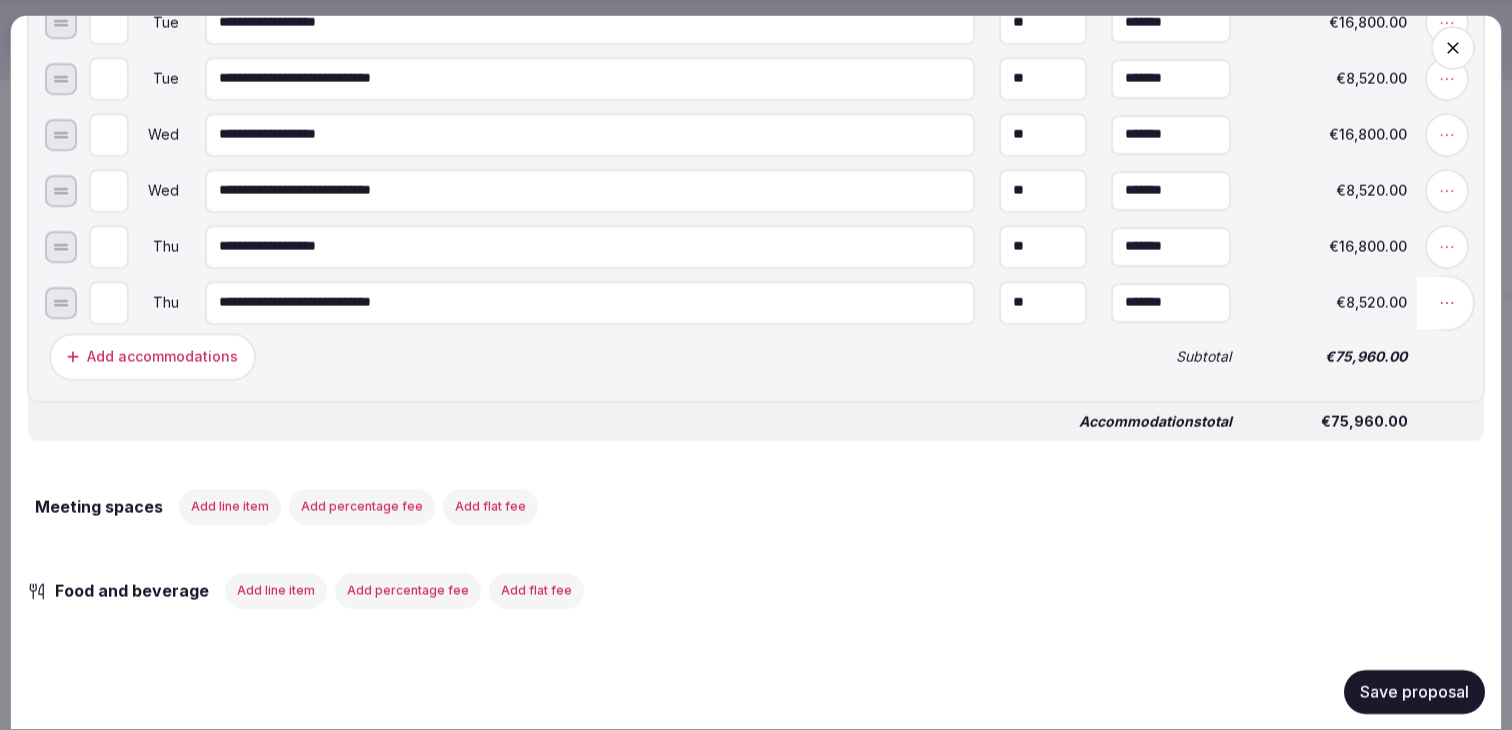 click 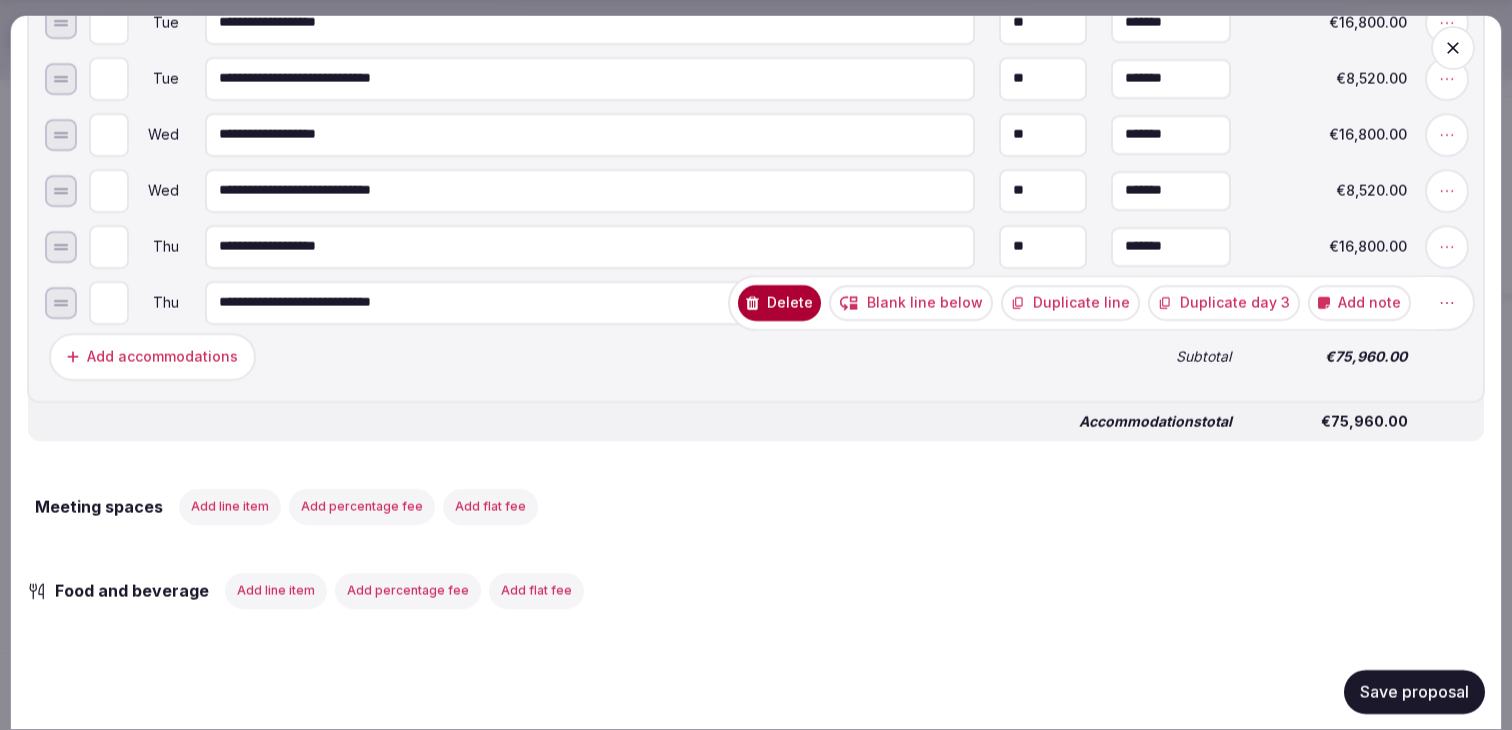 click on "Add note" at bounding box center [1359, 302] 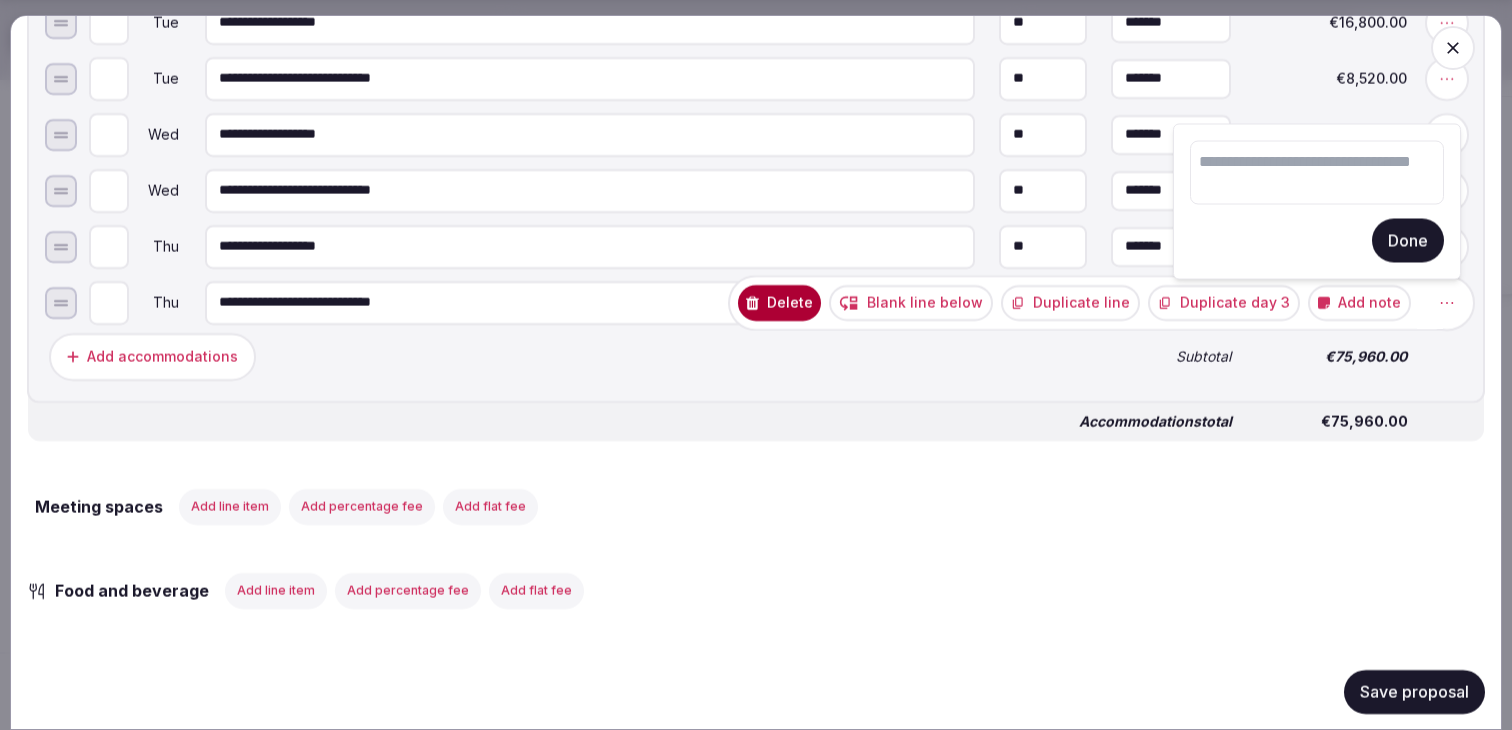 click at bounding box center (1317, 173) 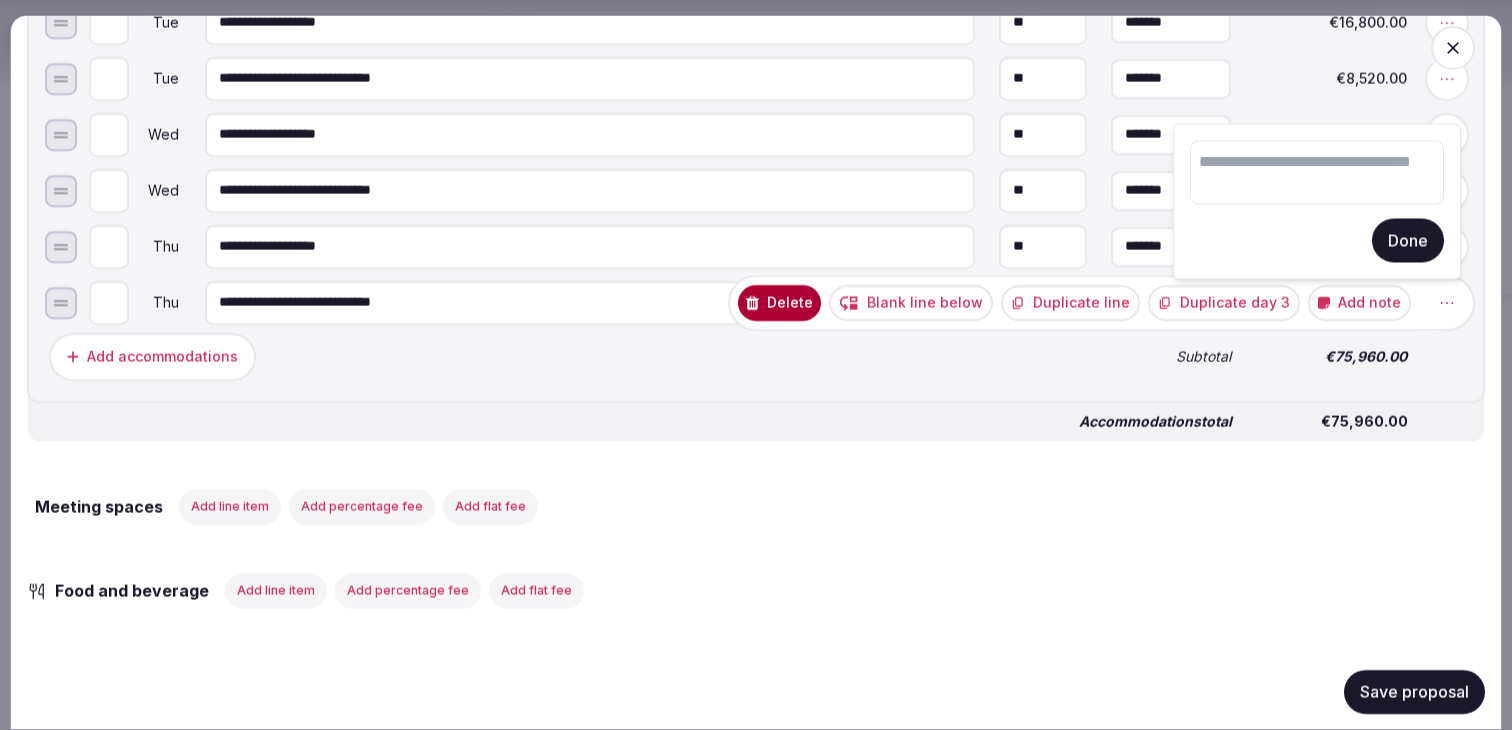 click at bounding box center (1317, 173) 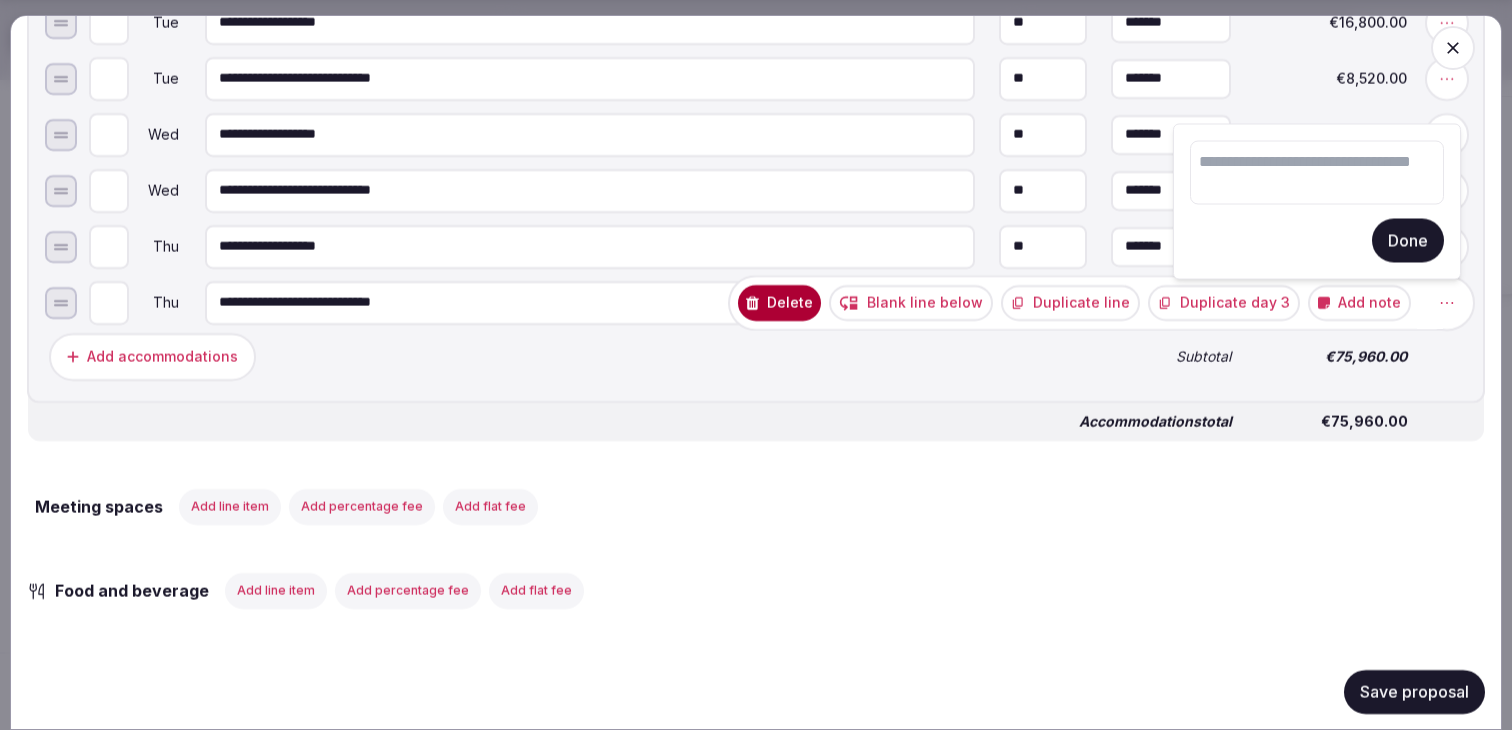 paste on "**********" 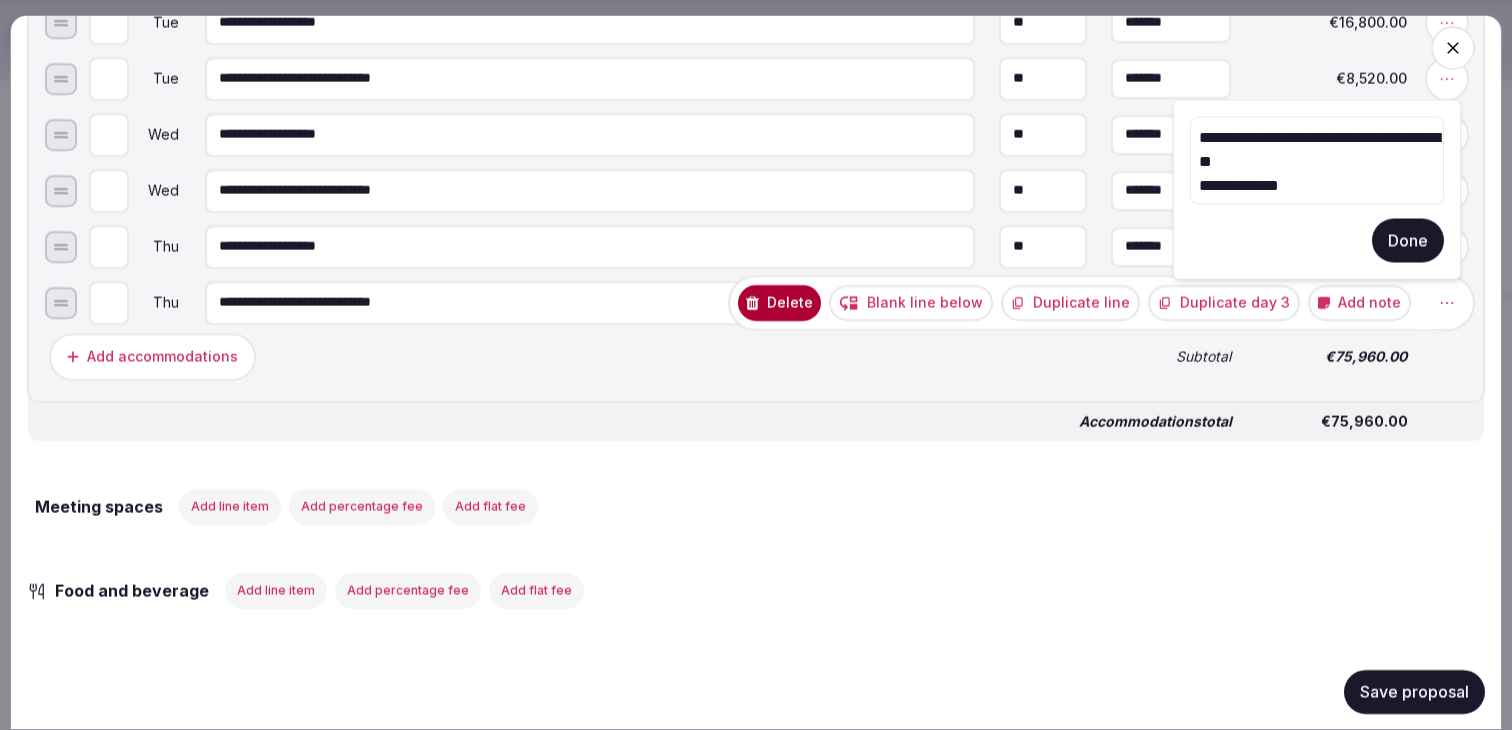drag, startPoint x: 1424, startPoint y: 139, endPoint x: 1304, endPoint y: 137, distance: 120.01666 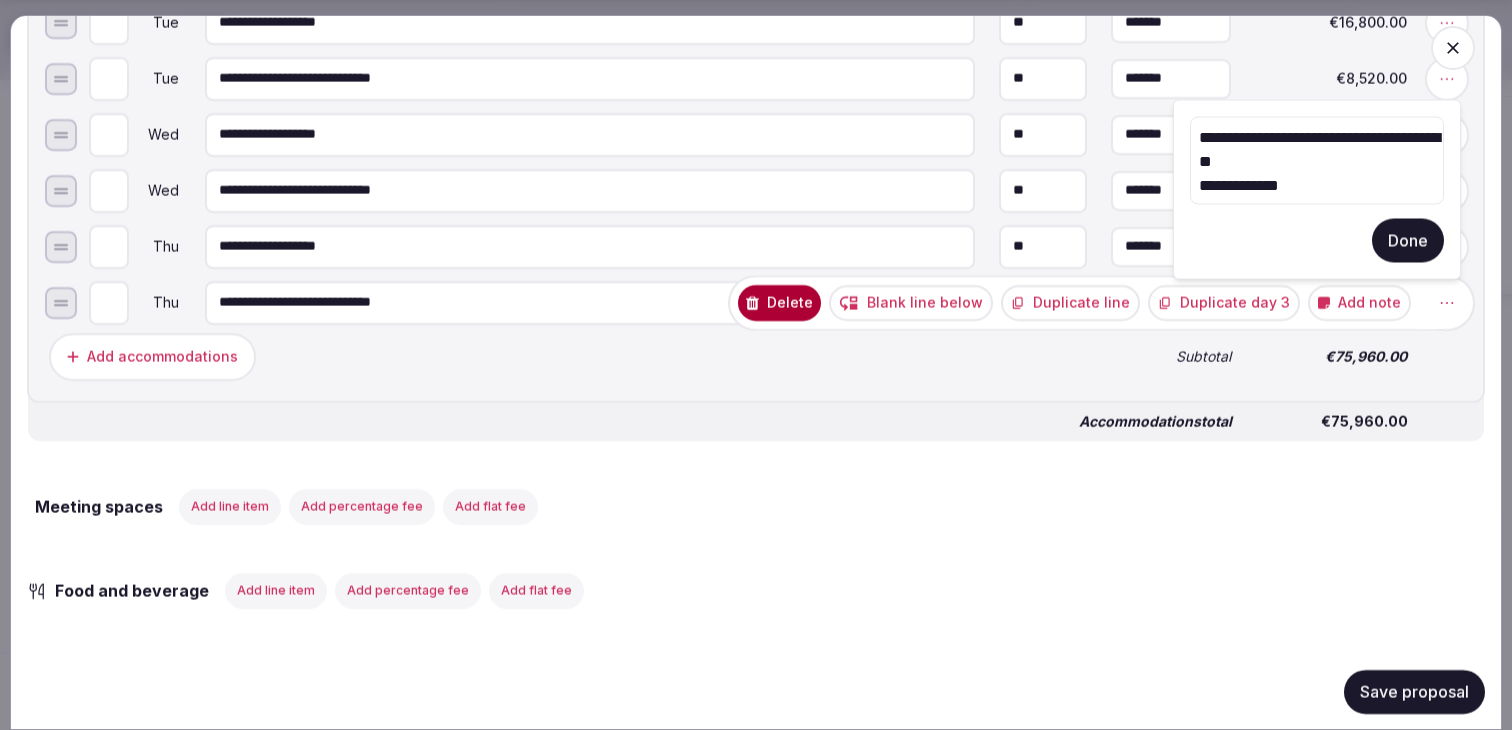 click on "**********" at bounding box center [1317, 161] 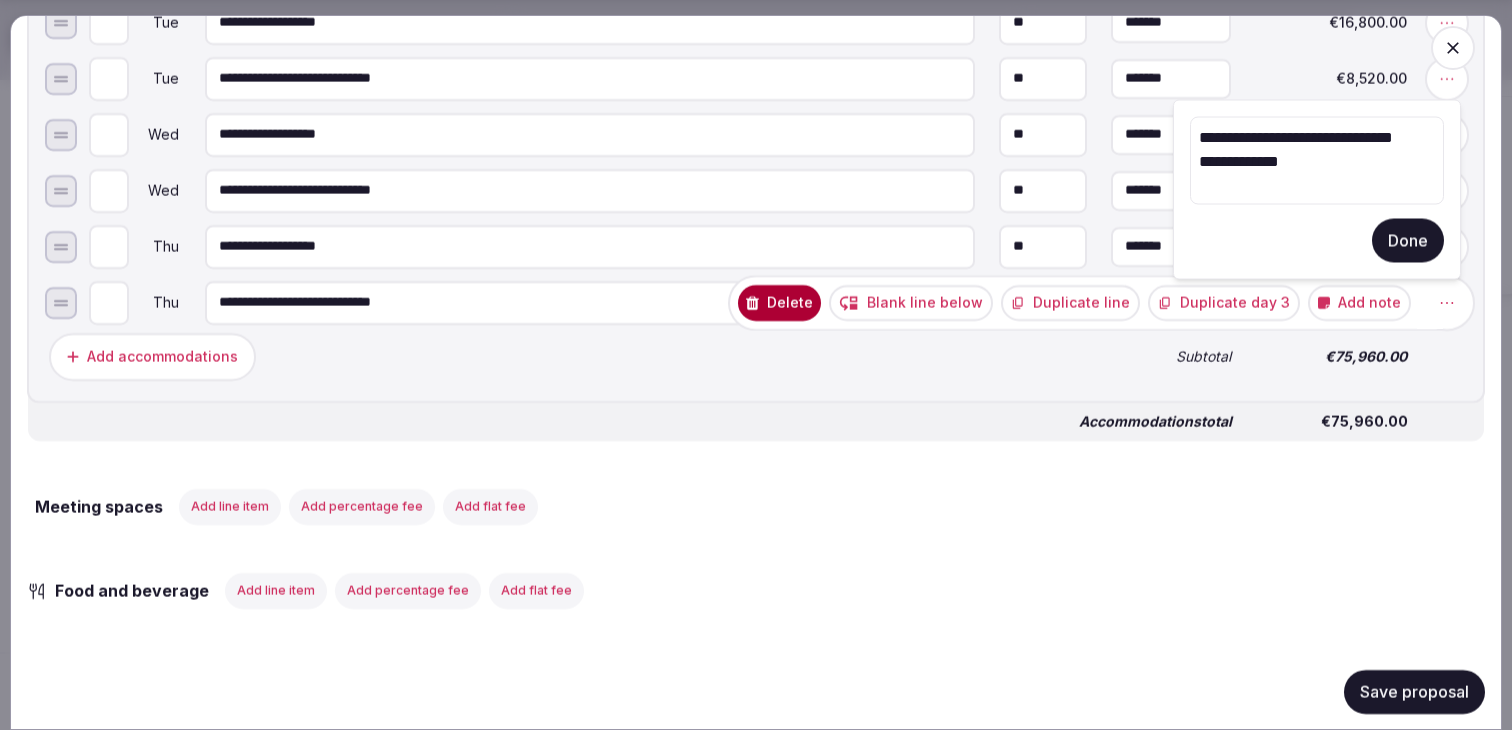 drag, startPoint x: 1367, startPoint y: 182, endPoint x: 1176, endPoint y: 181, distance: 191.00262 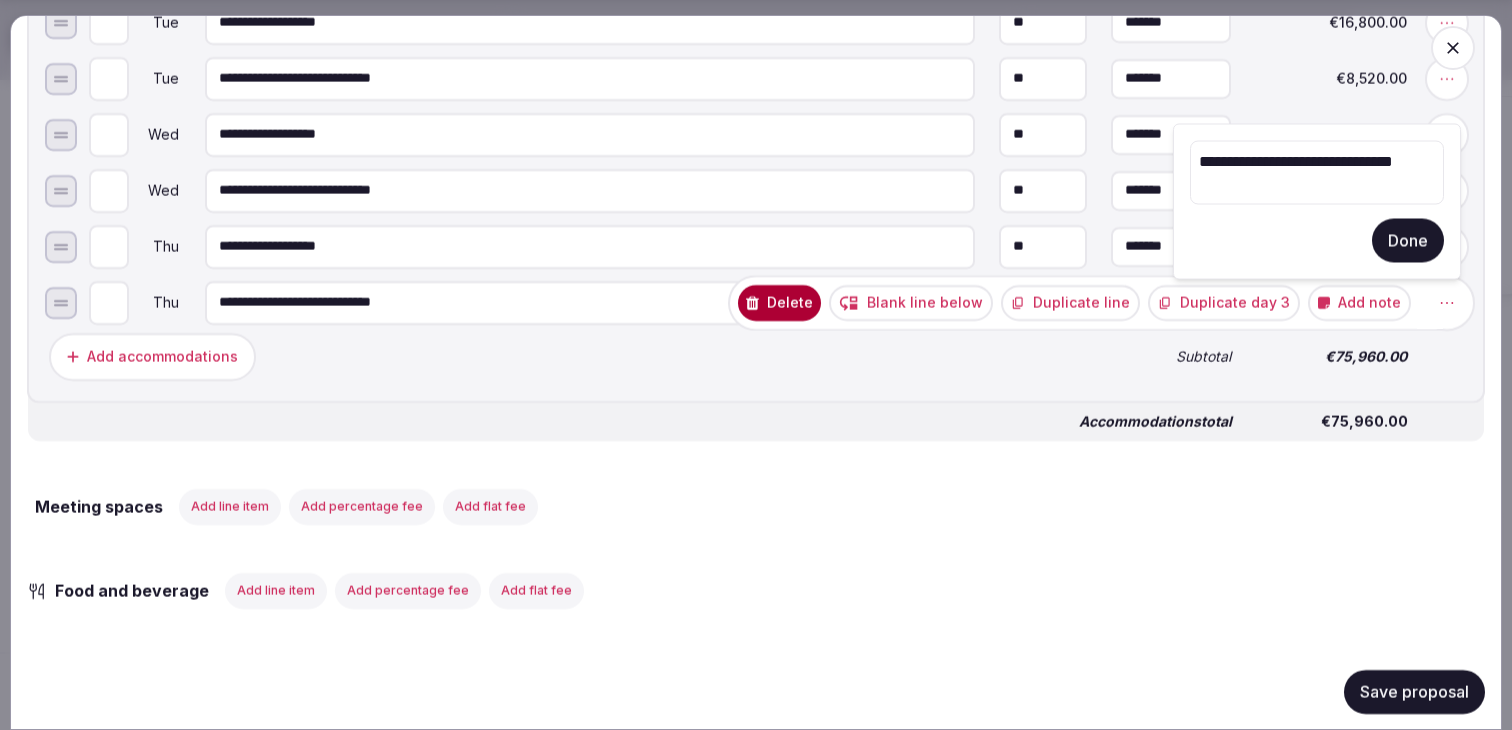 click on "**********" at bounding box center [1317, 173] 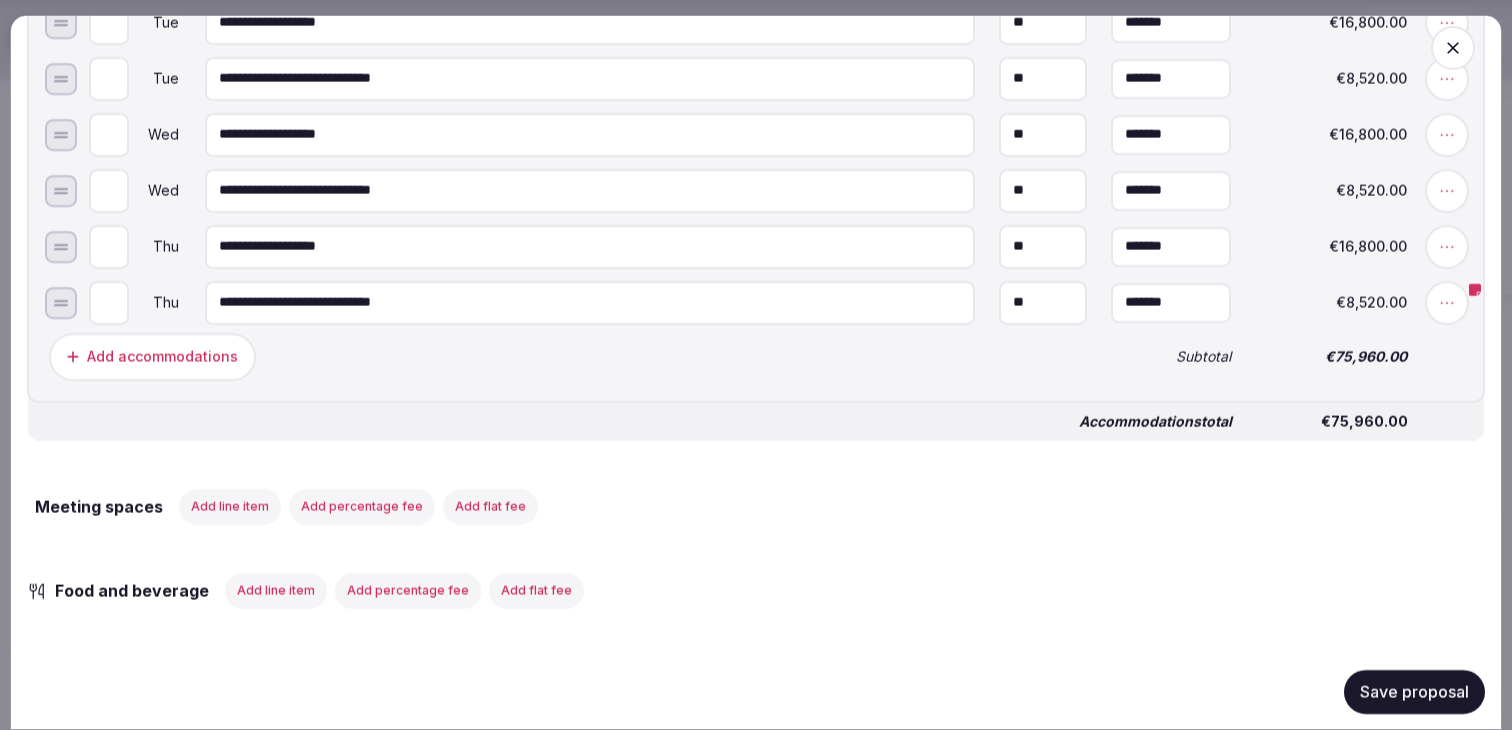 click on "Save proposal" at bounding box center (1414, 691) 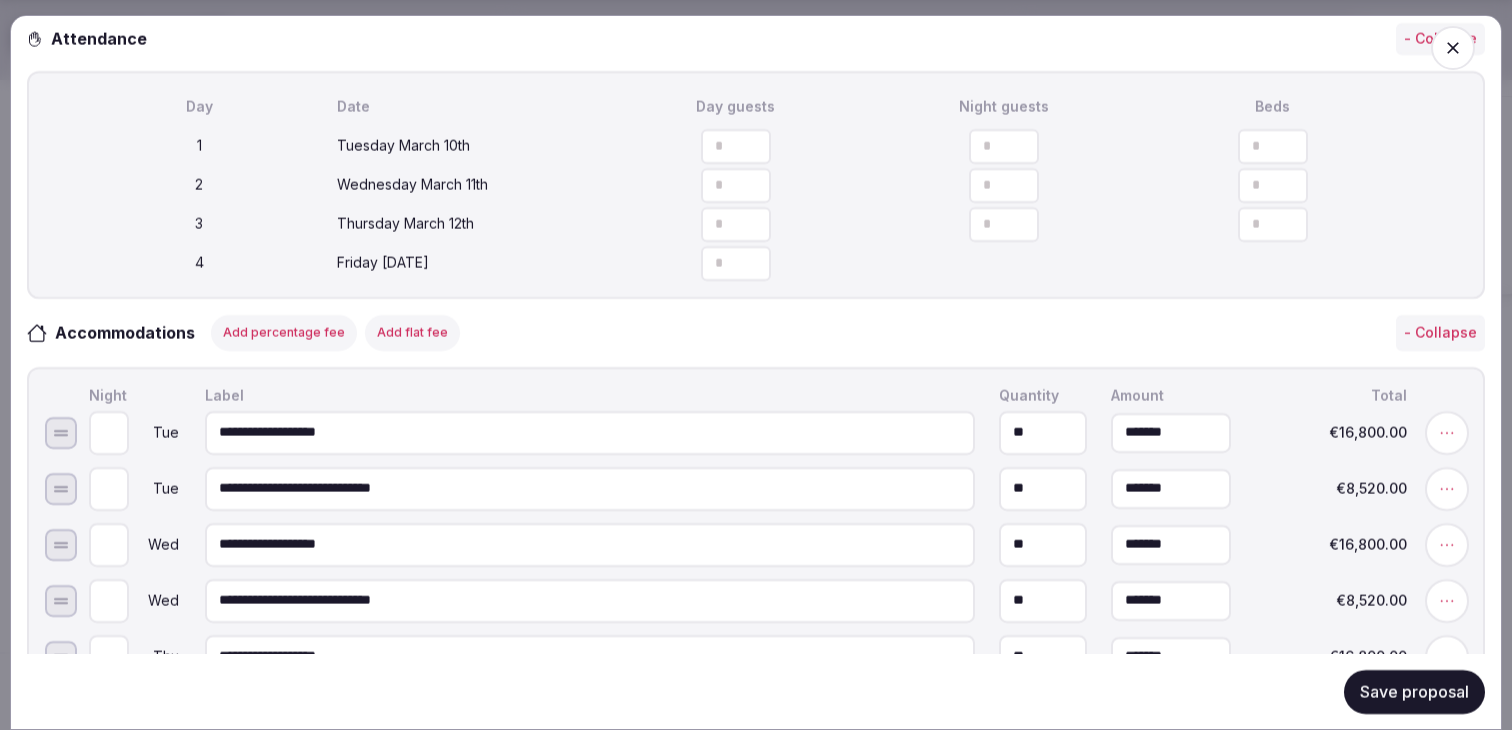 scroll, scrollTop: 613, scrollLeft: 0, axis: vertical 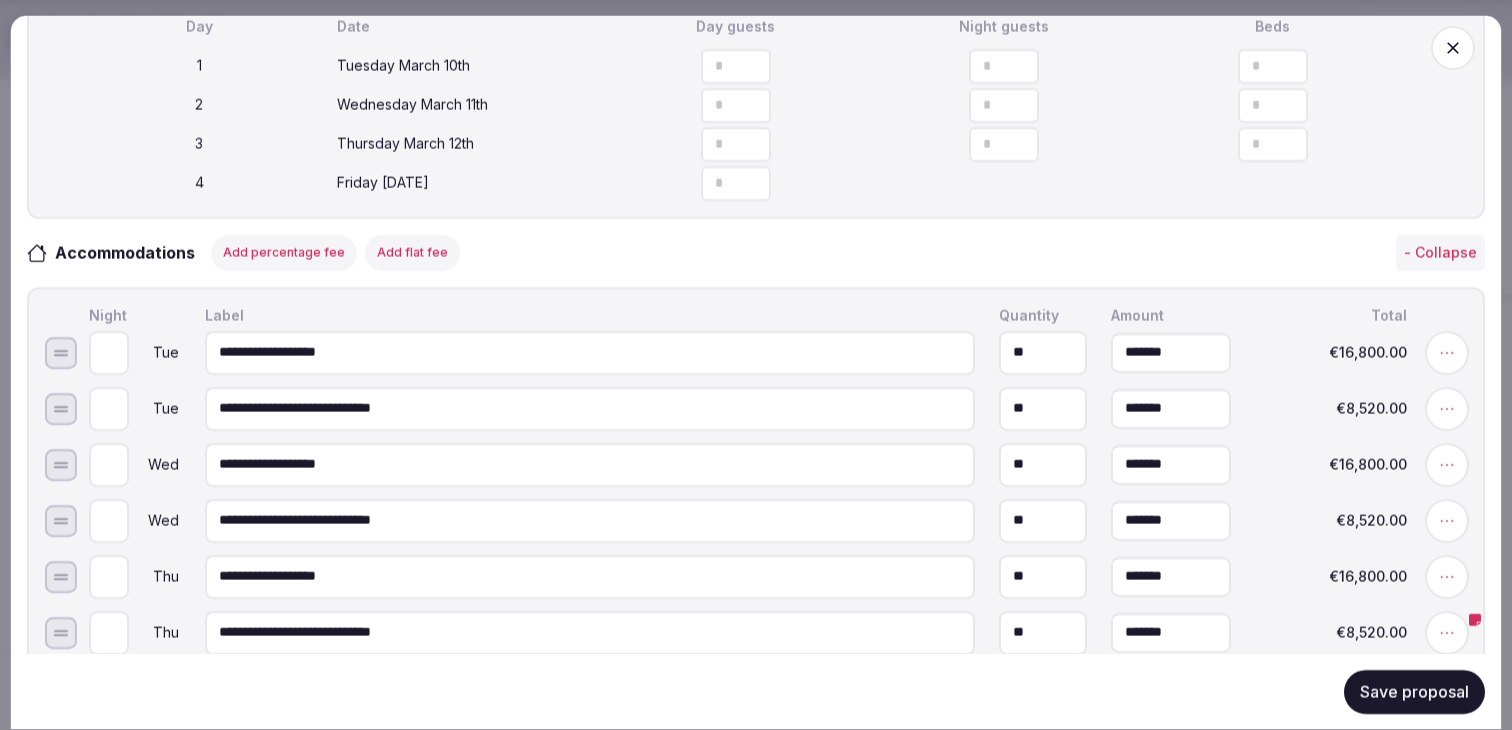 click on "Label" at bounding box center [590, 315] 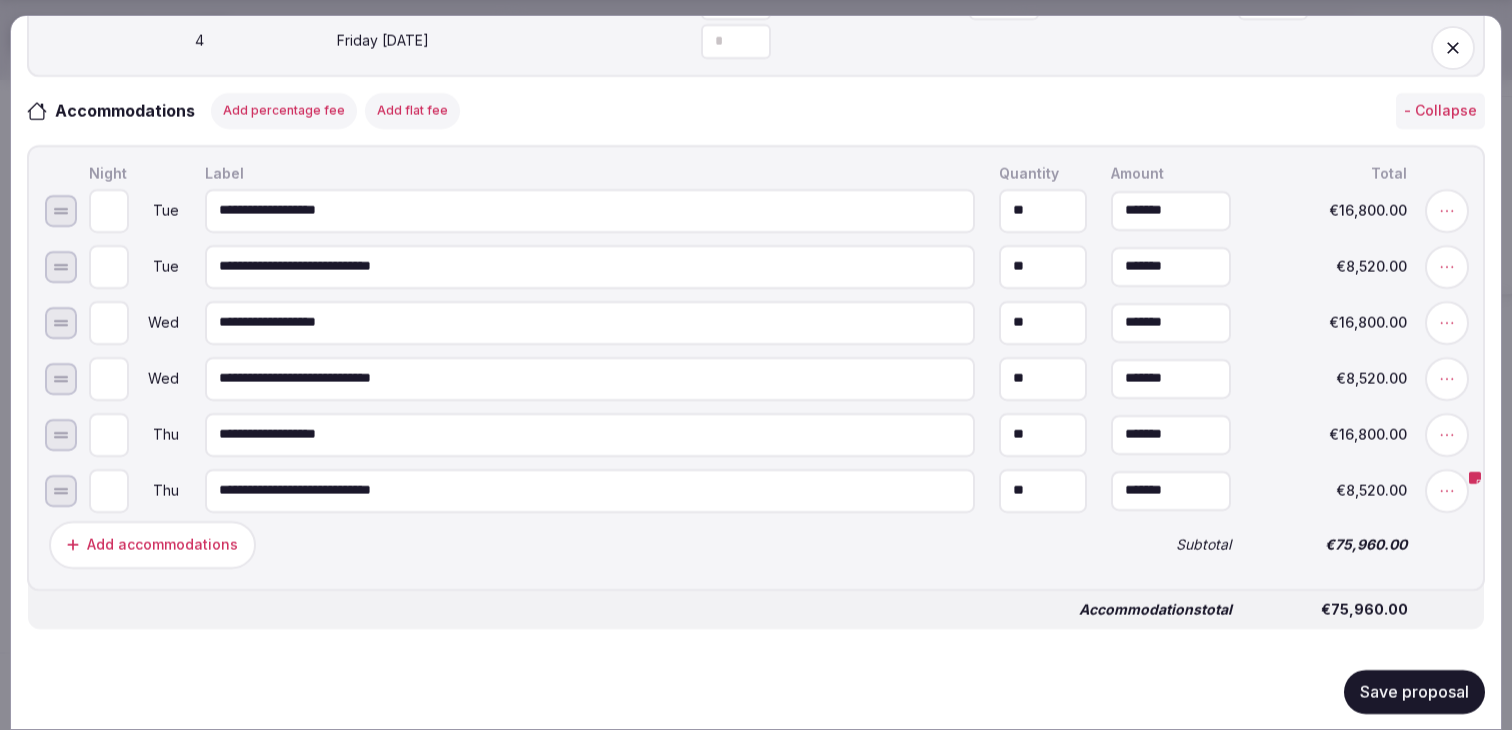 scroll, scrollTop: 784, scrollLeft: 0, axis: vertical 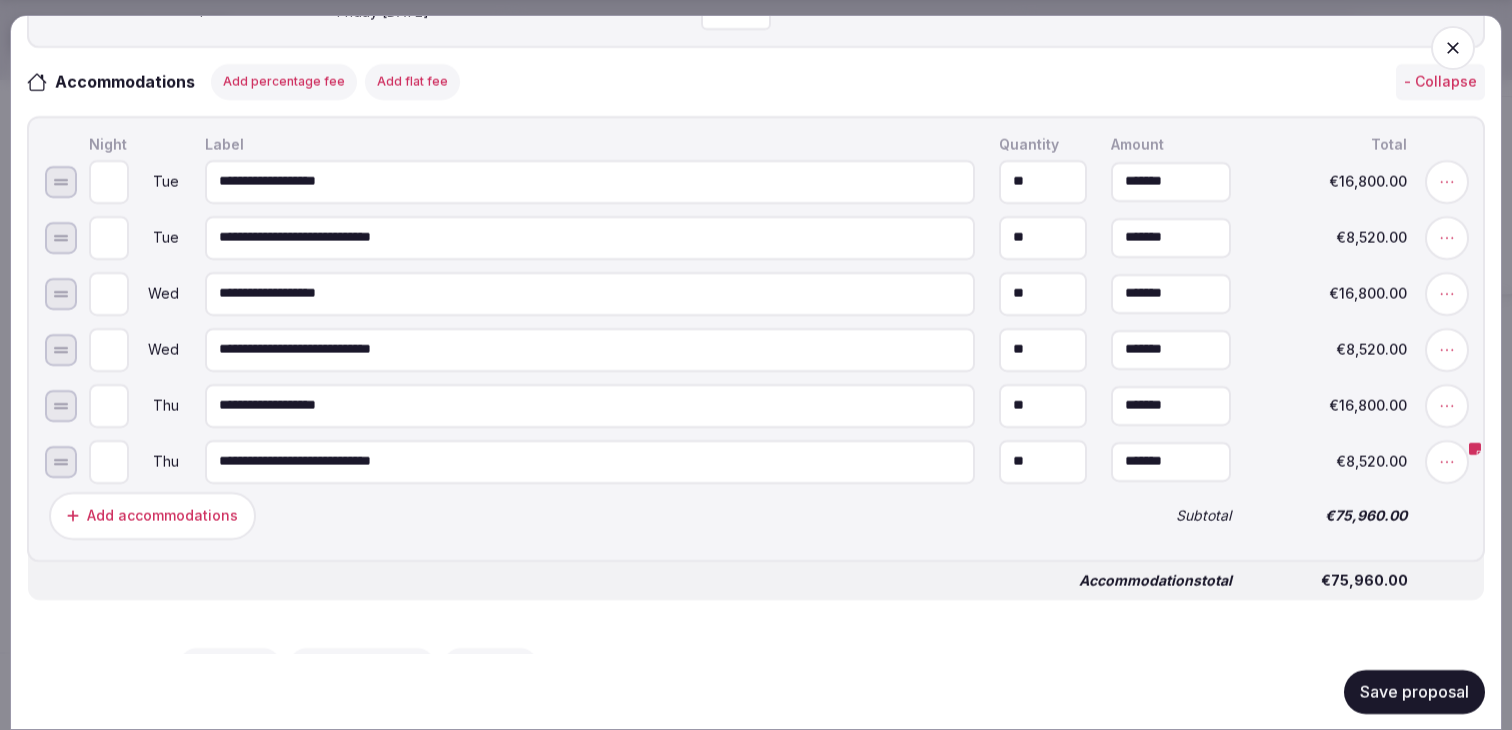 click on "Save proposal" at bounding box center (1414, 691) 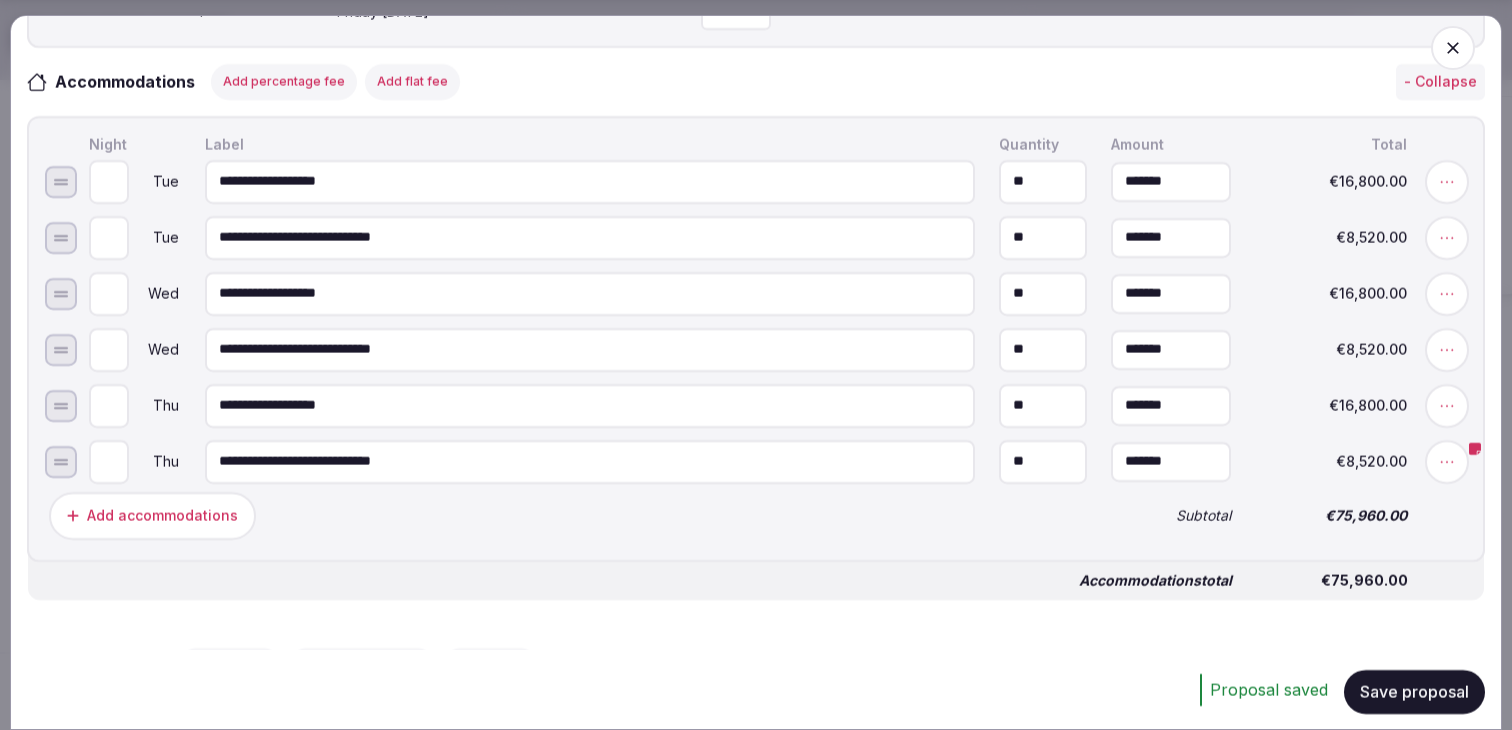 scroll, scrollTop: 0, scrollLeft: 0, axis: both 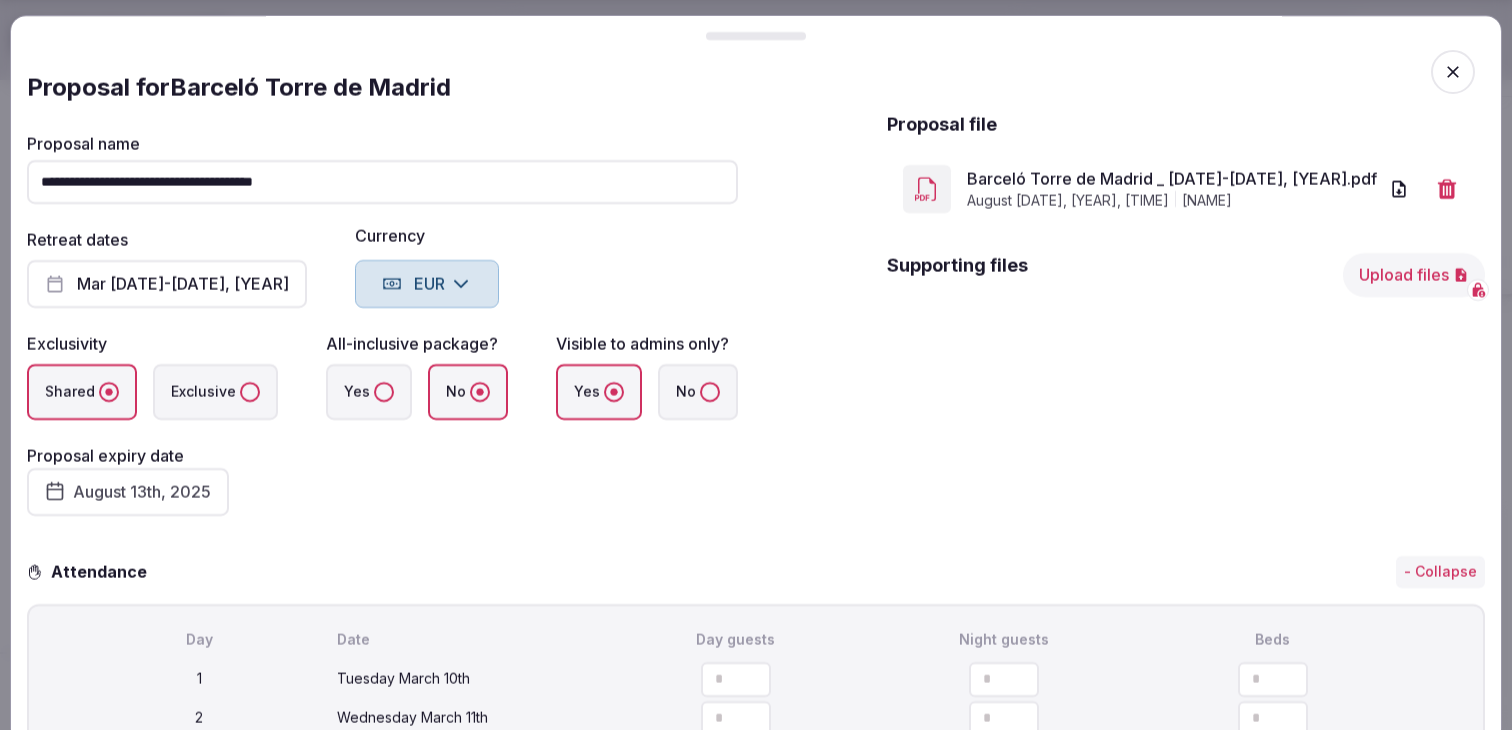 click 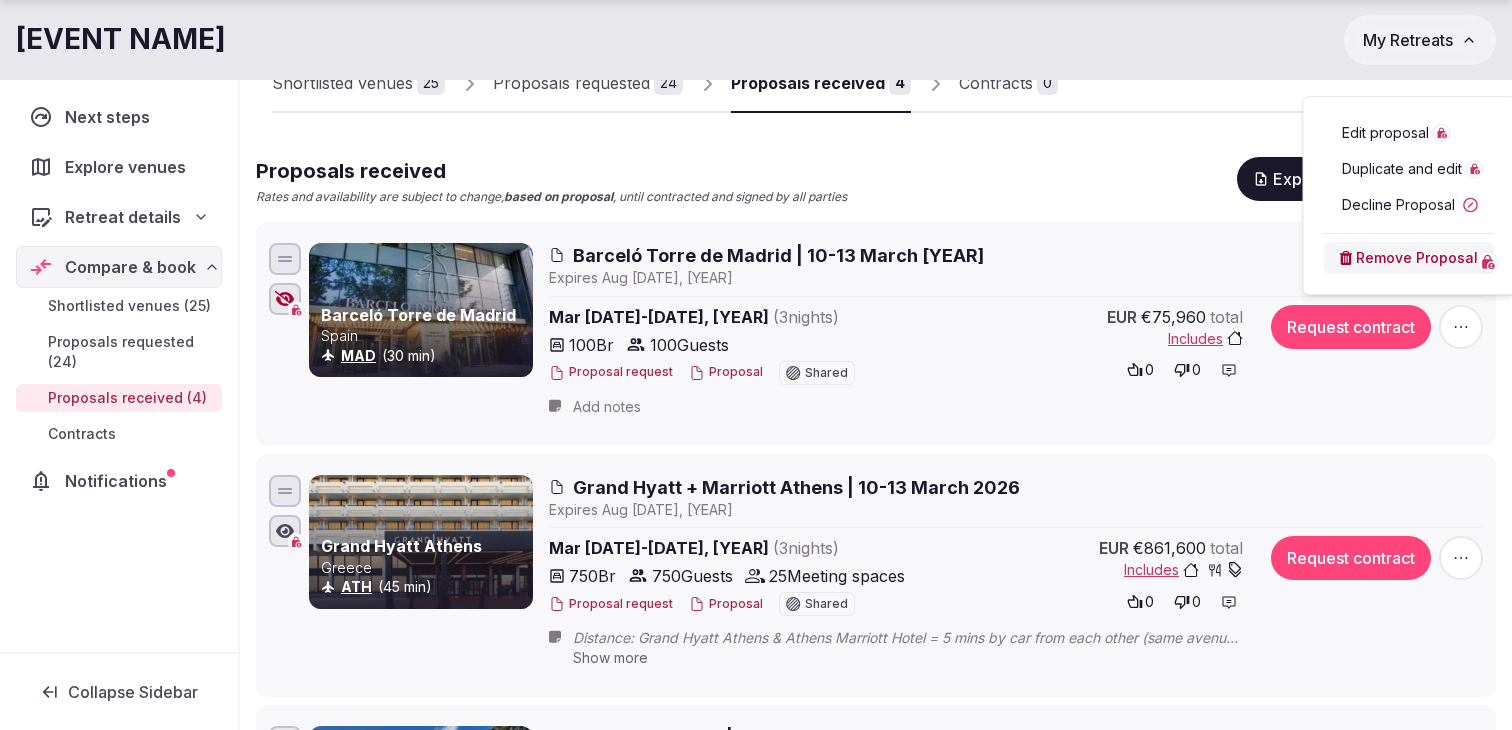 click on "Proposals received Rates and availability are subject to change,  based on proposal , until contracted and signed by all parties Export shortlist & proposals Barceló Torre de Madrid [STATE] MAD (30 min) Barceló Torre de Madrid | [DATE]-[DATE], [YEAR] Expire s   [DATE] [DATE] - [DATE], [YEAR] ( [NUMBER]  night s ) [NUMBER]  Br [NUMBER]  Guests Proposal request Proposal Shared EUR €75,960 total Includes 0 0 Request contract Add notes Grand Hyatt Athens [STATE] ATH (45 min) Grand Hyatt + Marriott Athens | [DATE]-[DATE], [YEAR] Expire s   [DATE] [DATE] - [DATE], [YEAR] ( [NUMBER]  night s ) [NUMBER]  Br [NUMBER]  Guests [NUMBER]  Meeting spaces Proposal request Proposal Shared EUR €861,600 total Includes 0 0 Request contract Distance: Grand Hyatt Athens & Athens Marriott Hotel = 5 mins by car from each other (same avenue)
On hold for 1srt option until [DATE] (Hyatt) and [DATE] (Marriott).  Show more RIU Plaza España [STATE] MAD (30 min) Riu Plaza España | [DATE]-[DATE], [YEAR]  Expire s   [DATE] [DATE] - [DATE], [YEAR] ( [NUMBER]  night s )" at bounding box center [876, 658] 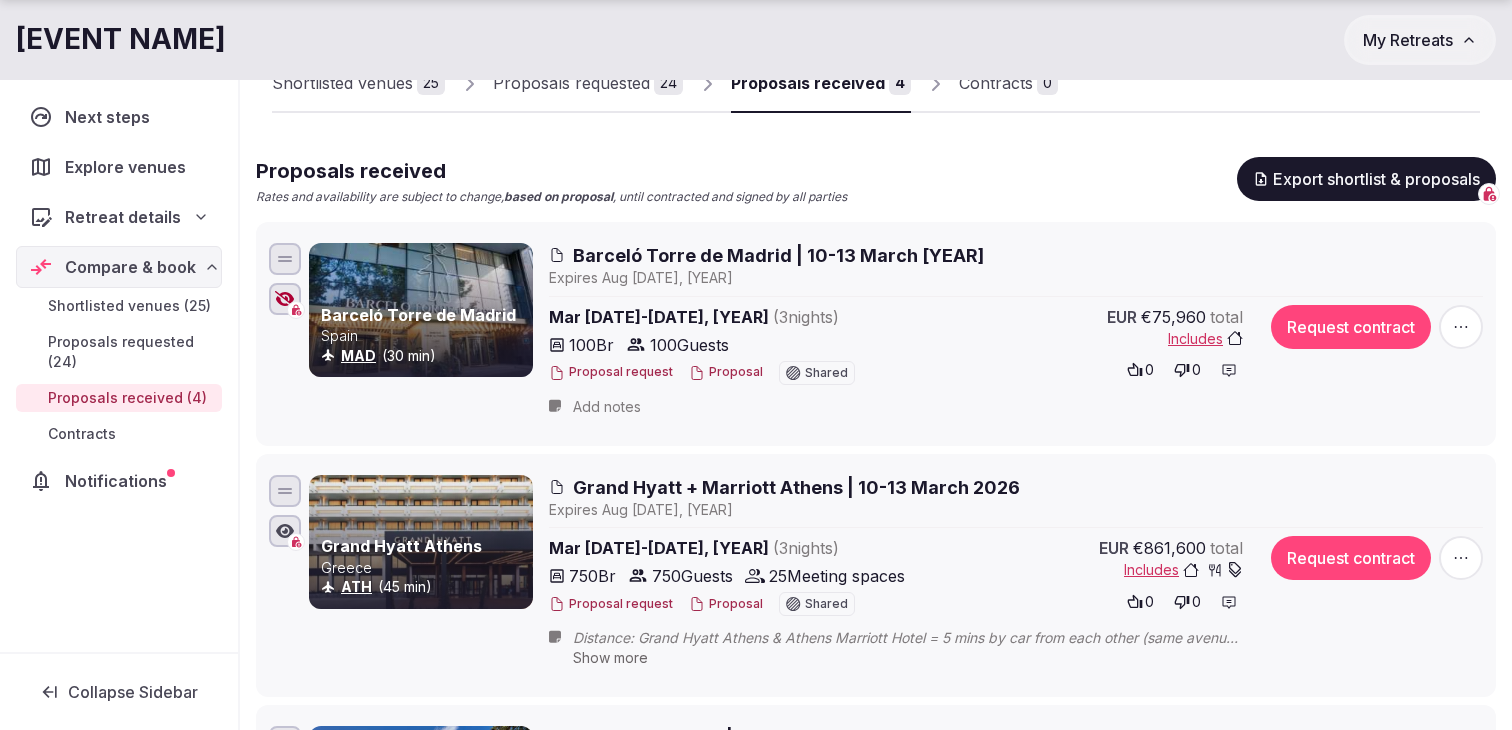 click on "Add notes" at bounding box center (607, 407) 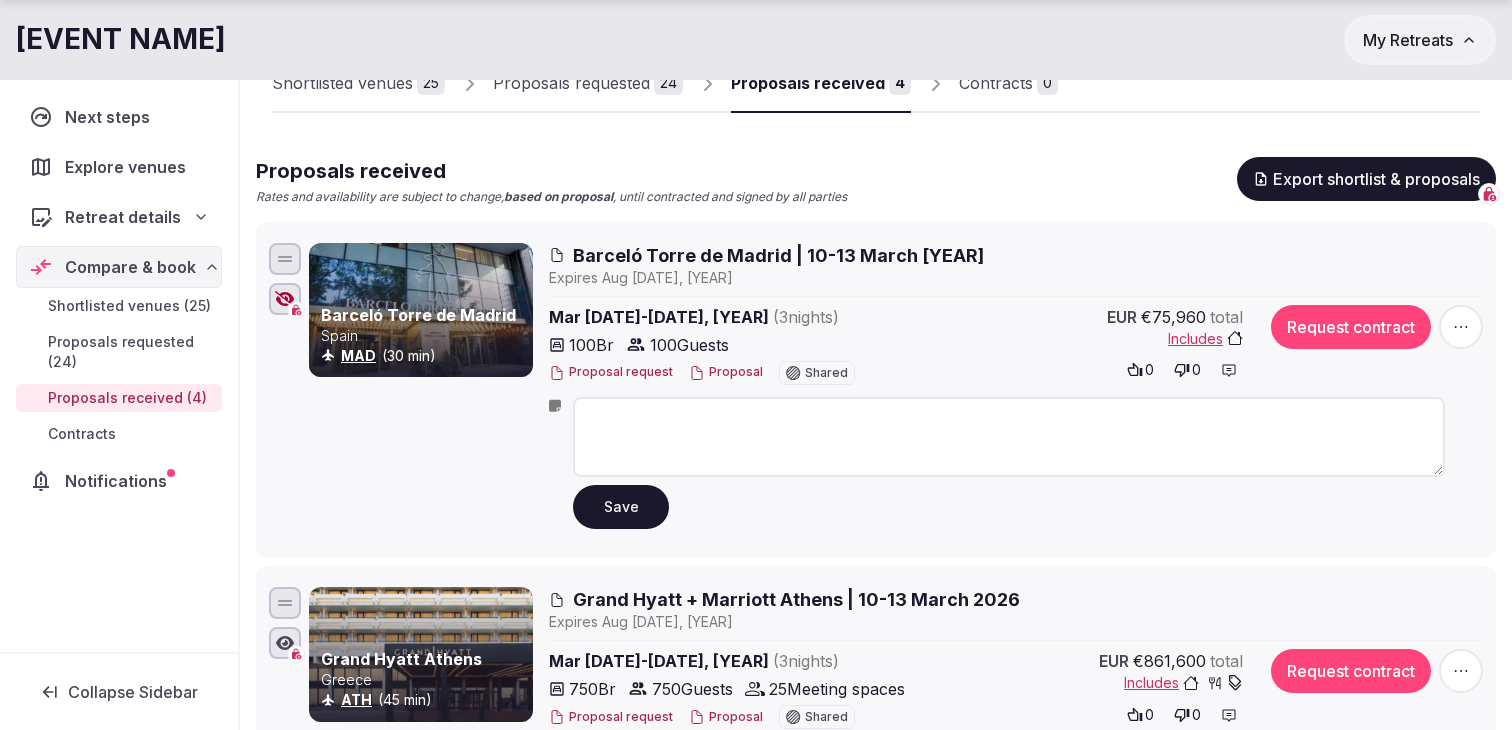 click at bounding box center (1009, 437) 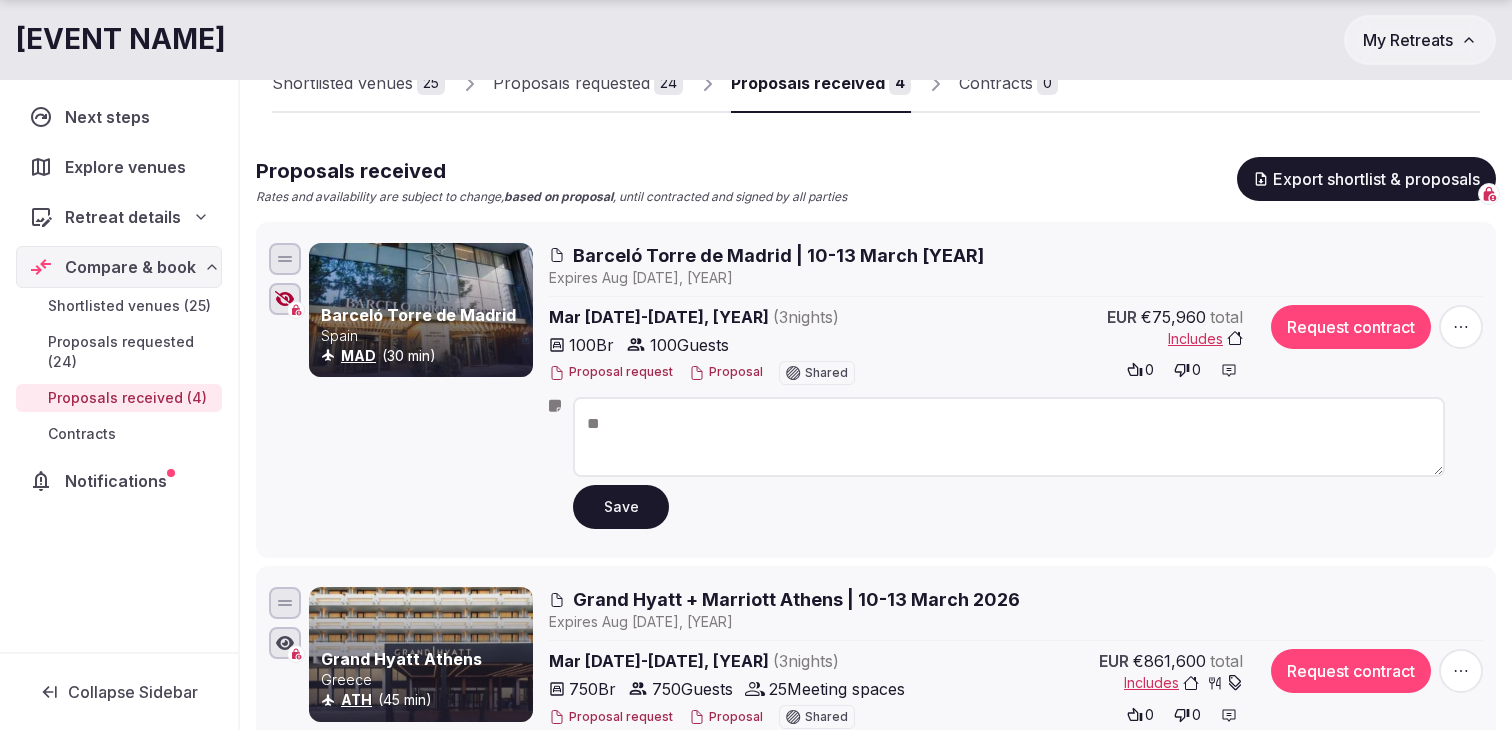 type on "*" 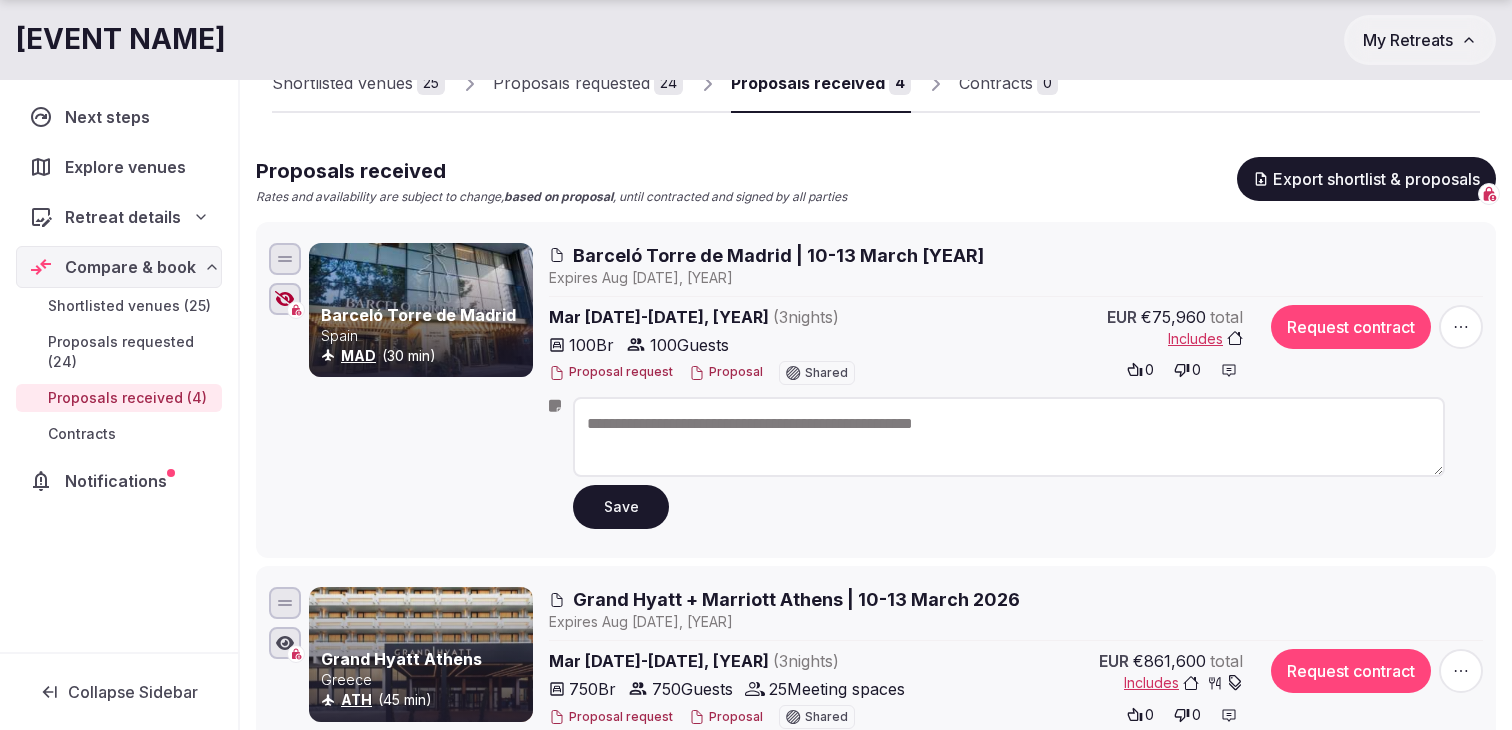 click on "**********" at bounding box center [1009, 437] 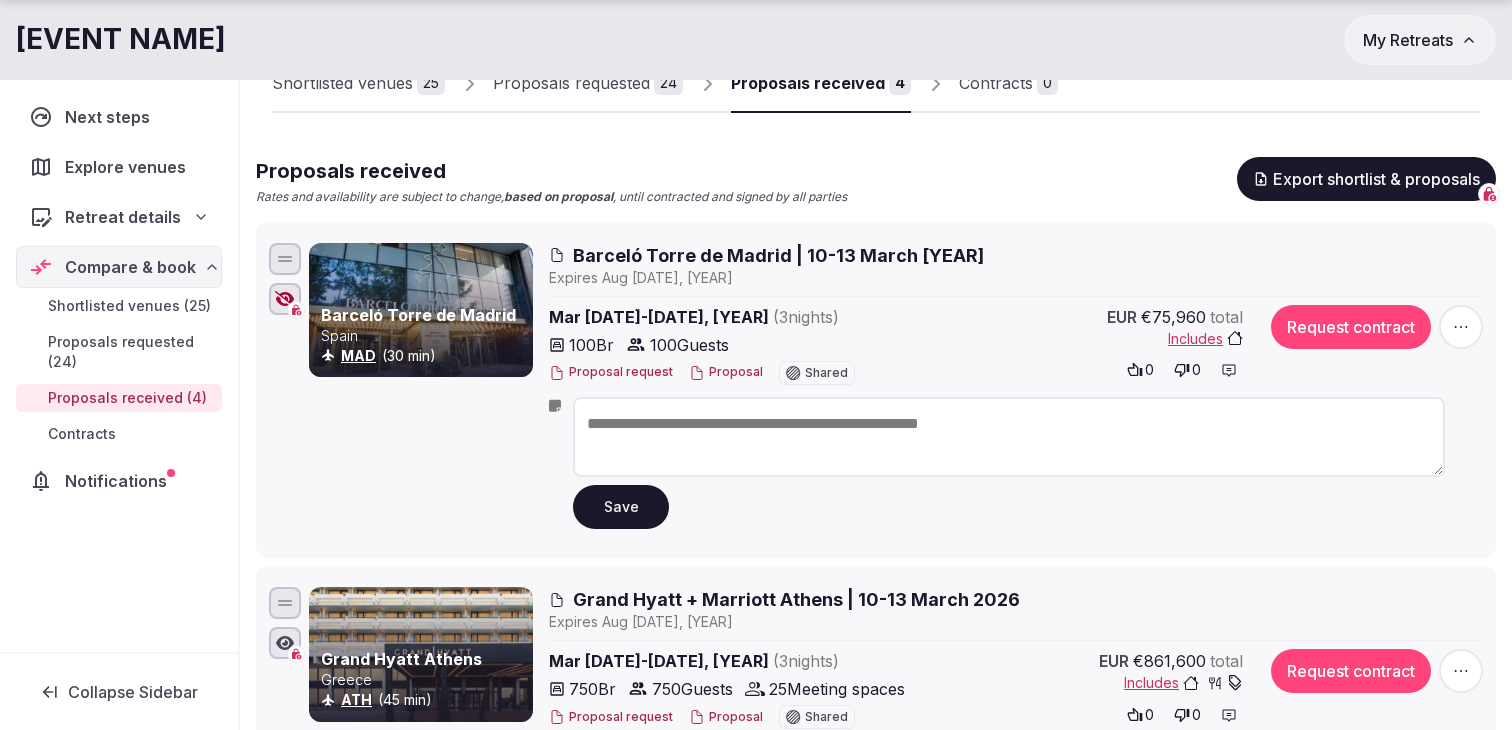 click on "**********" at bounding box center (1009, 437) 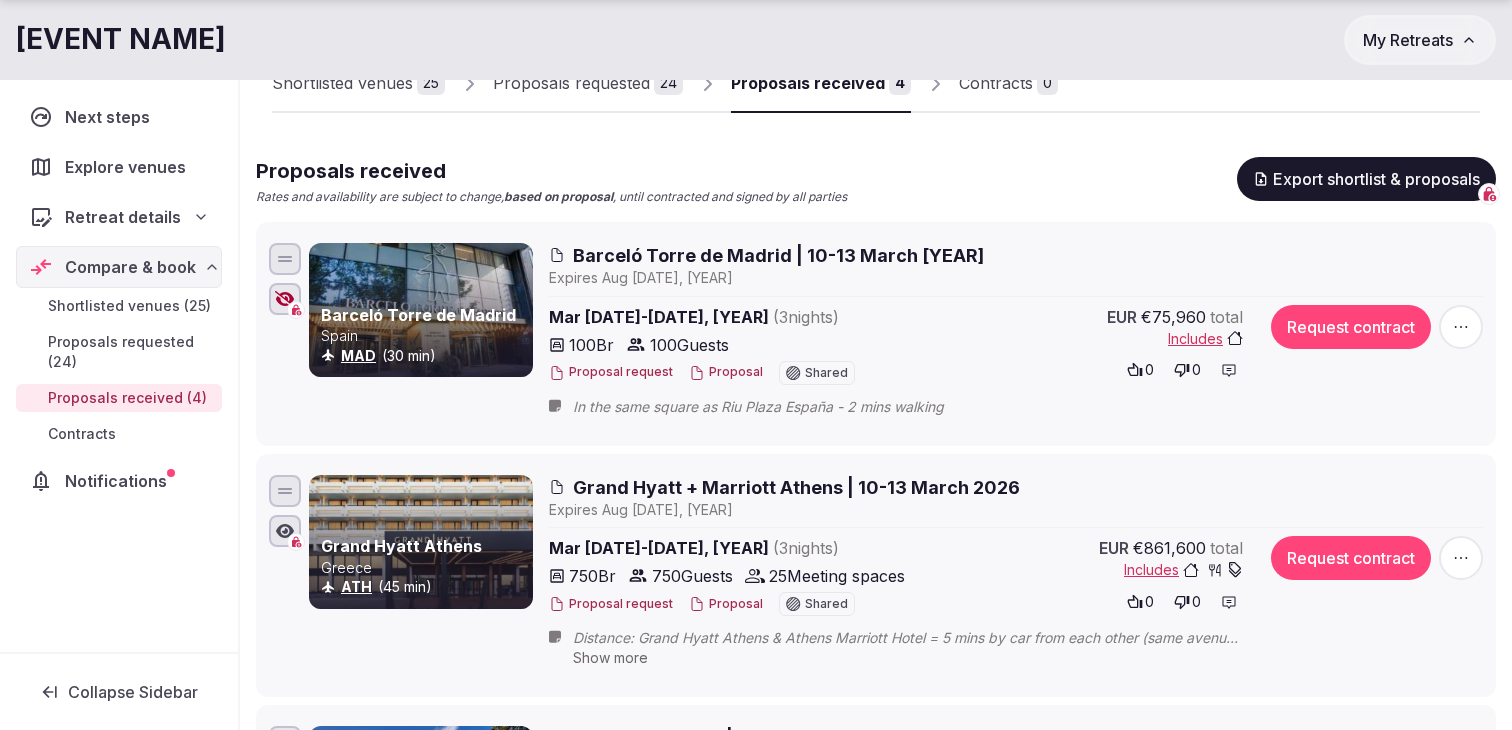 click at bounding box center (559, 407) 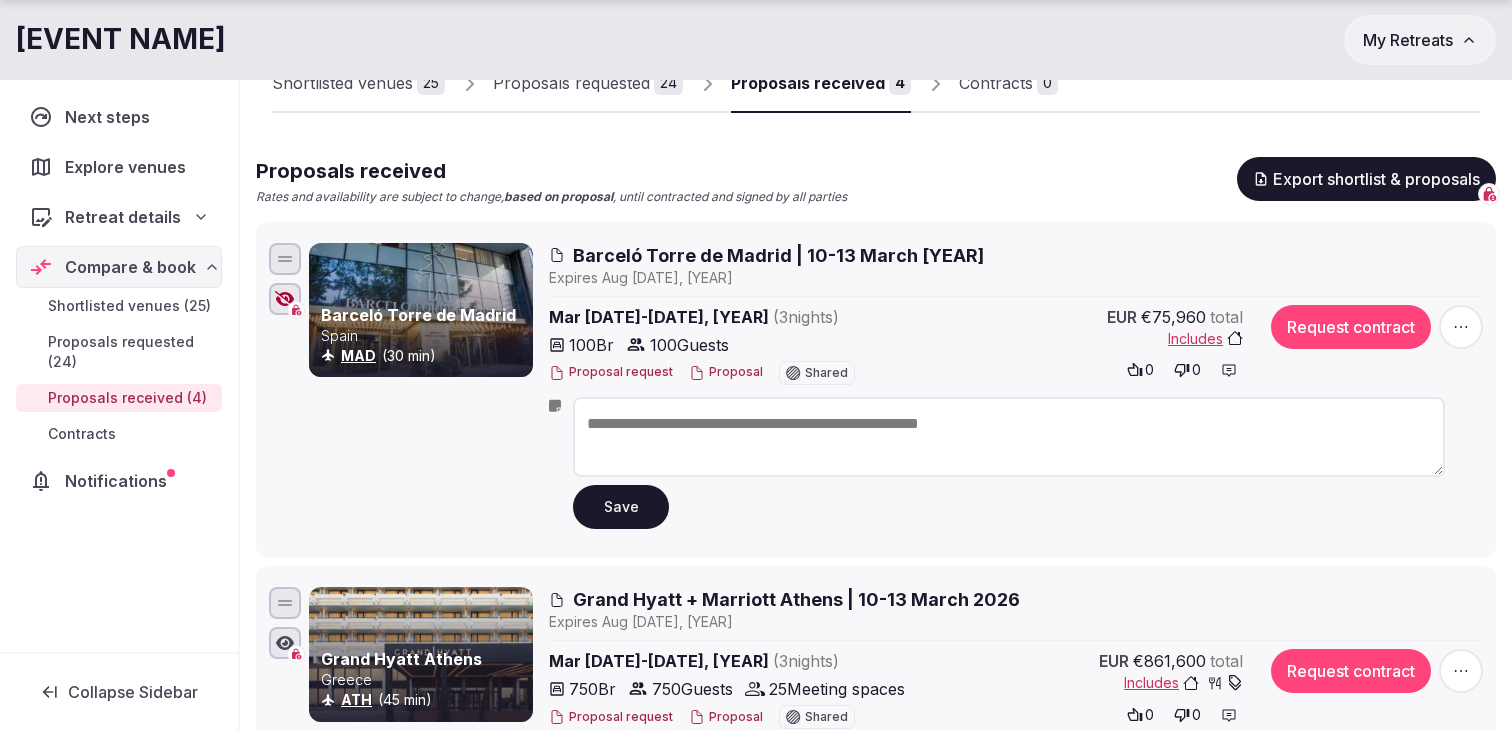 click on "Save" at bounding box center [621, 507] 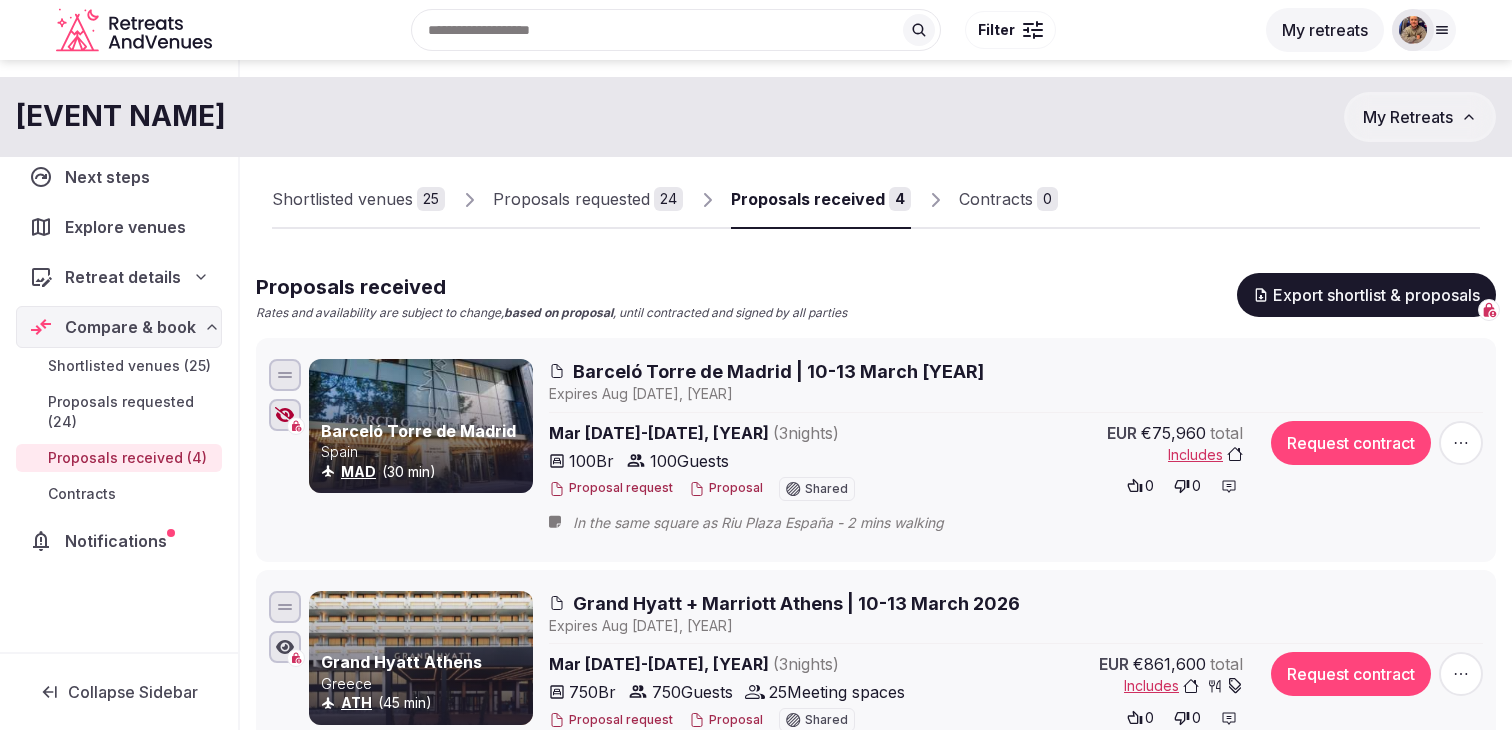 scroll, scrollTop: 0, scrollLeft: 0, axis: both 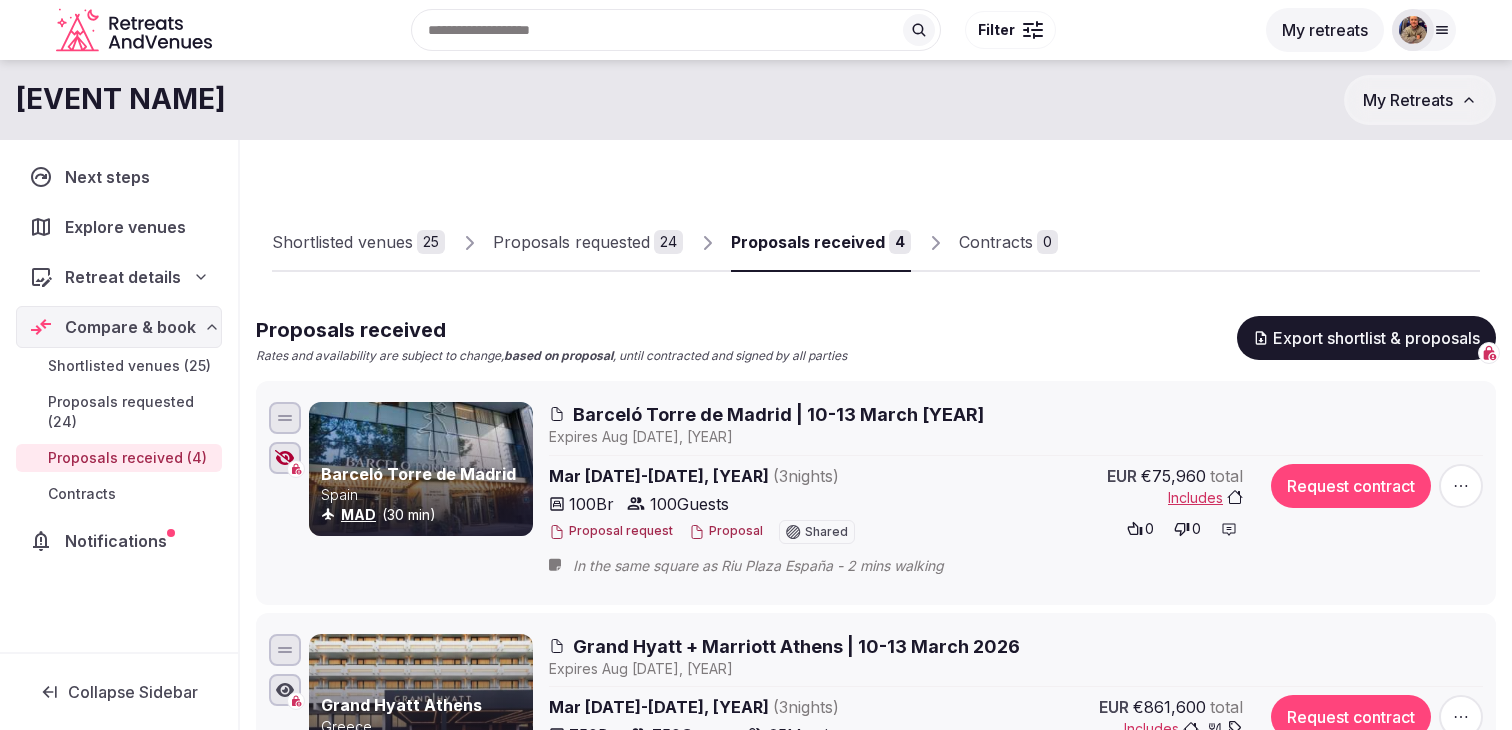 click on "Proposals requested" at bounding box center (571, 242) 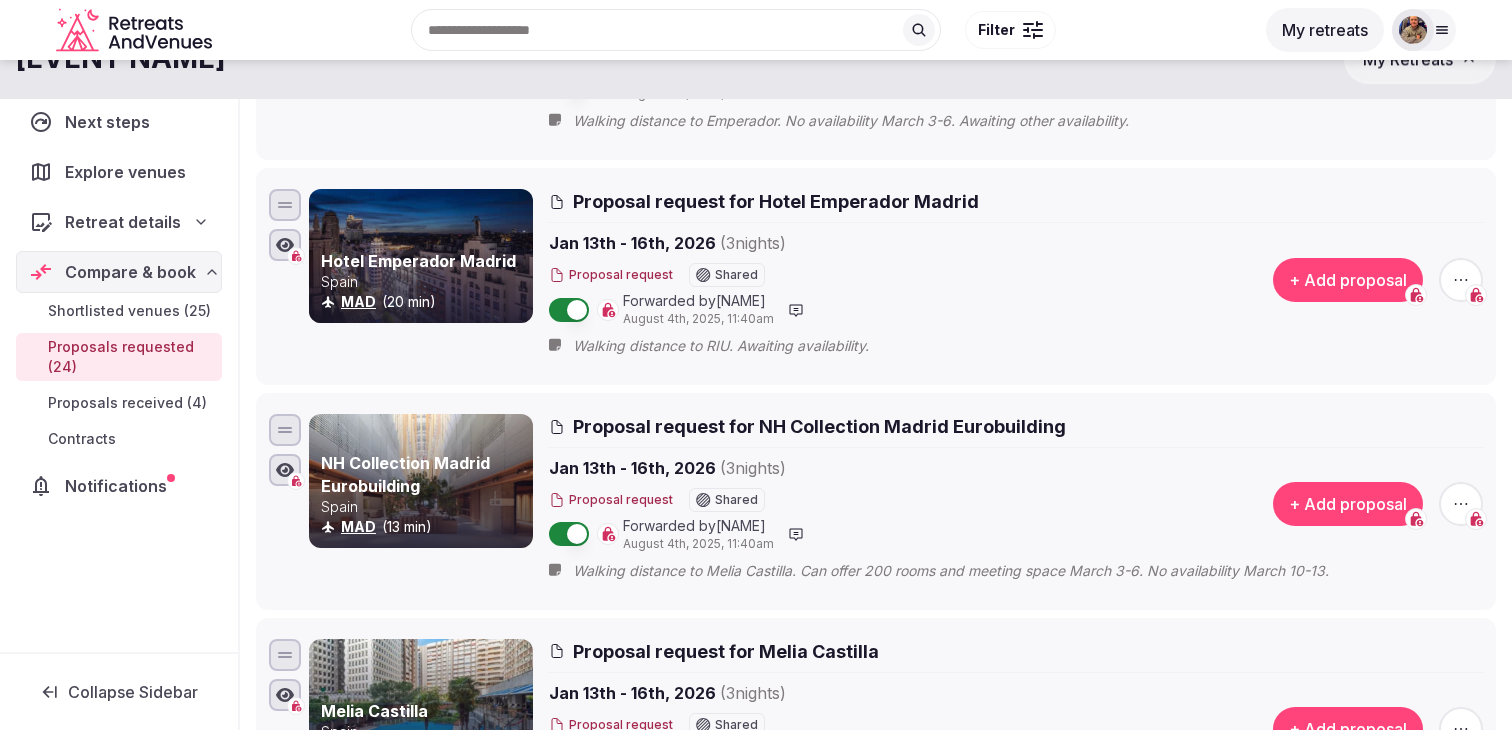 scroll, scrollTop: 1106, scrollLeft: 0, axis: vertical 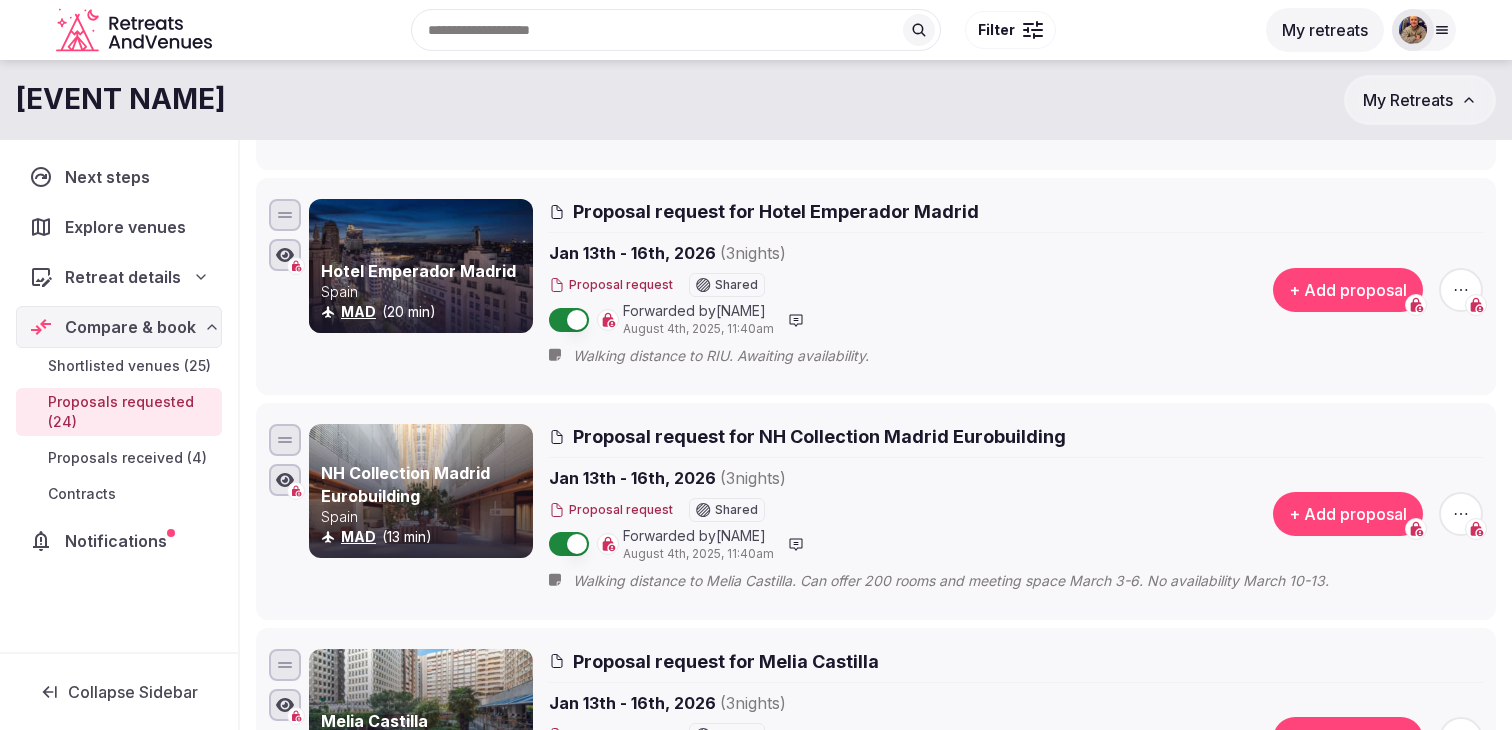 click on "+ Add proposal" at bounding box center (1348, 290) 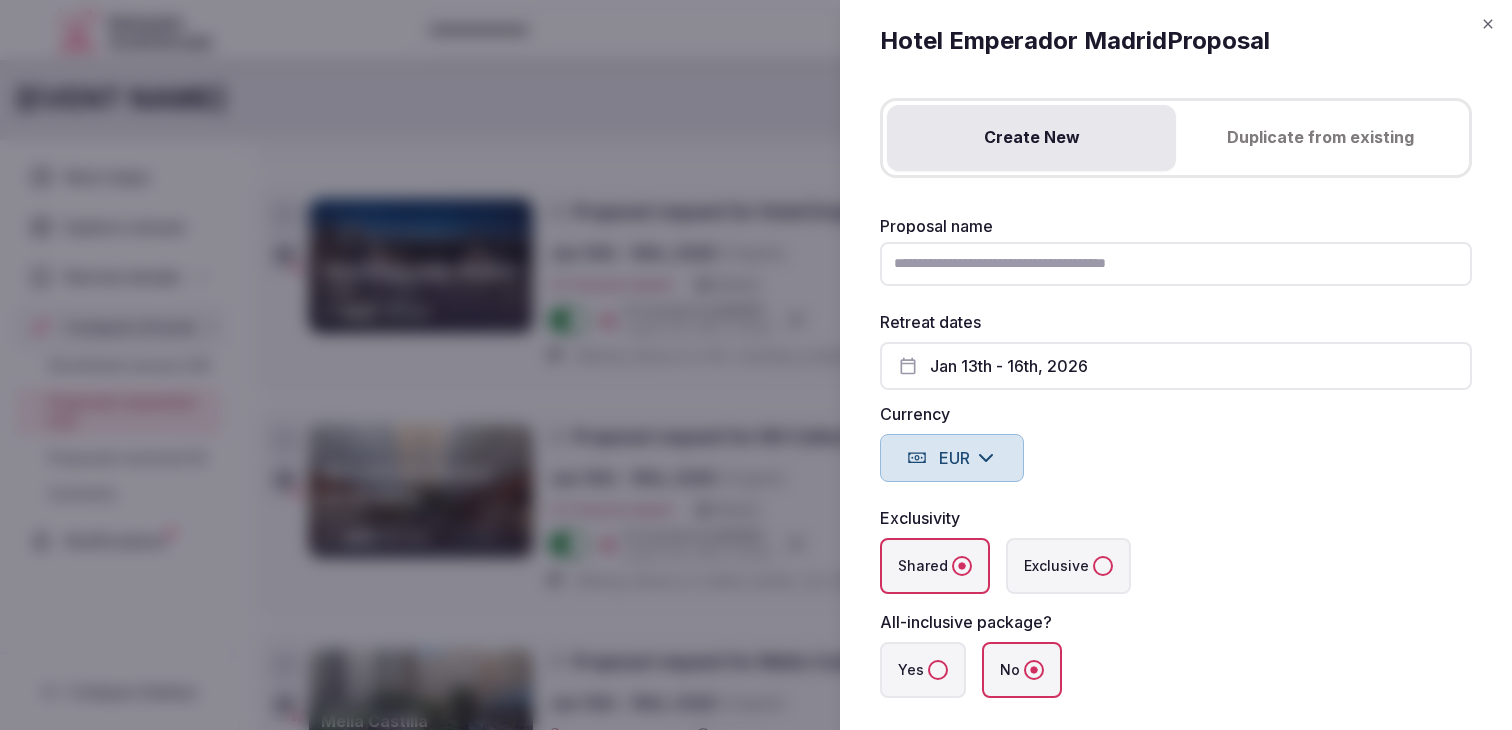 click on "Proposal name" at bounding box center (1176, 264) 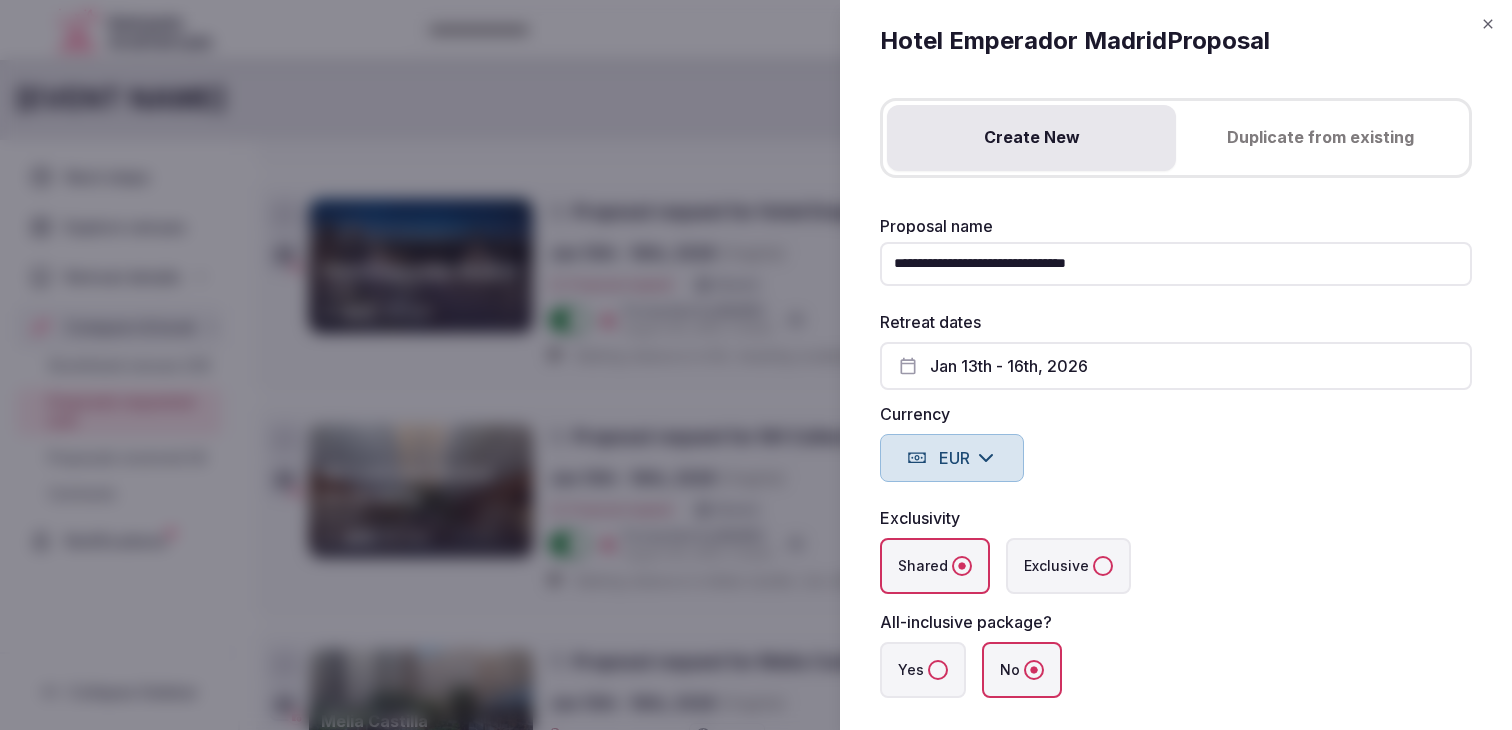 type on "**********" 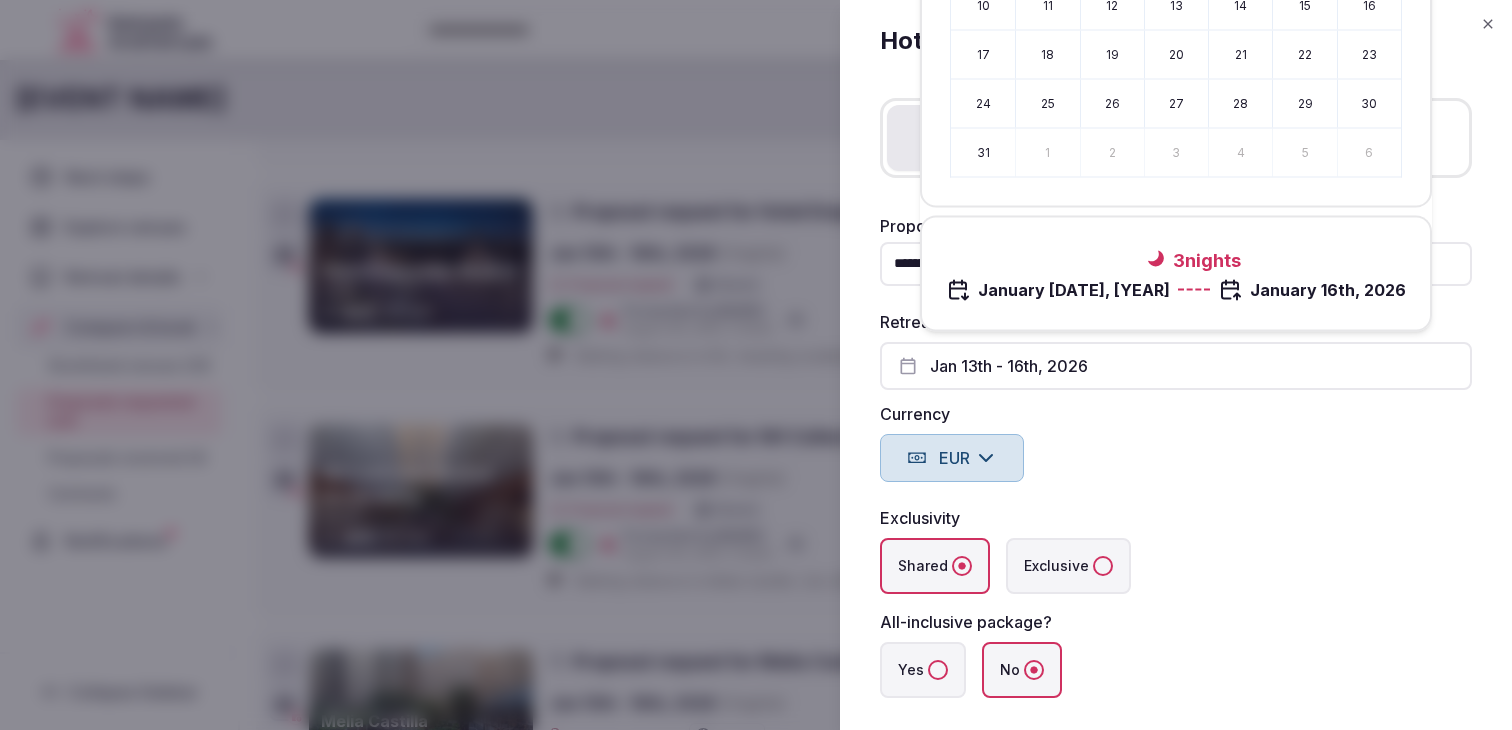 click on "Retreat dates [DATE]-[DATE], [YEAR] Currency EUR" at bounding box center [1176, 396] 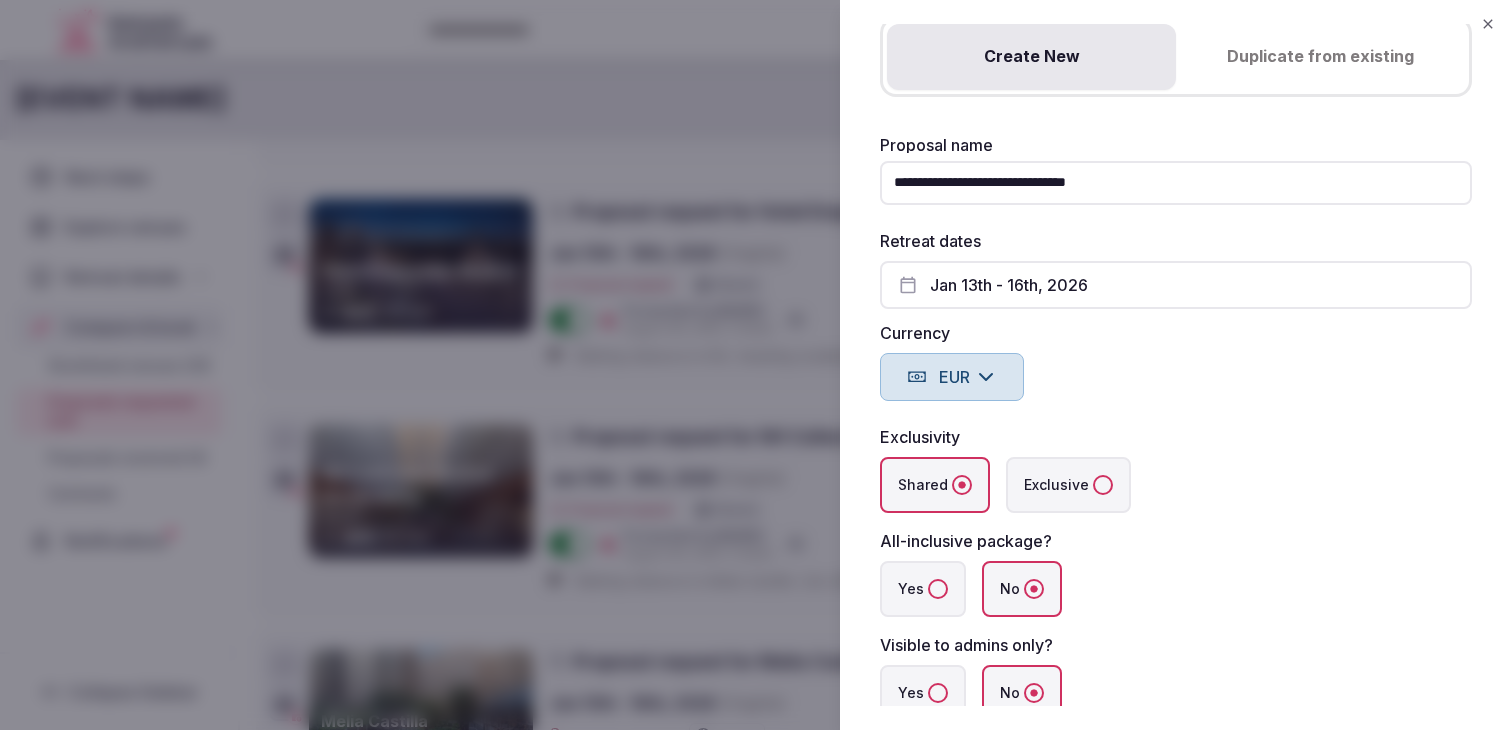 scroll, scrollTop: 138, scrollLeft: 0, axis: vertical 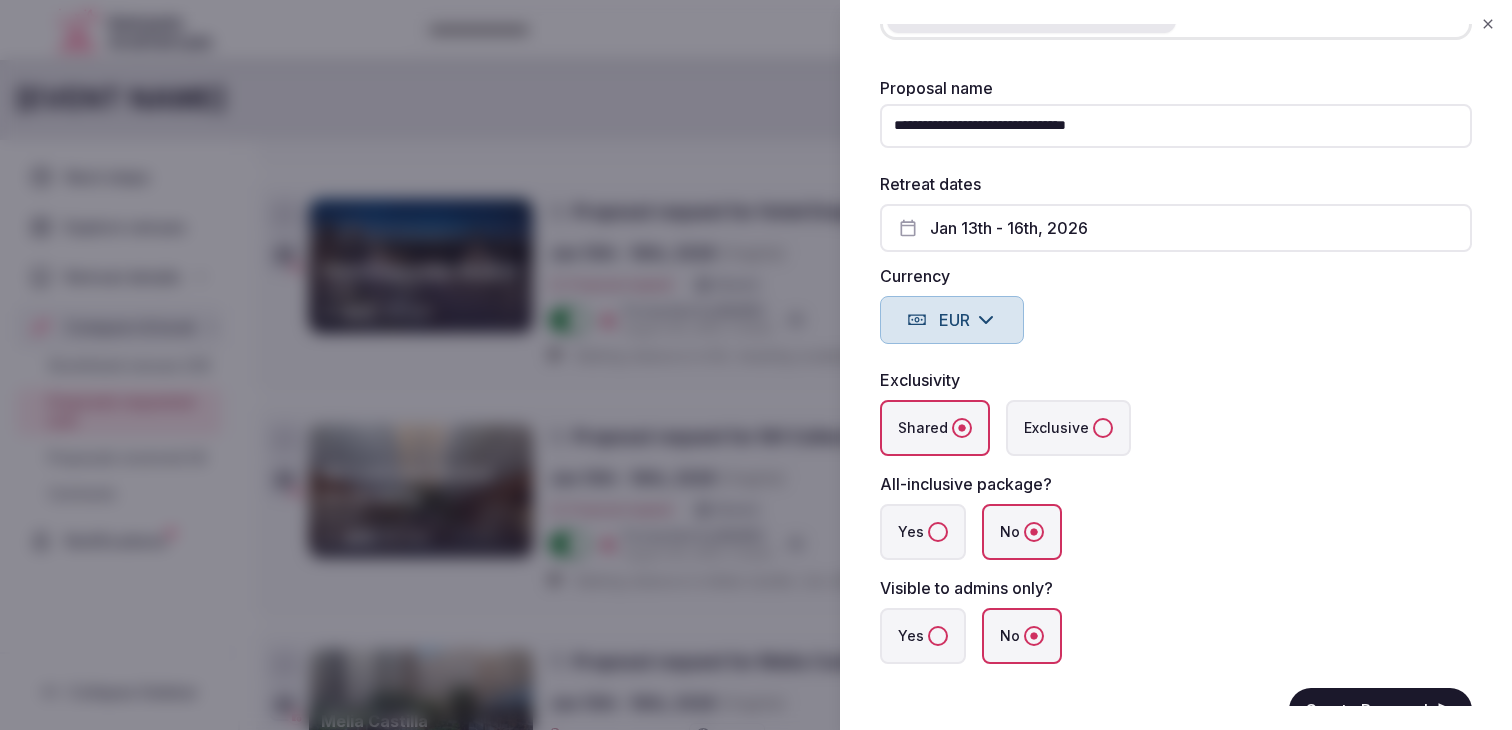 click on "Jan 13th - 16th, 2026" at bounding box center (1176, 228) 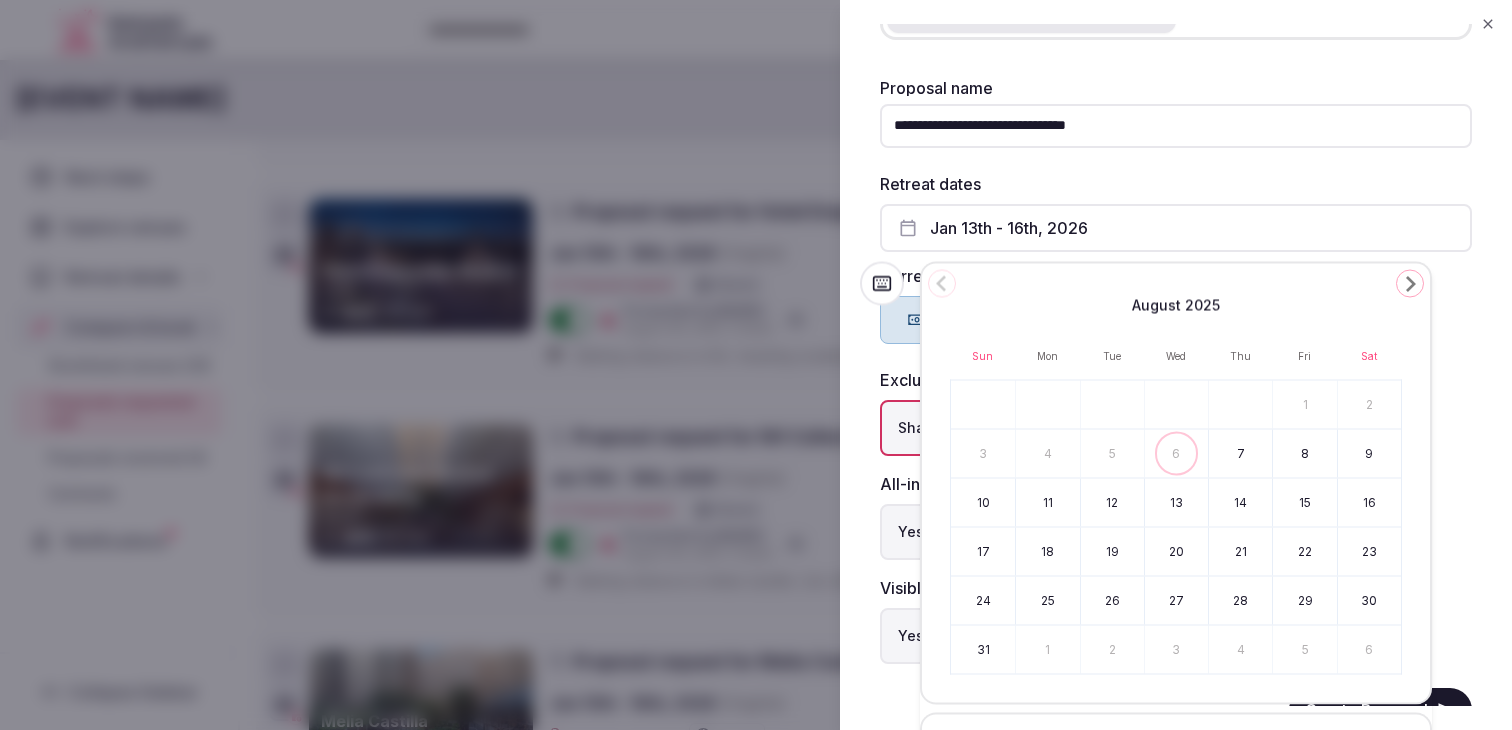 click 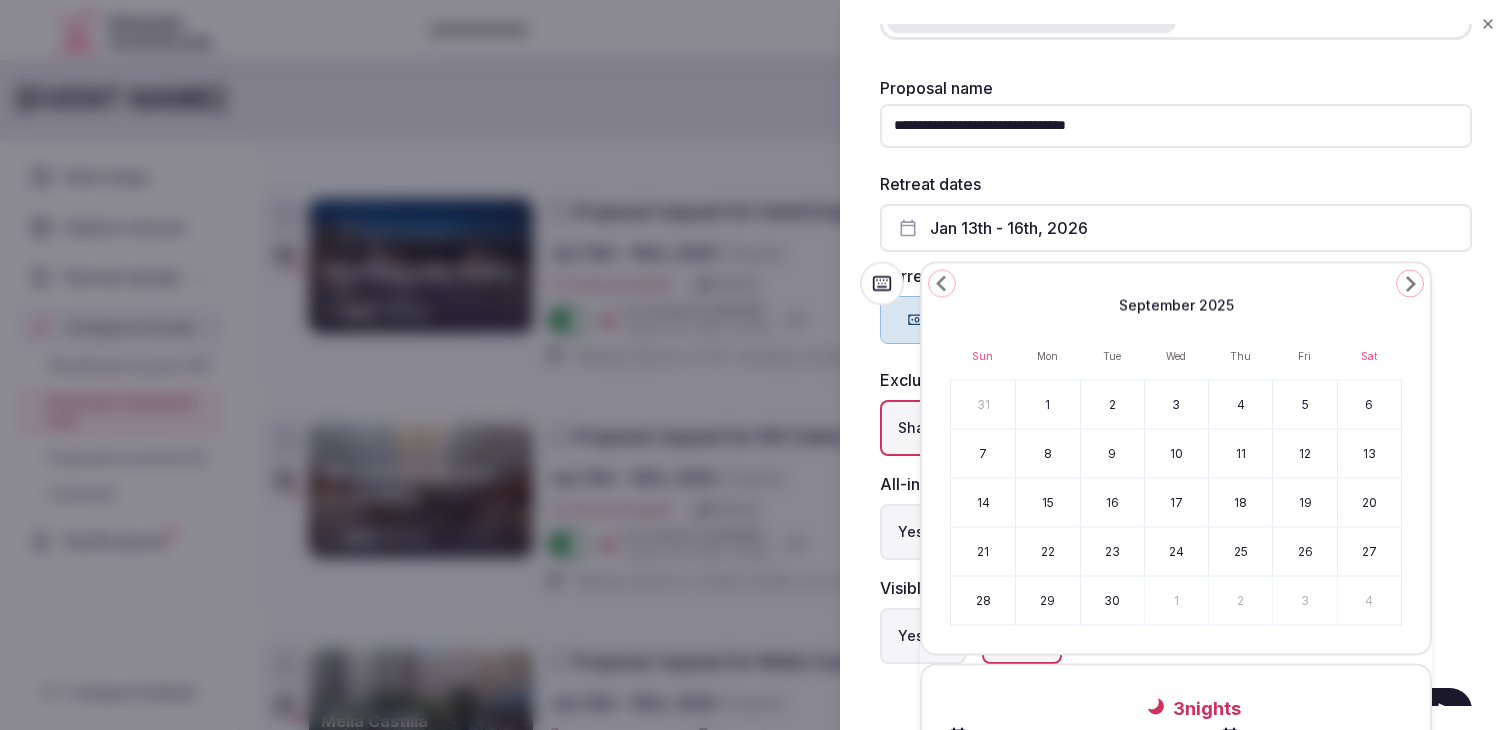 click 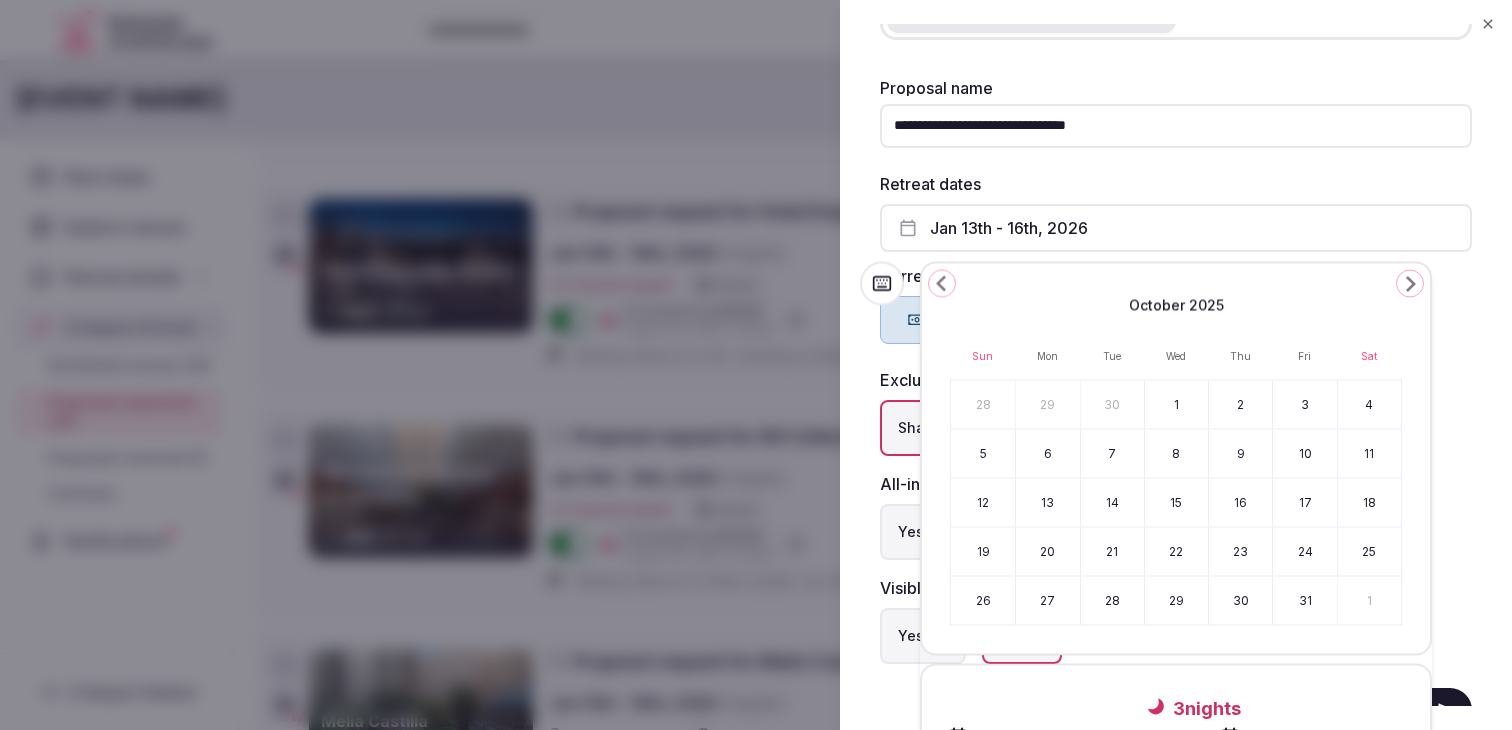 click 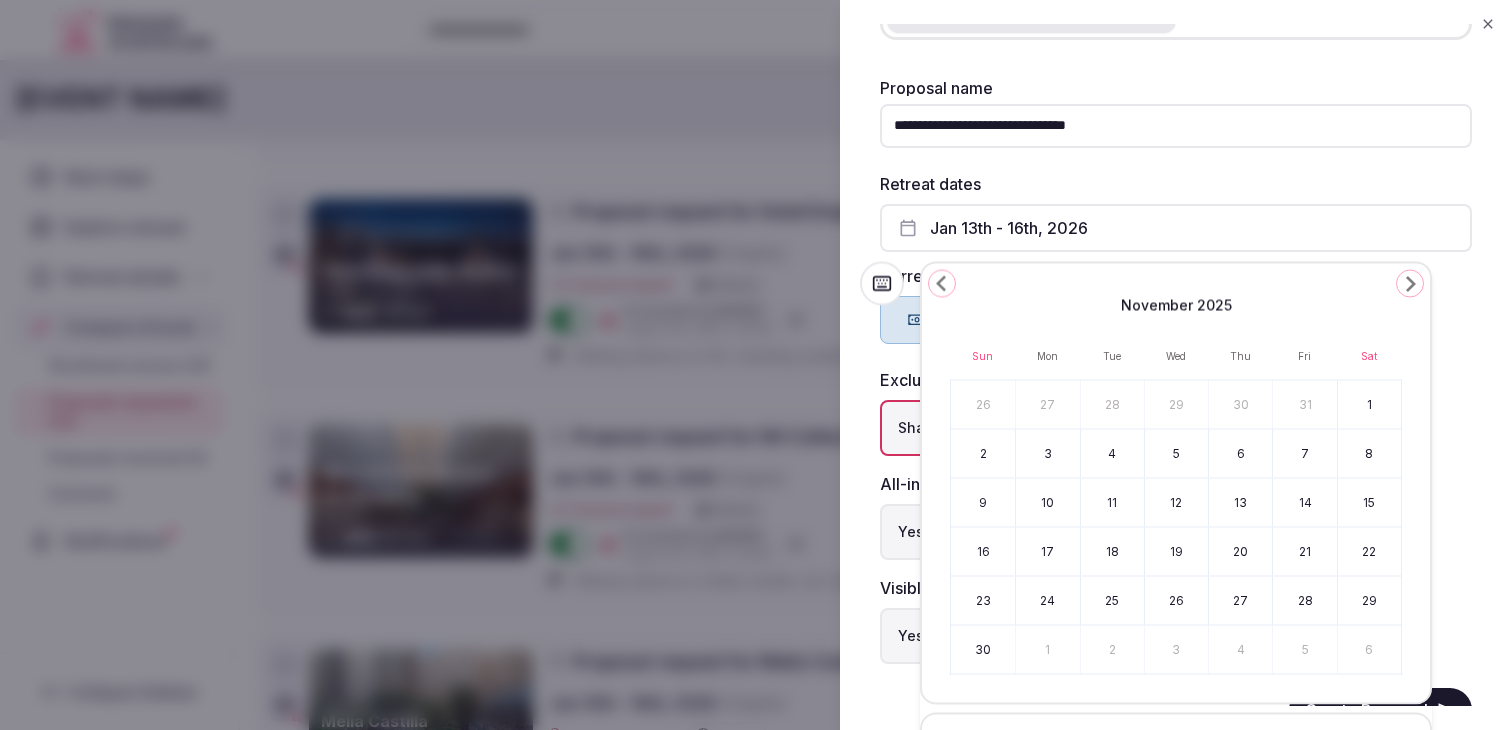 click 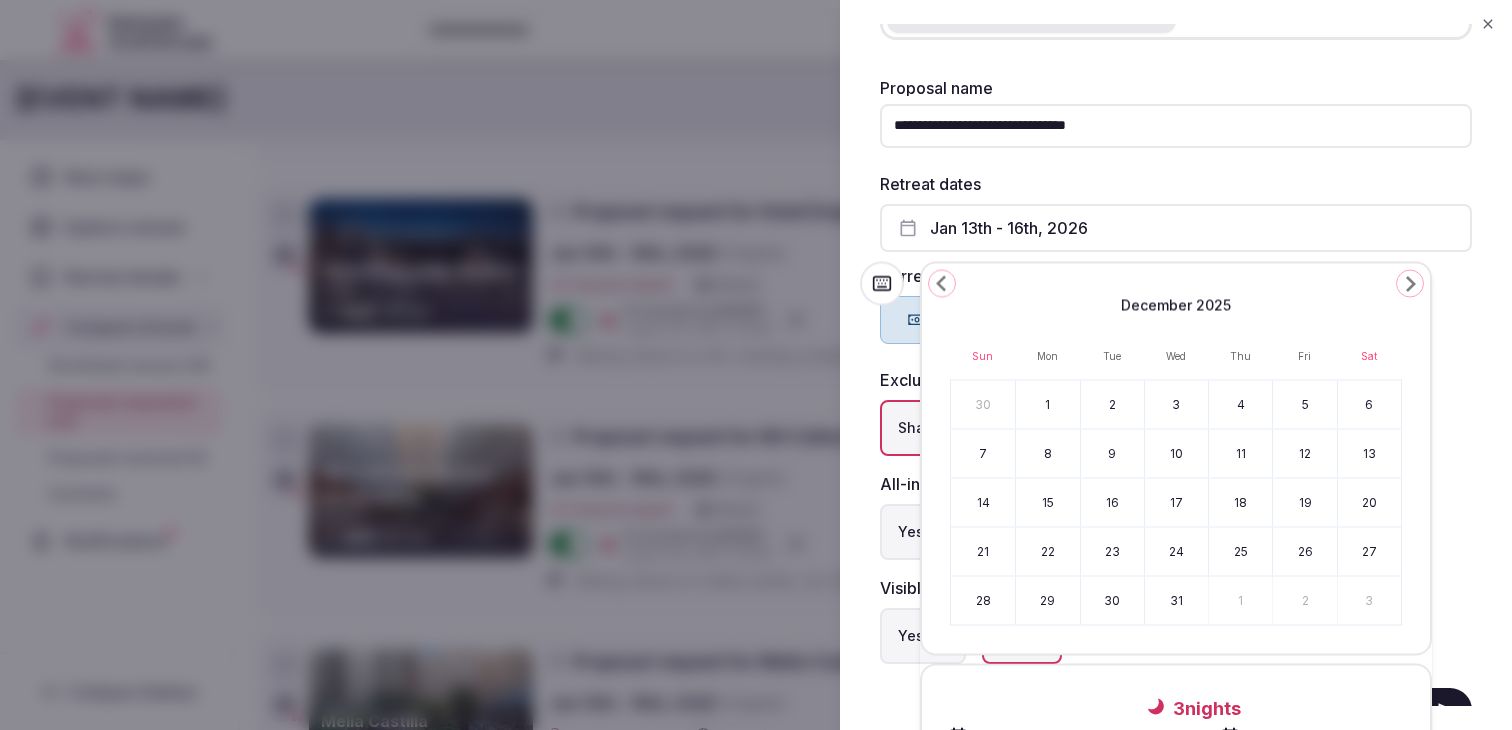click 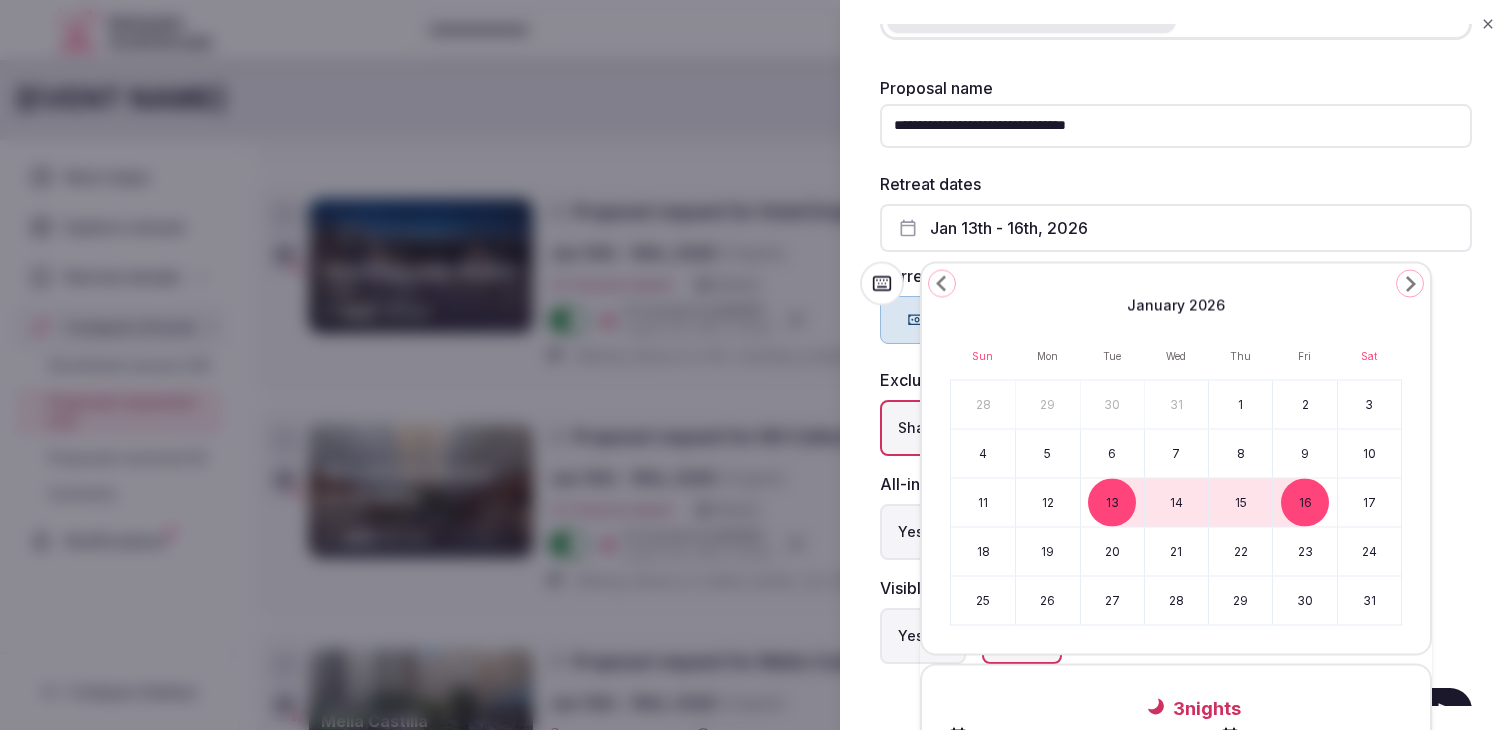 click 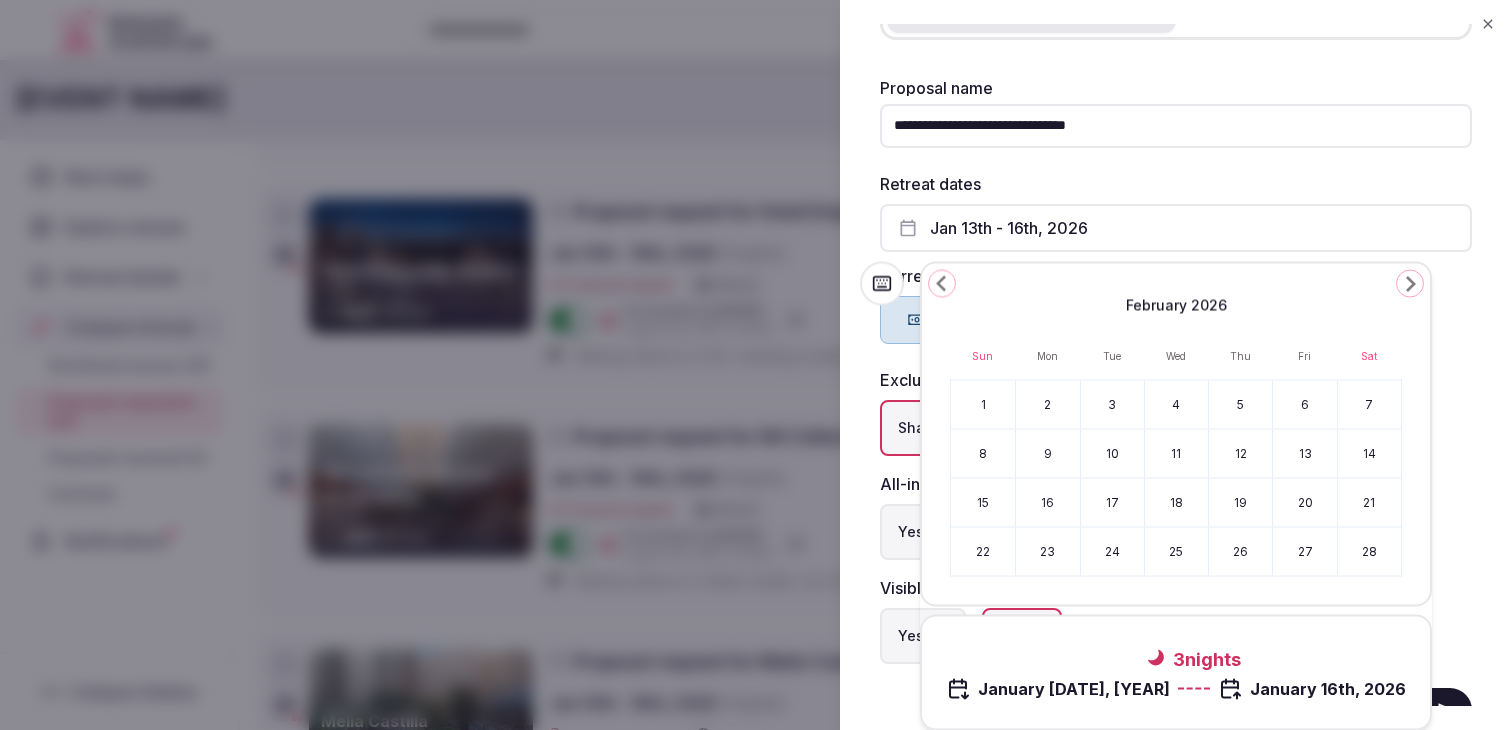click 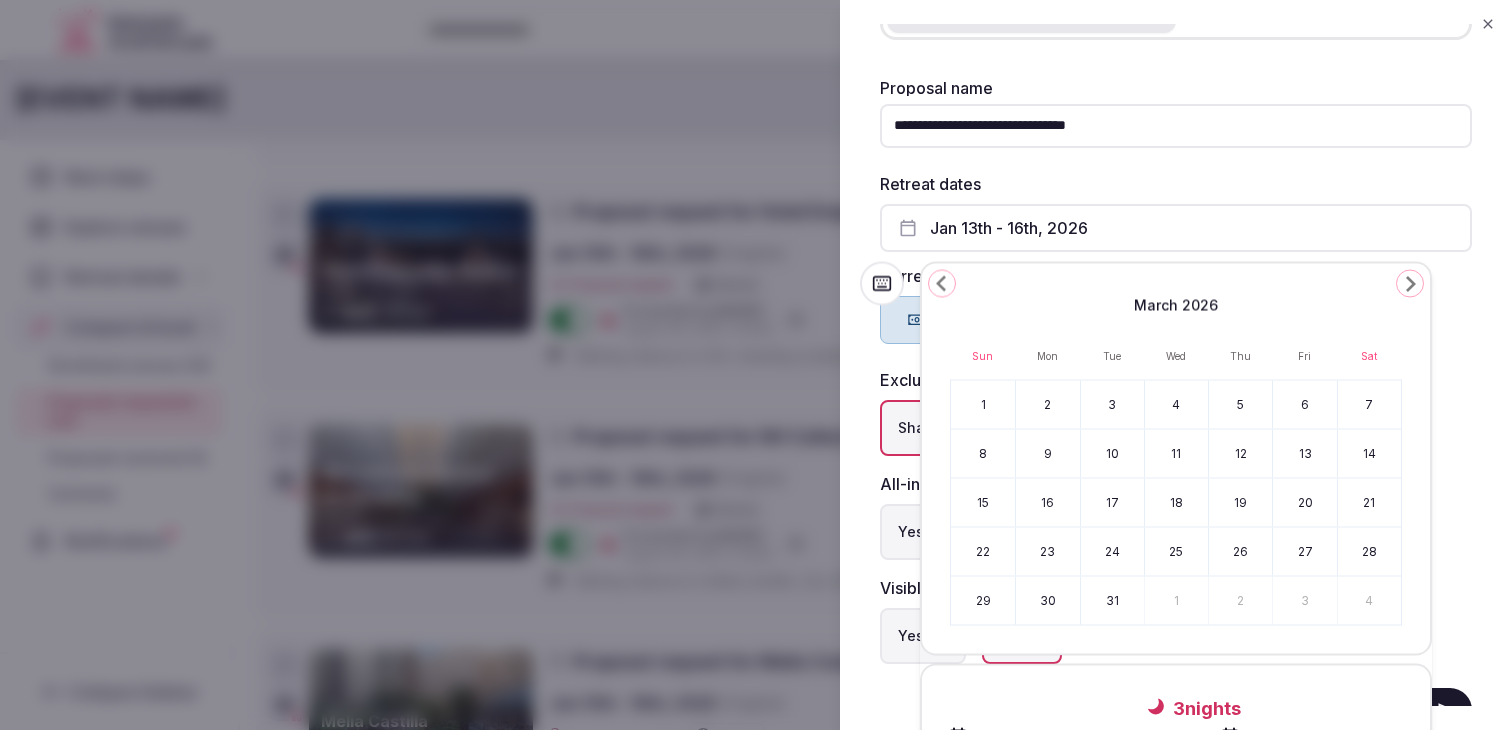 click on "10" at bounding box center (1112, 454) 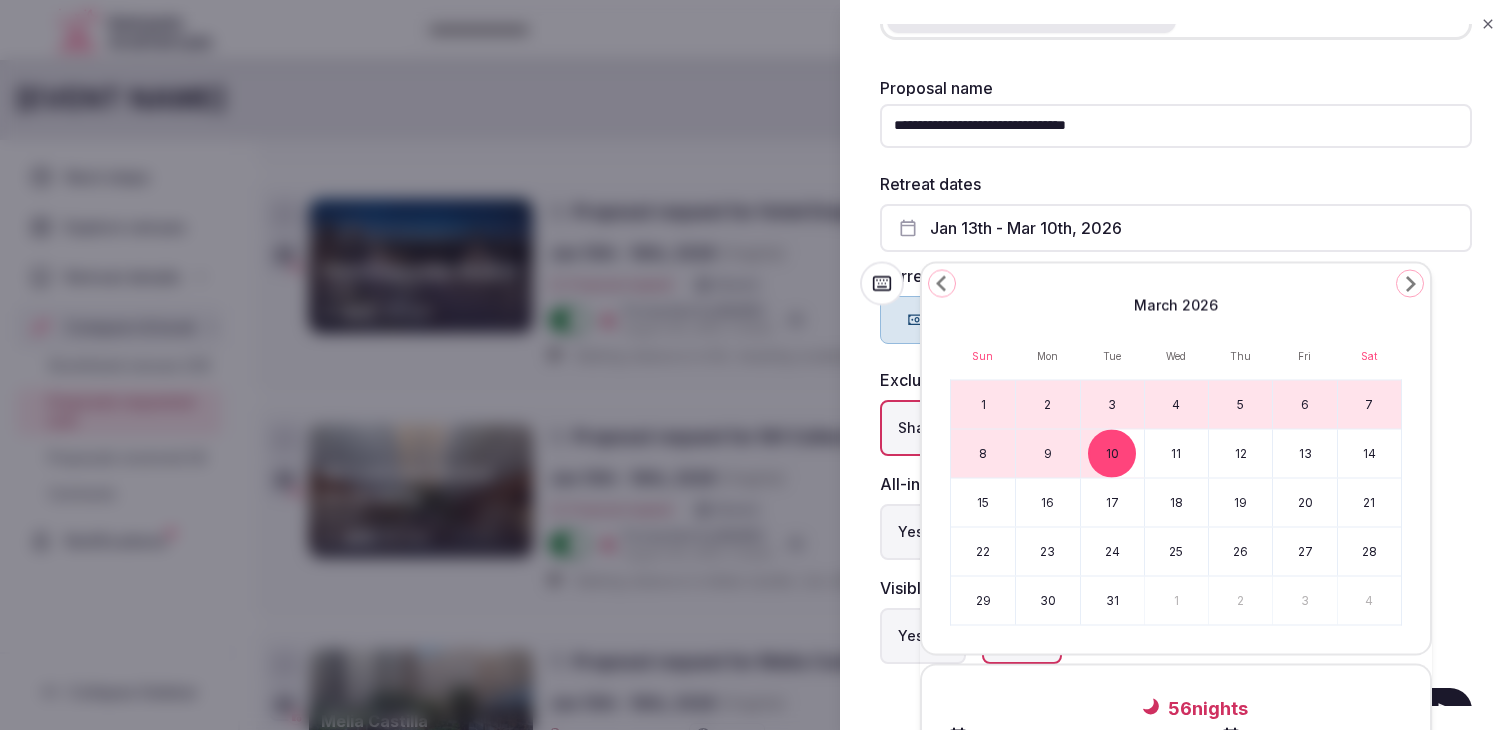 click on "13" at bounding box center [1304, 454] 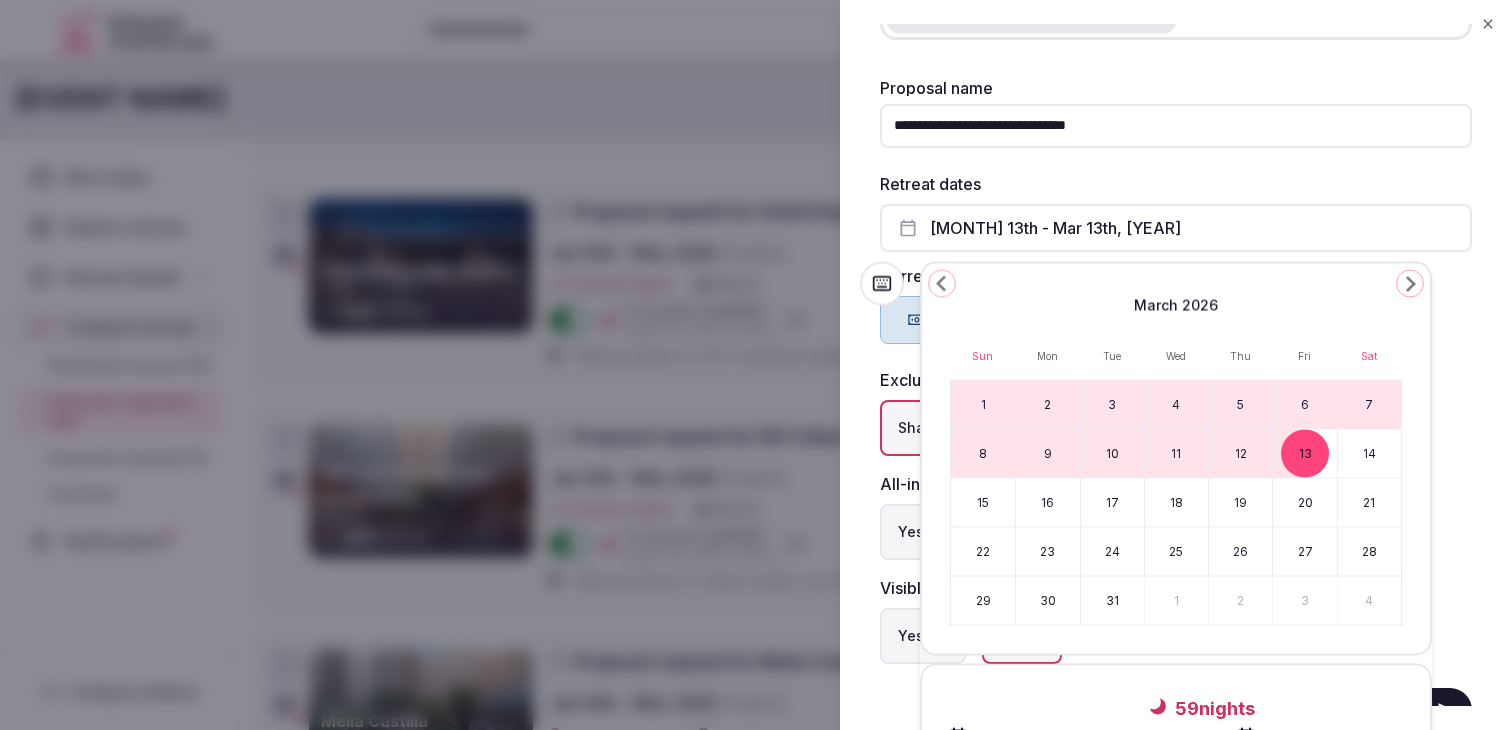click on "10" at bounding box center (1112, 454) 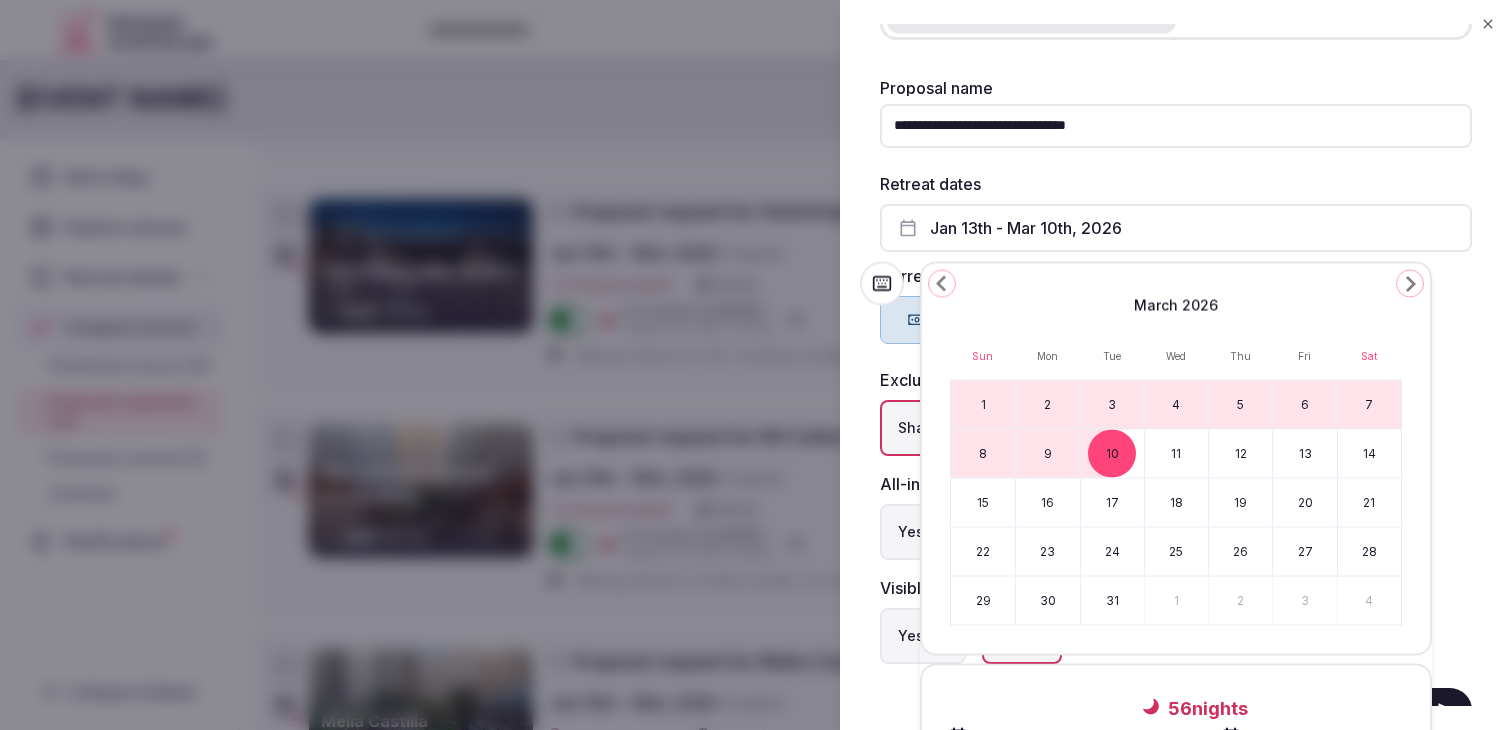 click on "10" at bounding box center (1112, 454) 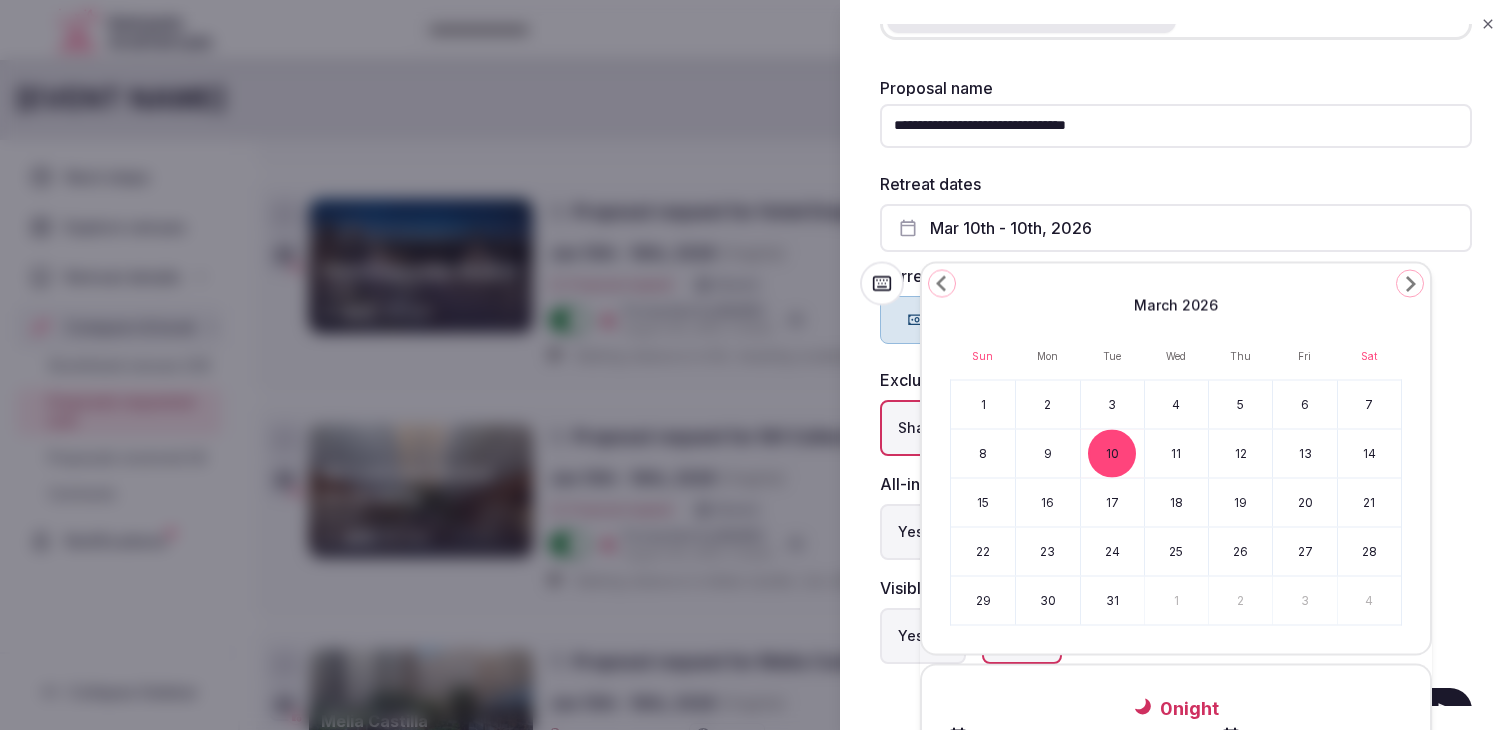 click on "13" at bounding box center (1304, 454) 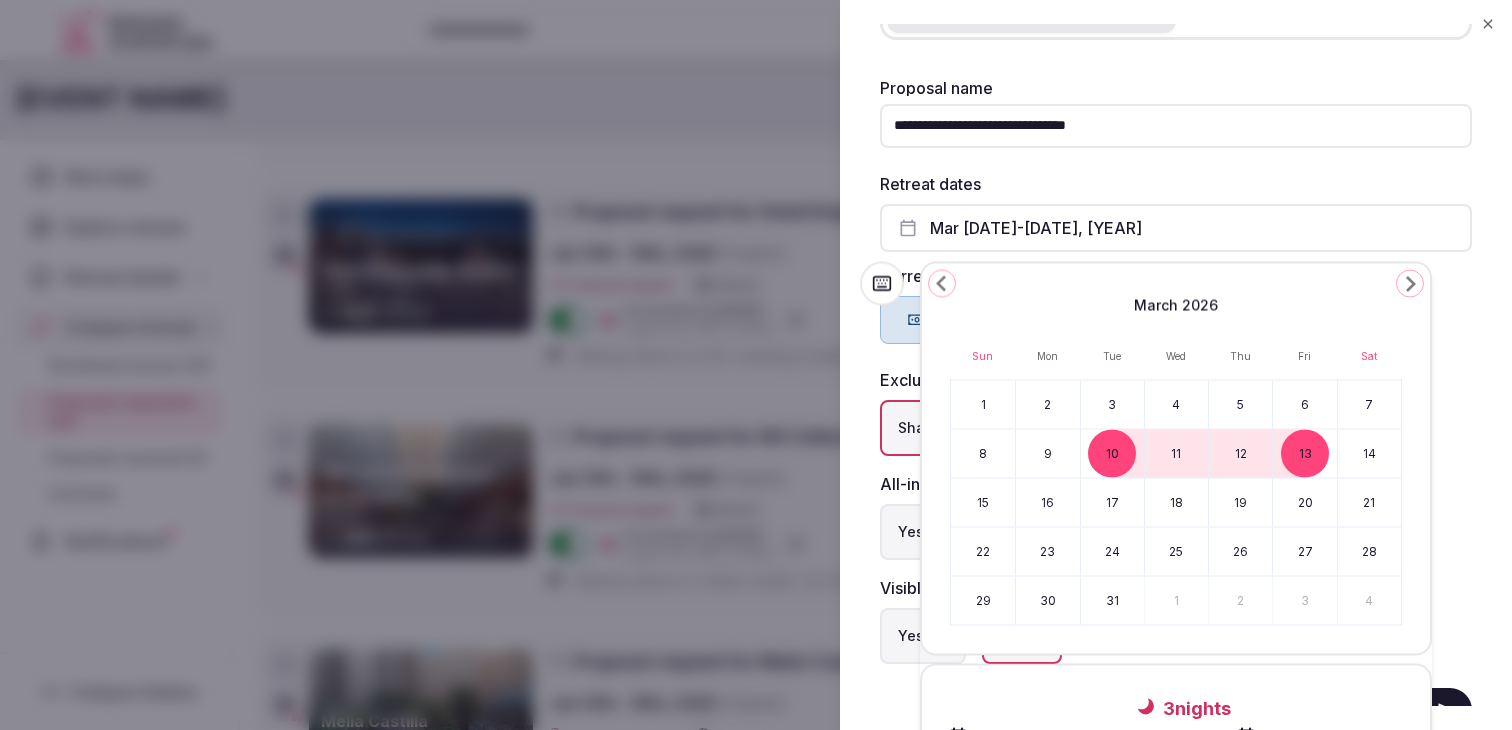 click on "Shared Exclusive" at bounding box center [1176, 428] 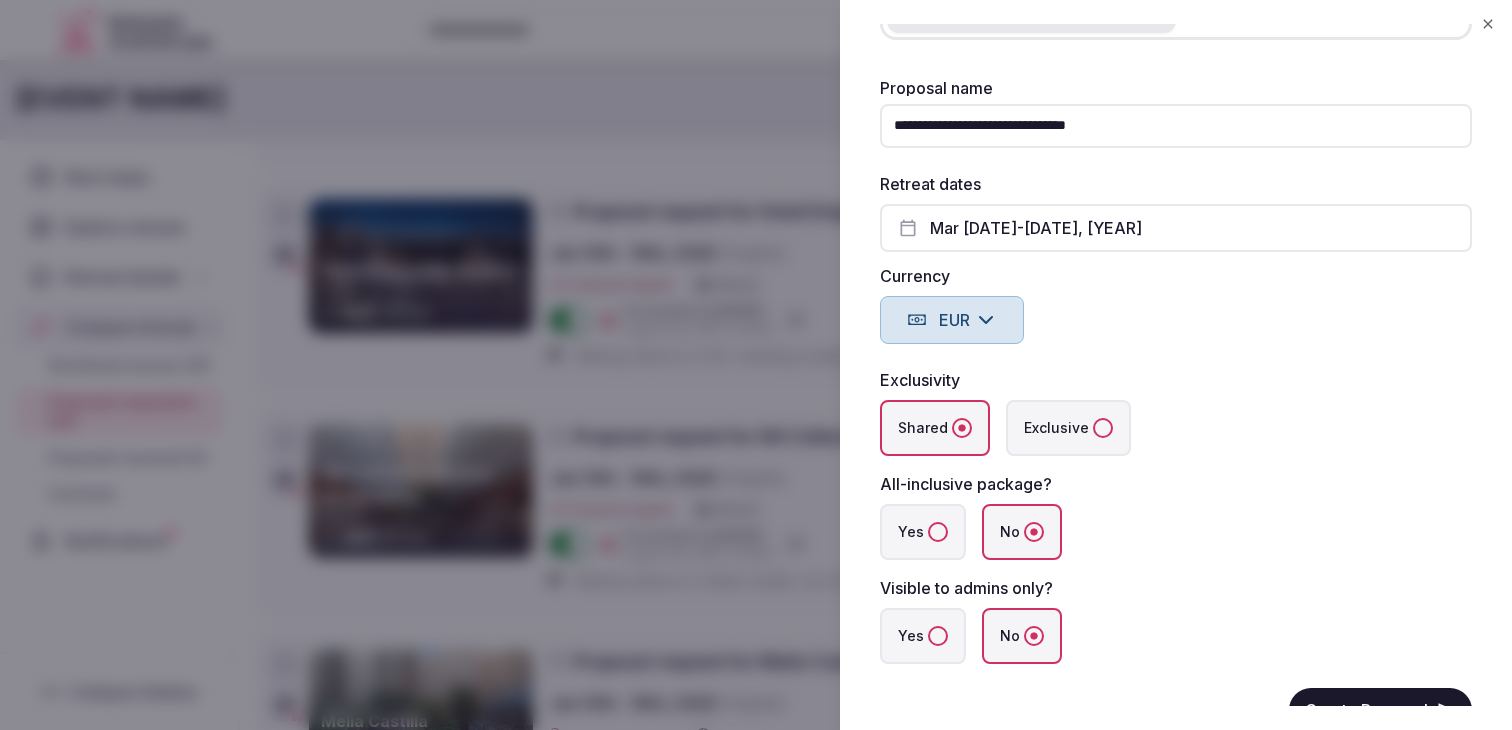 click on "Yes" at bounding box center (938, 636) 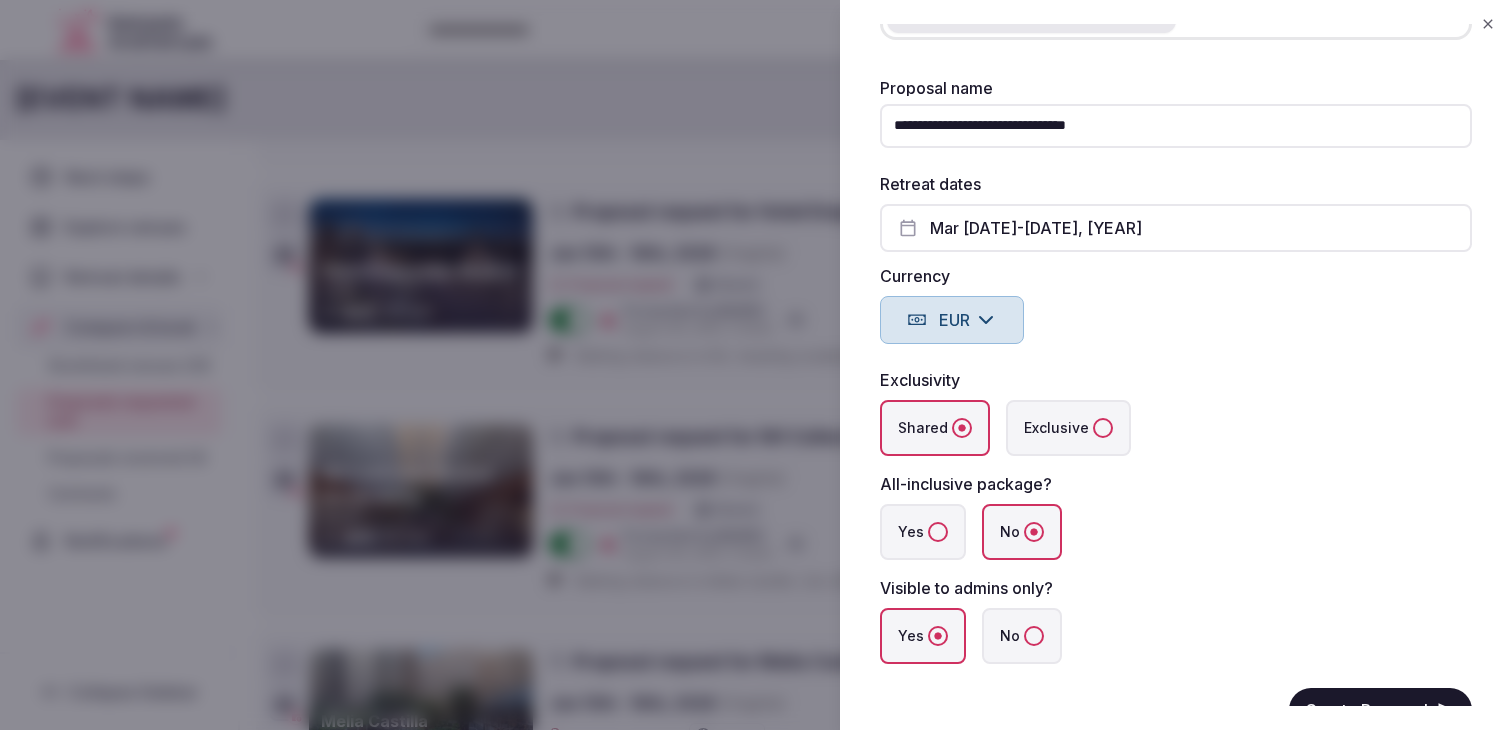 scroll, scrollTop: 183, scrollLeft: 0, axis: vertical 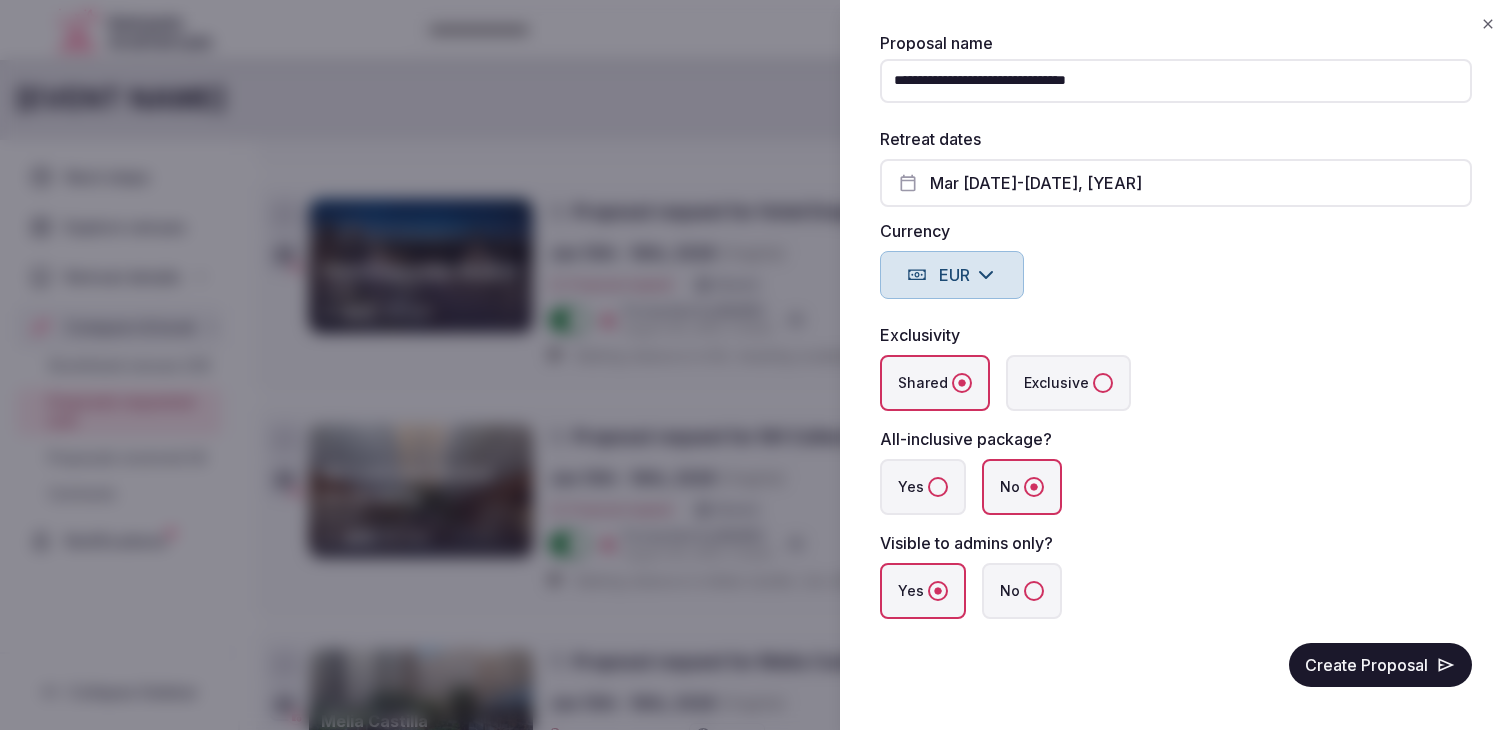 click on "Create Proposal" at bounding box center (1380, 665) 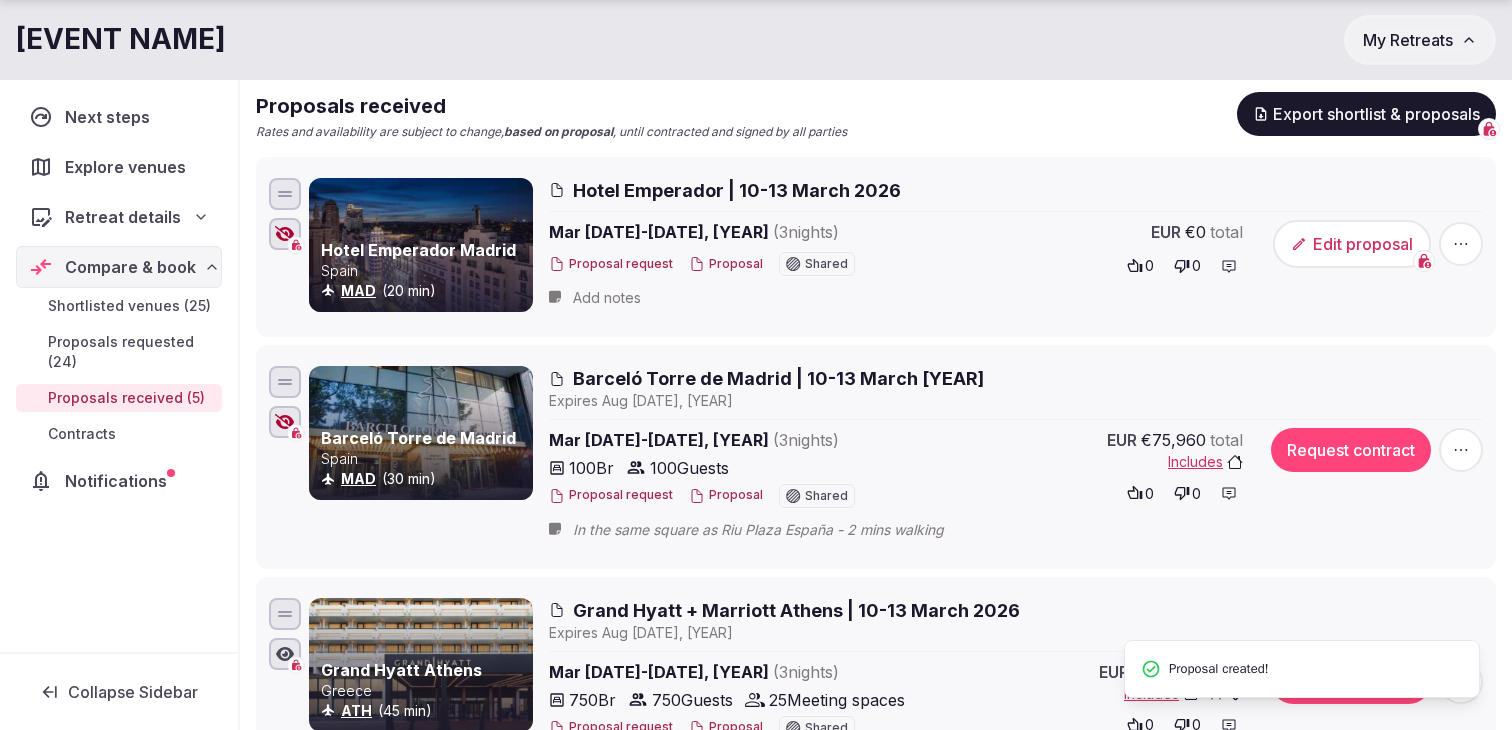 scroll, scrollTop: 226, scrollLeft: 0, axis: vertical 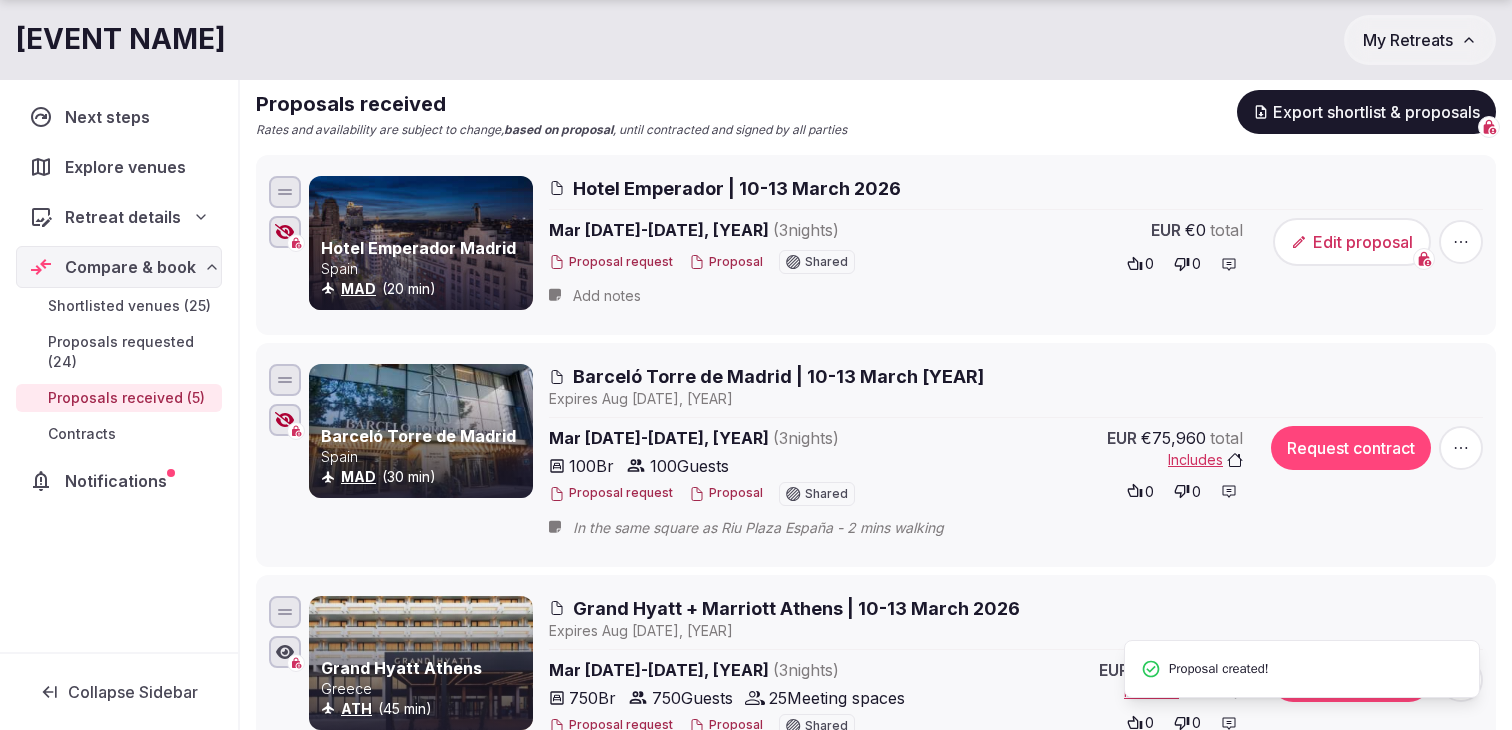 click on "Edit proposal" at bounding box center (1352, 242) 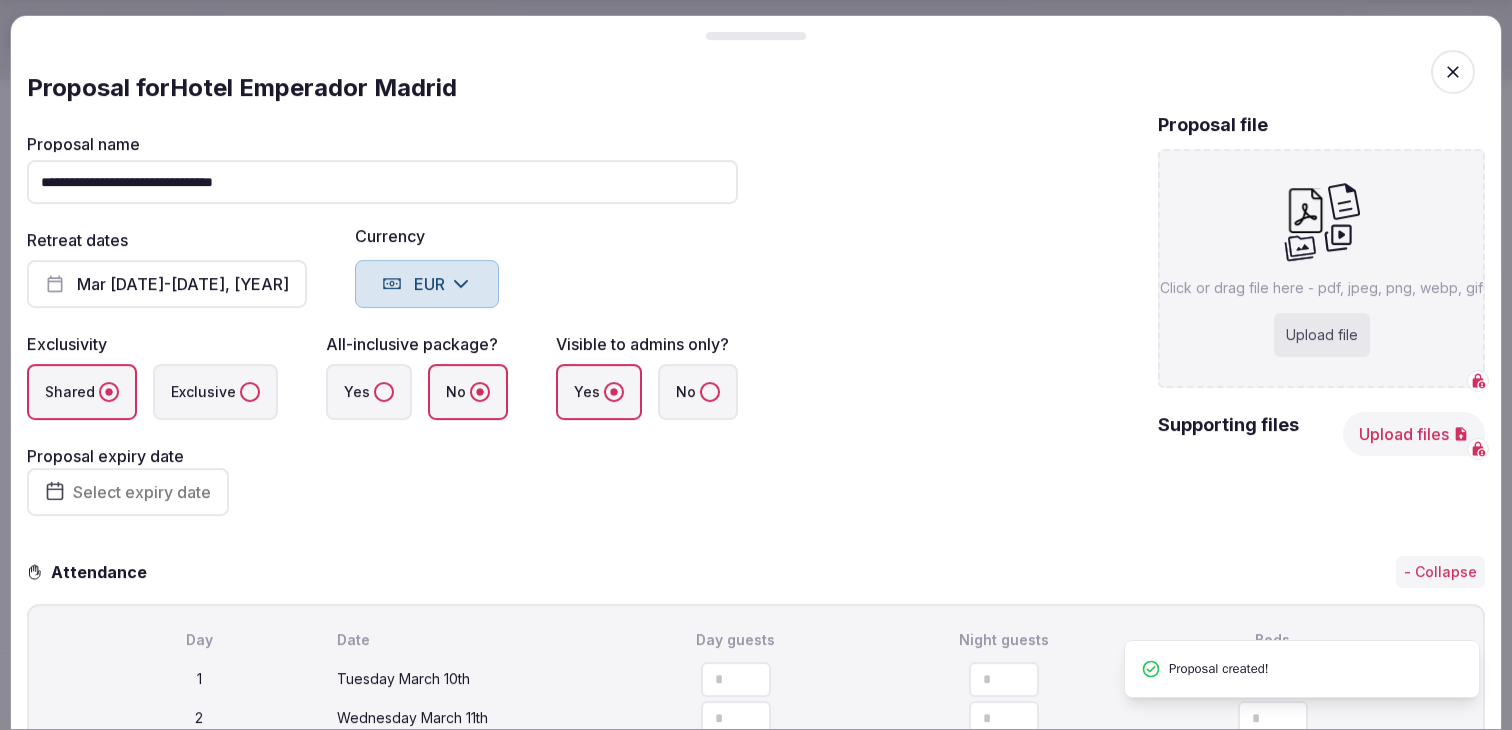 click on "Upload file" at bounding box center [1322, 335] 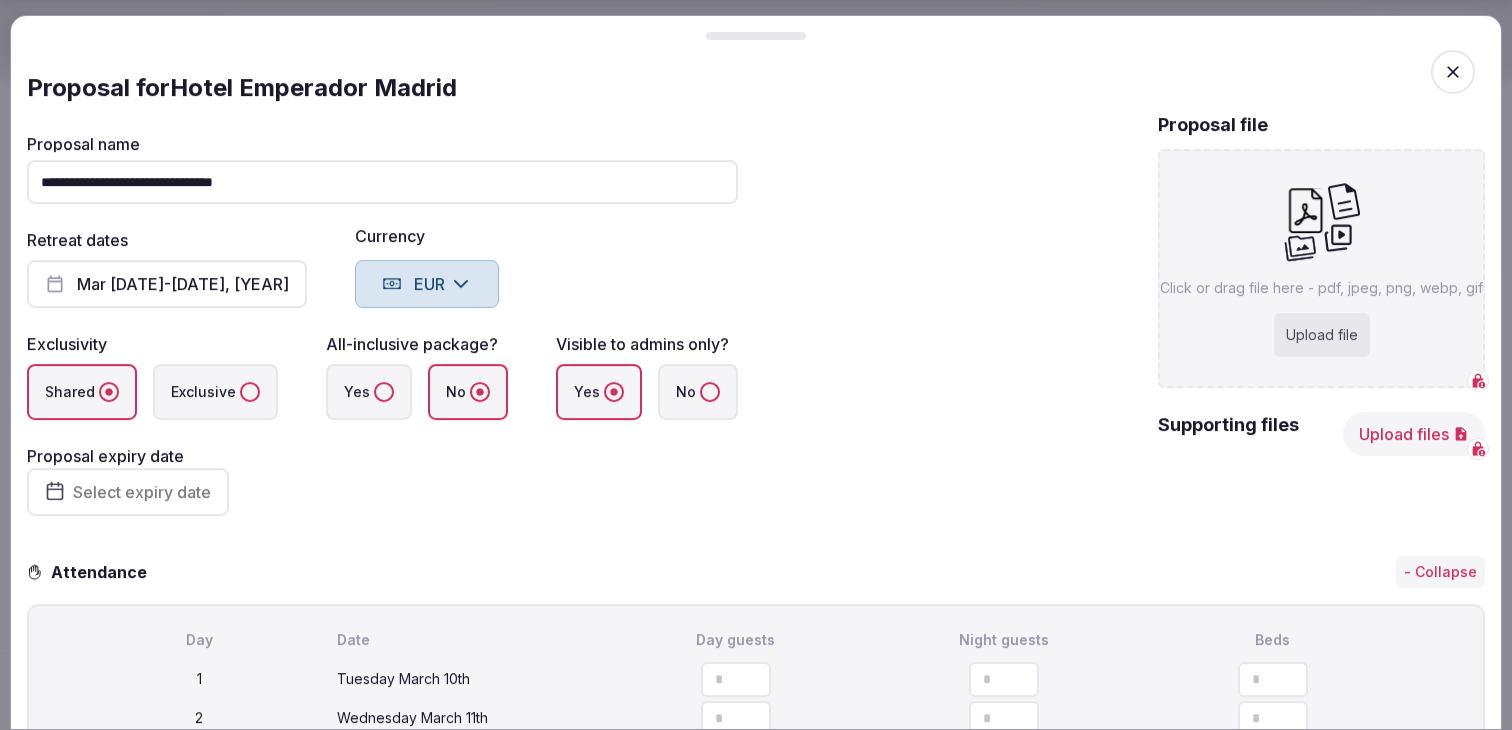 type on "**********" 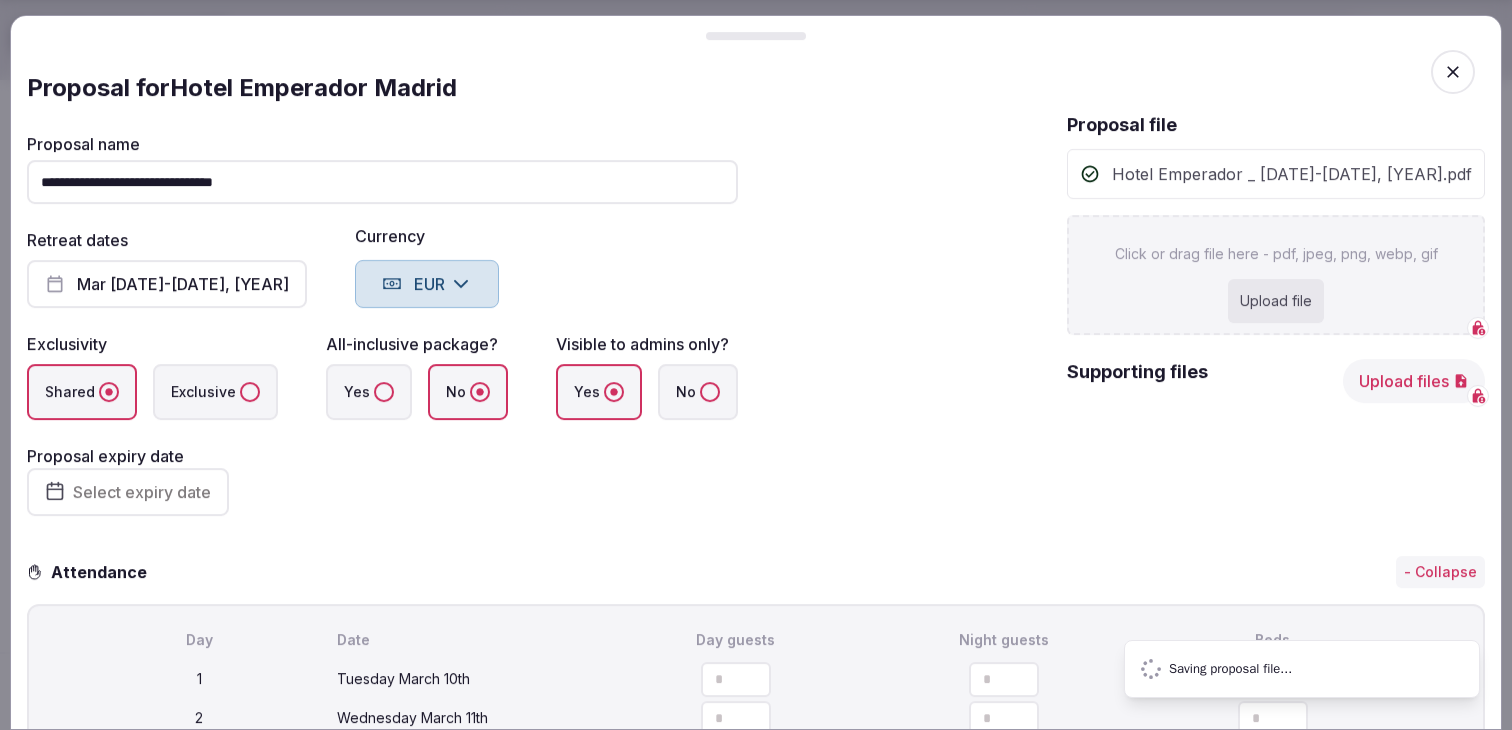 click on "Select expiry date" at bounding box center [142, 492] 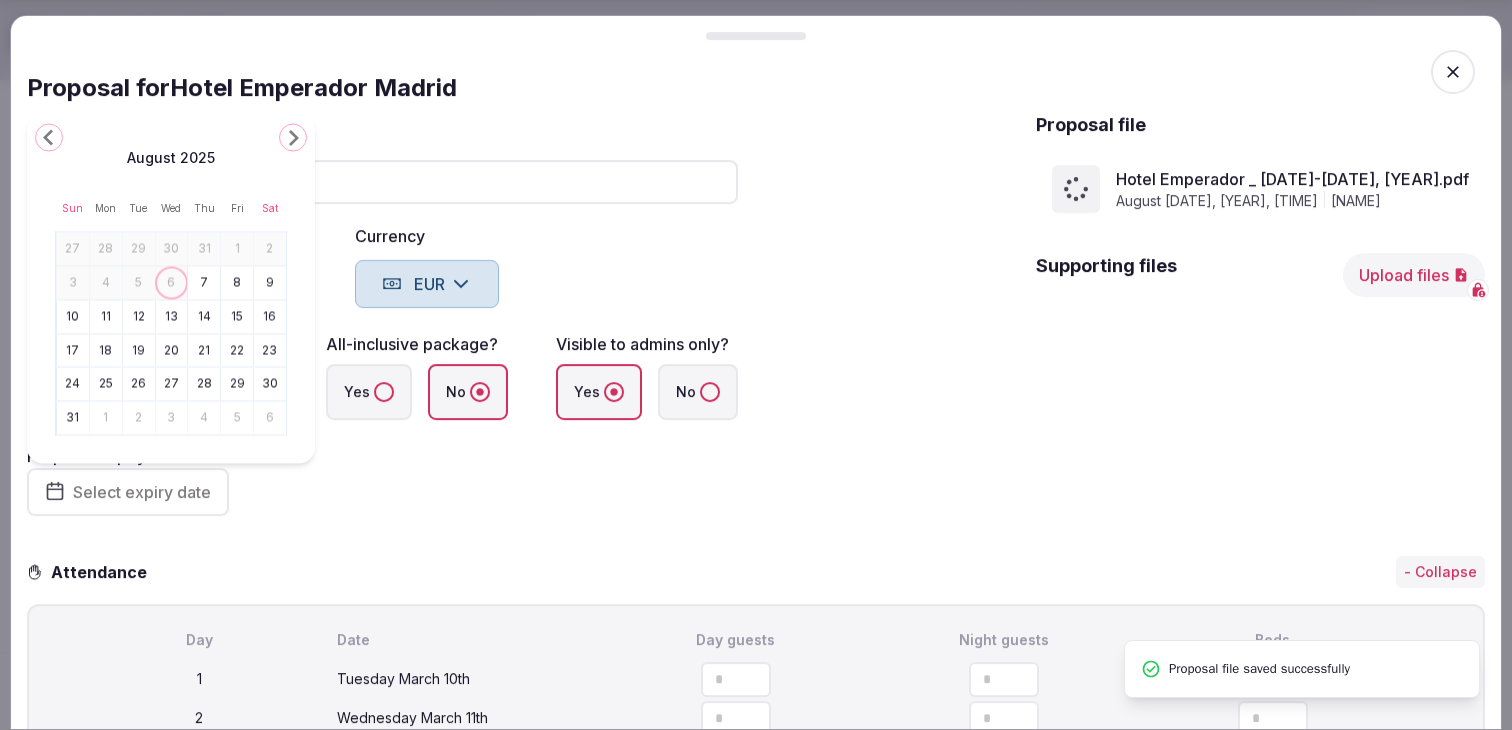 click 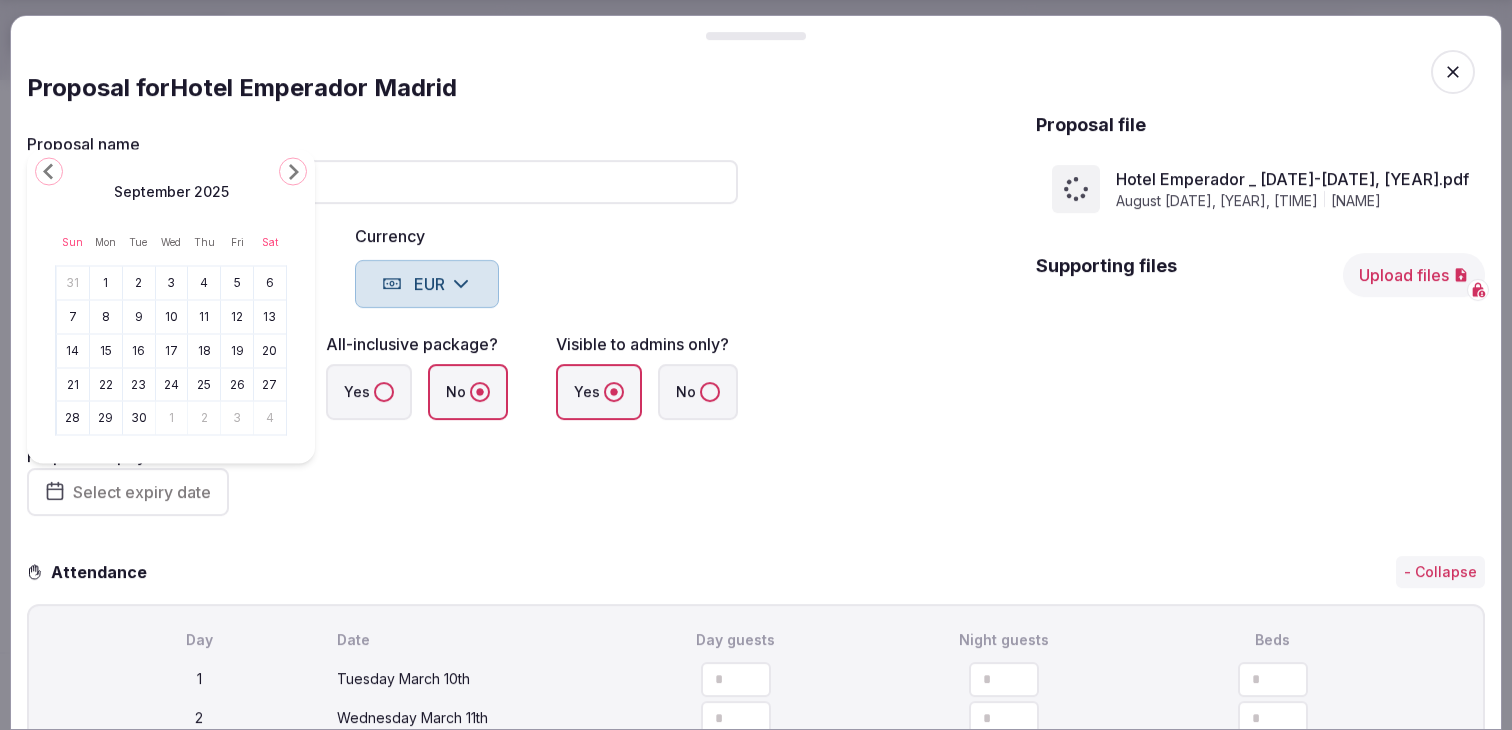 click on "11" at bounding box center [204, 316] 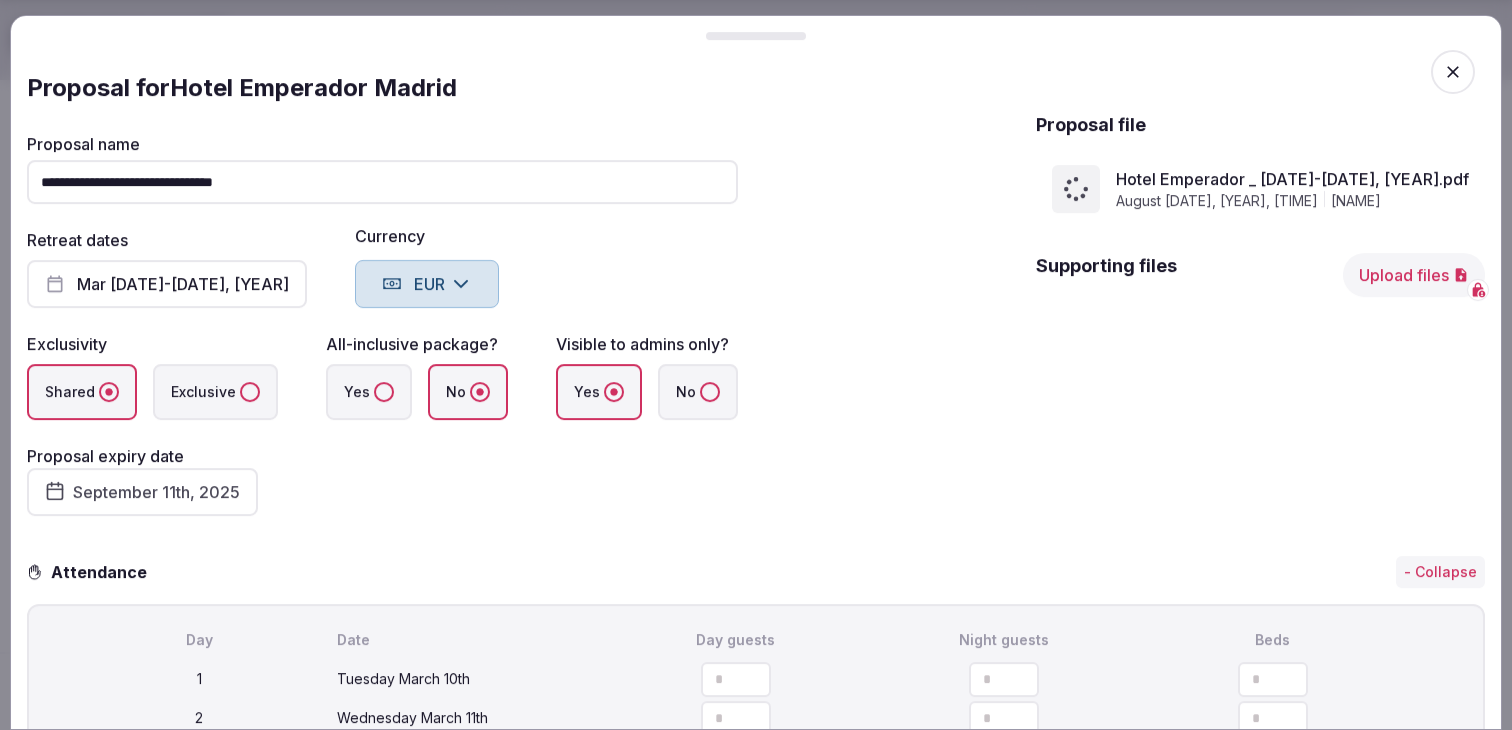 click on "**********" at bounding box center (382, 326) 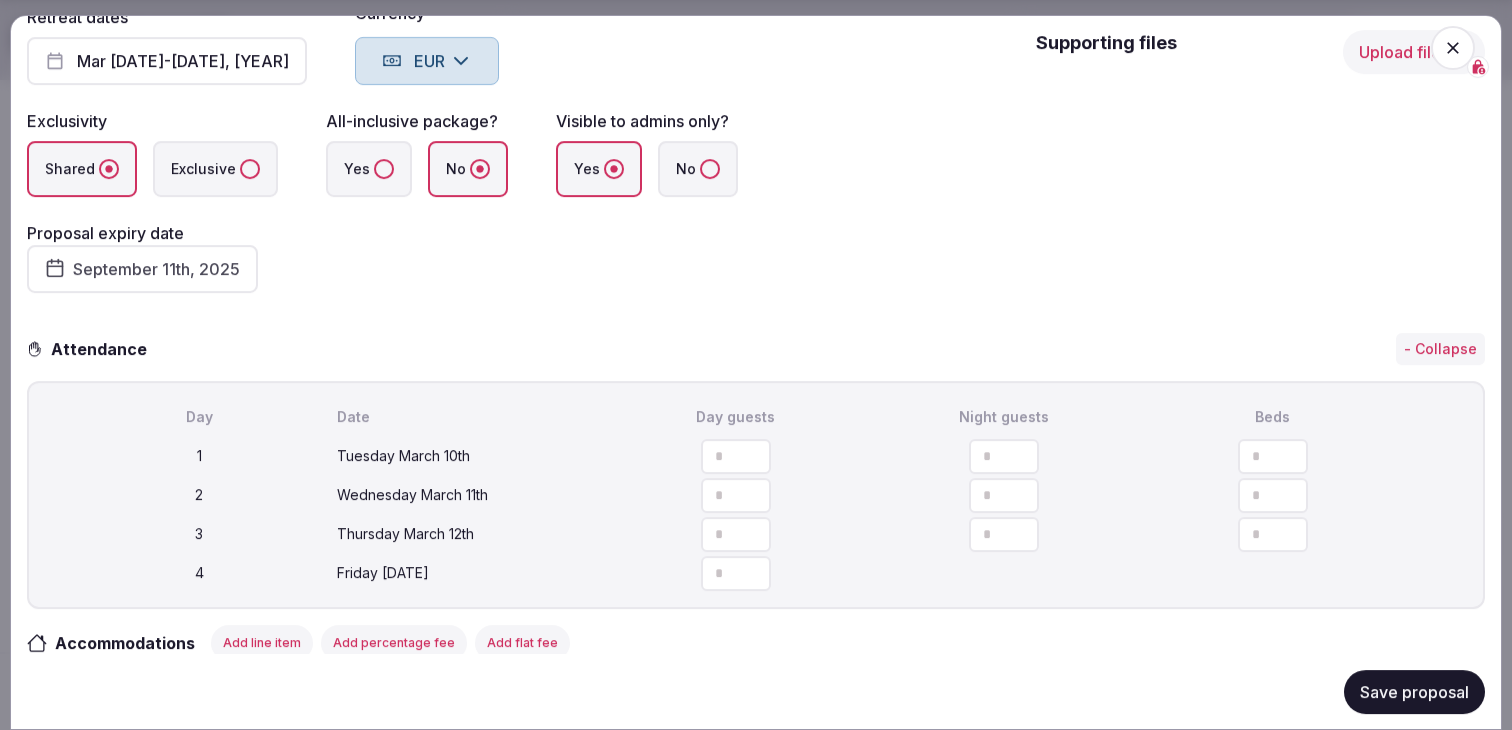 scroll, scrollTop: 341, scrollLeft: 0, axis: vertical 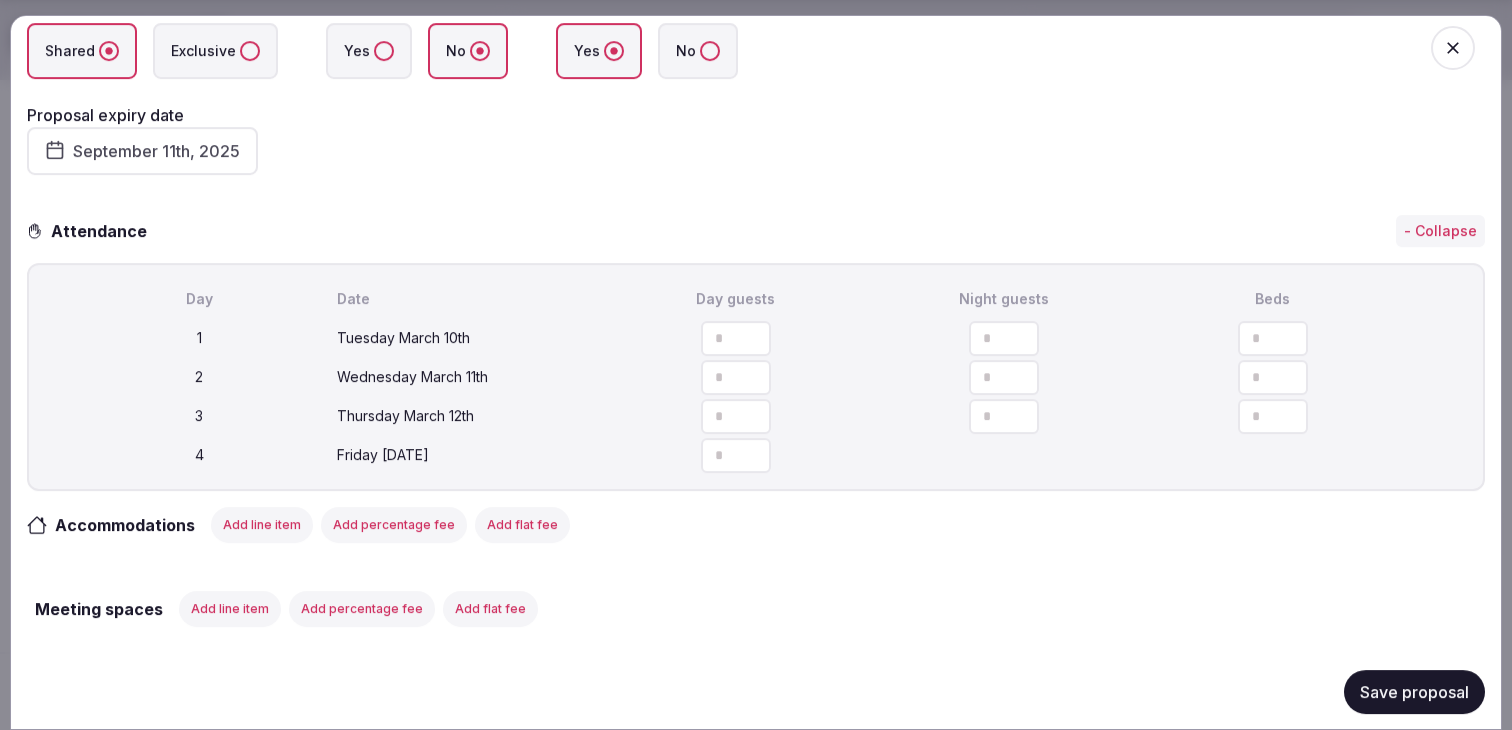 click at bounding box center (736, 337) 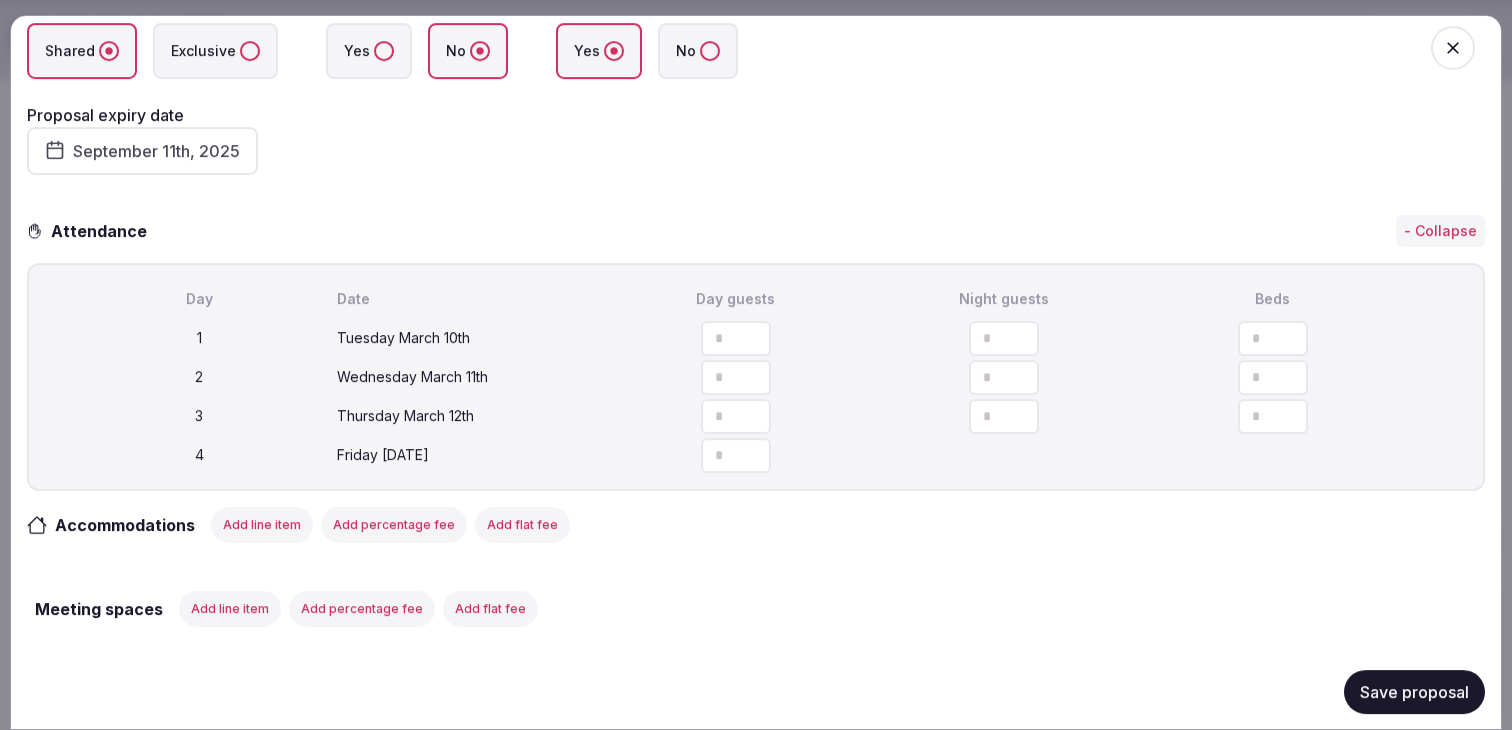type on "**" 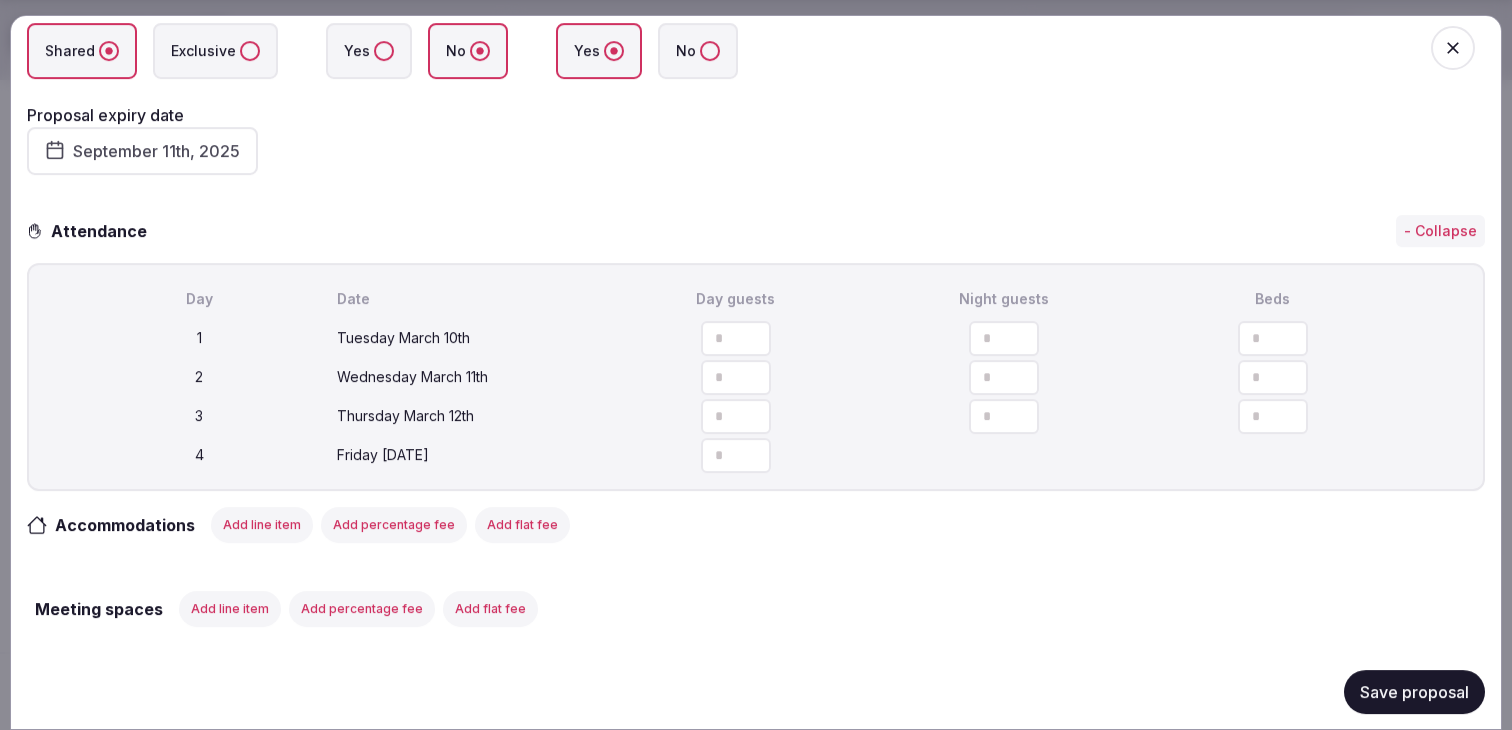 type on "**" 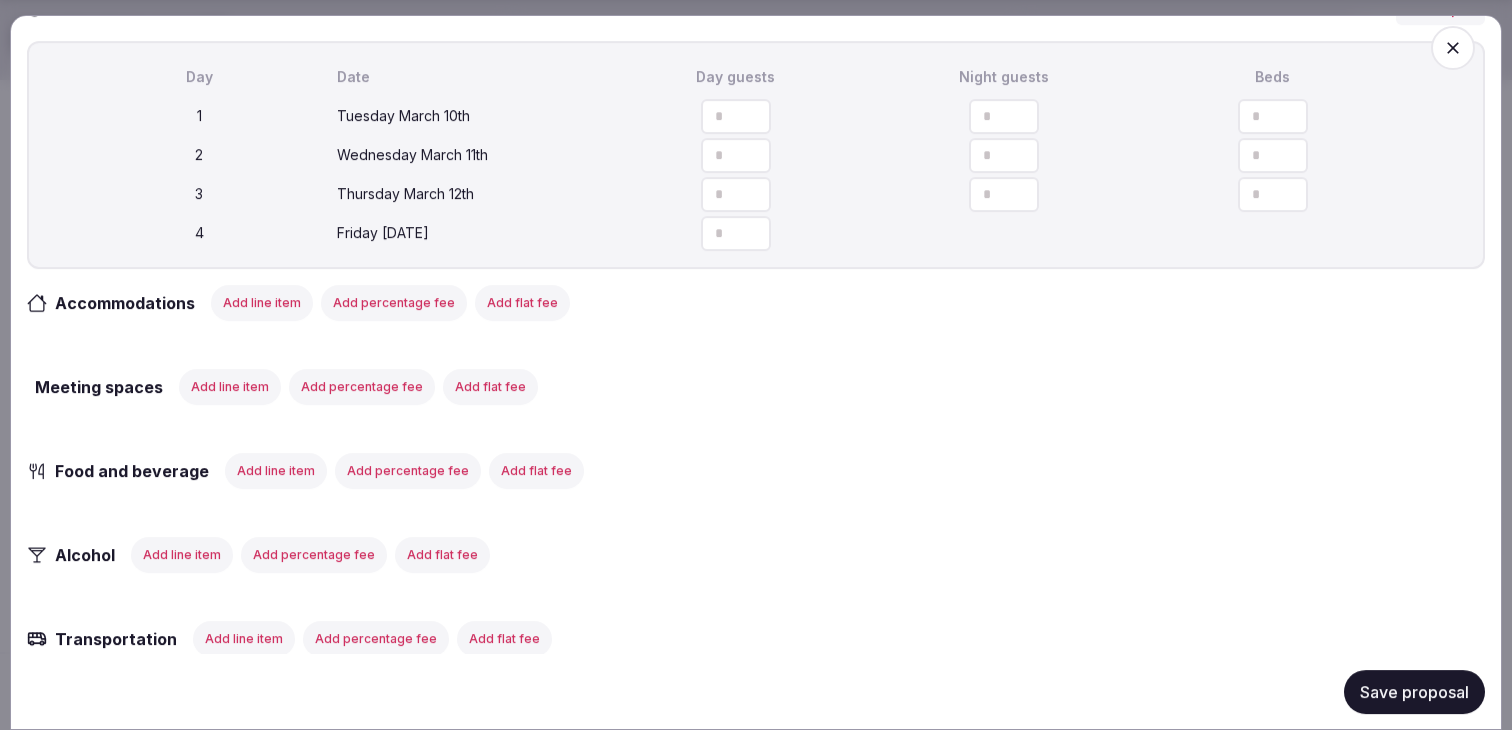 scroll, scrollTop: 574, scrollLeft: 0, axis: vertical 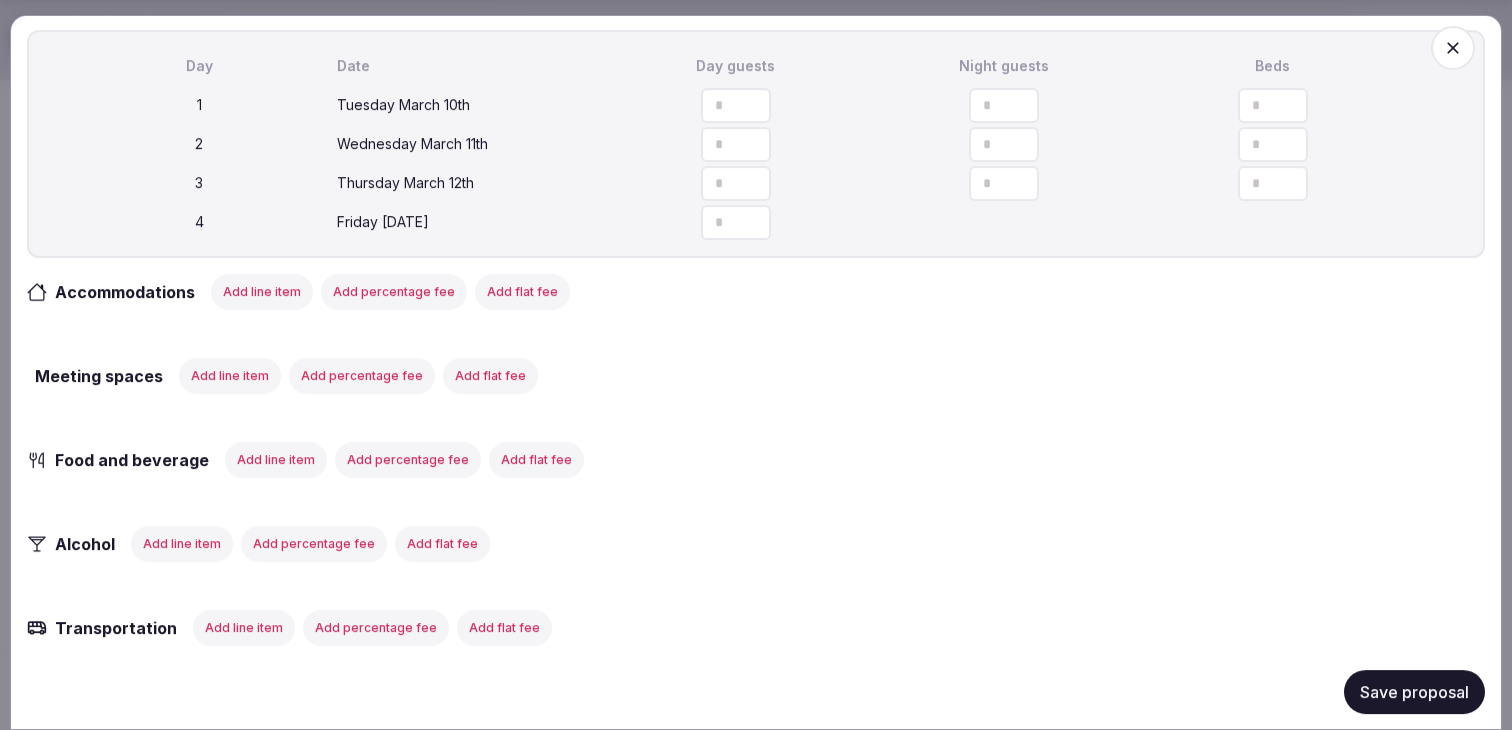 click on "Add line item" at bounding box center (262, 291) 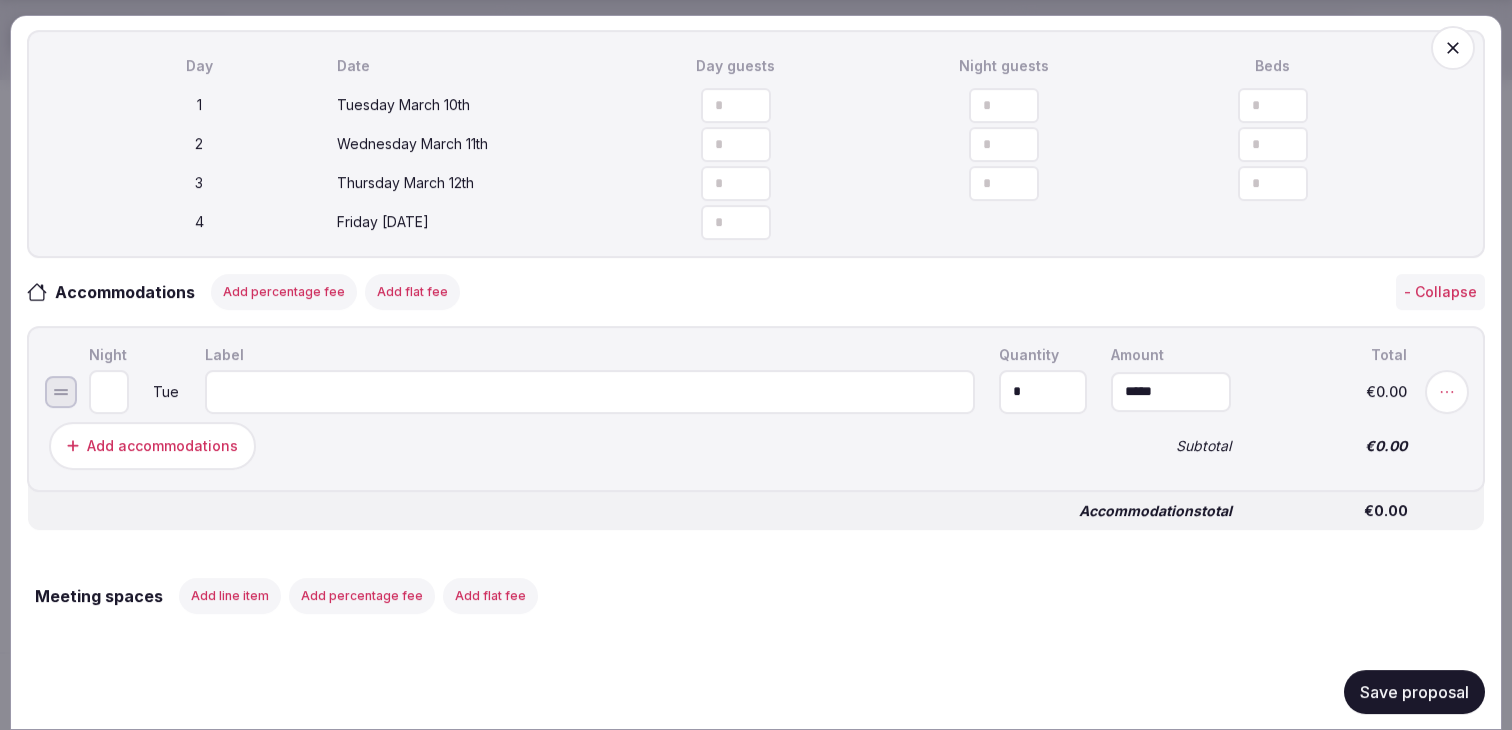 click at bounding box center (590, 391) 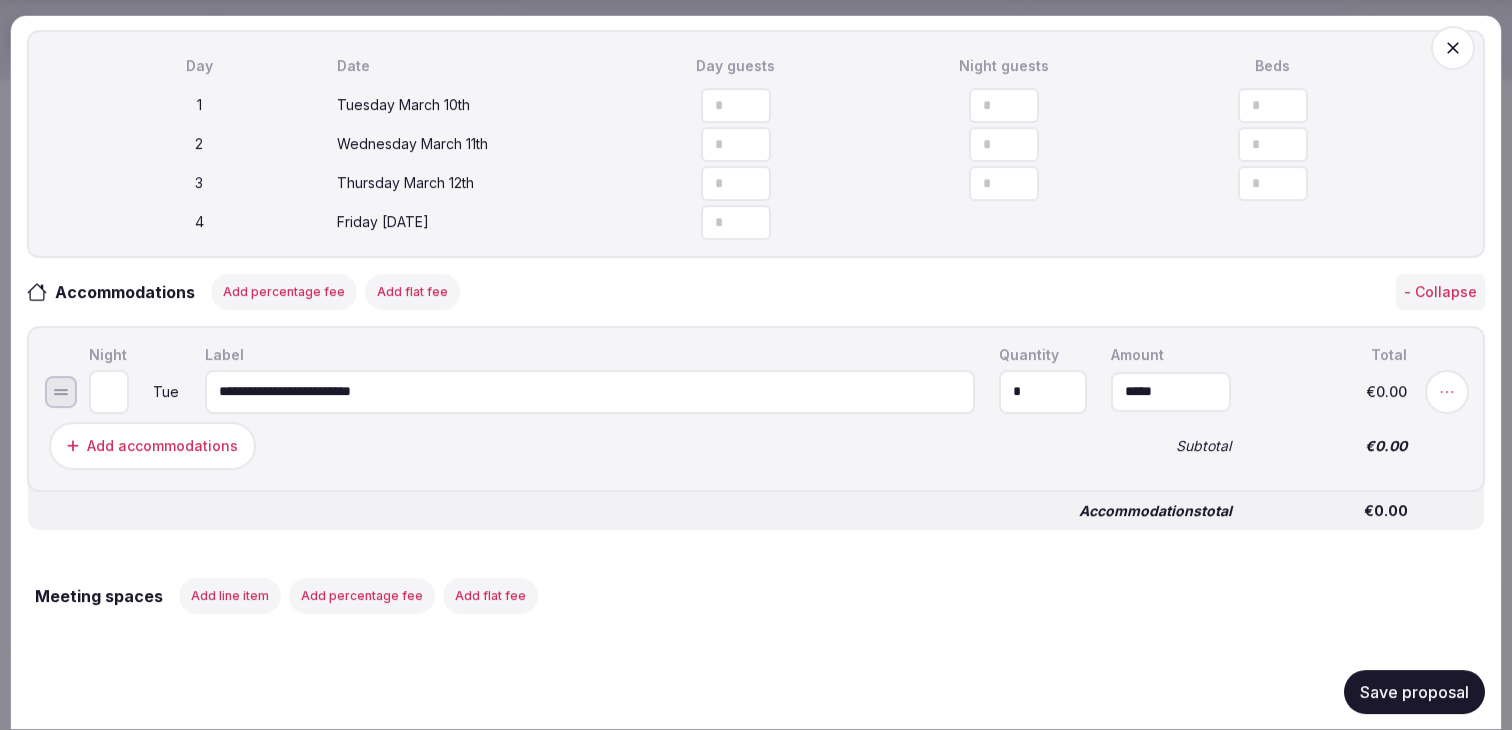 type on "**********" 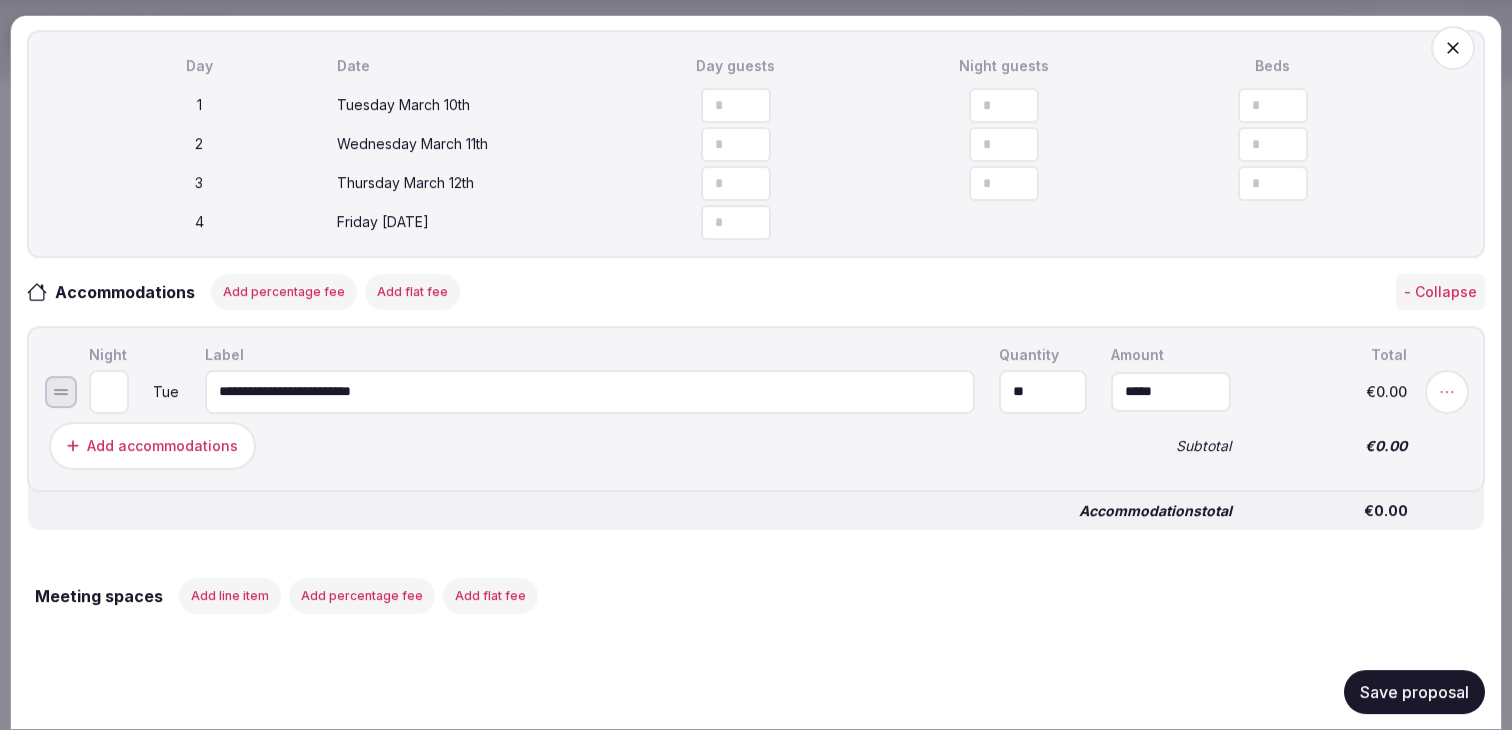 type on "**" 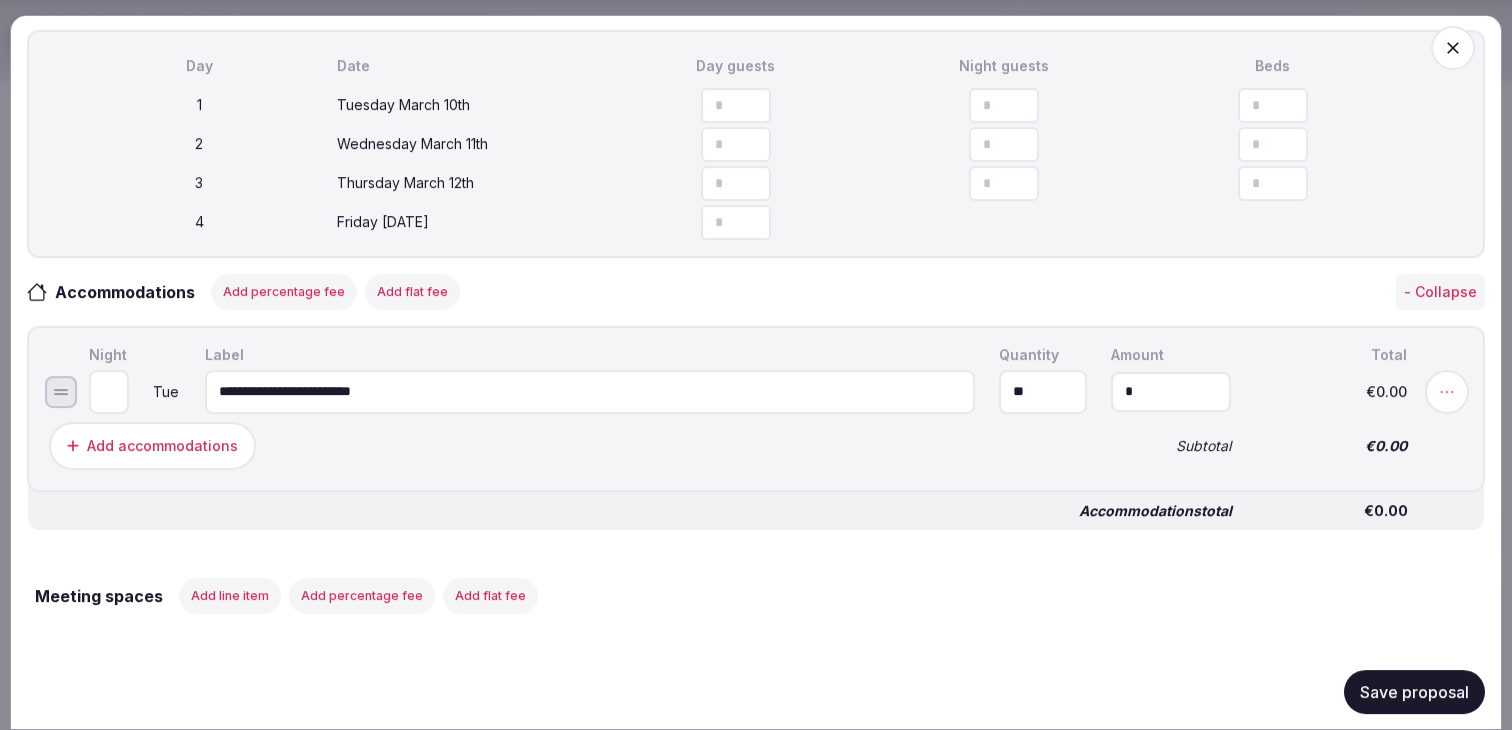 click on "*" at bounding box center [1171, 391] 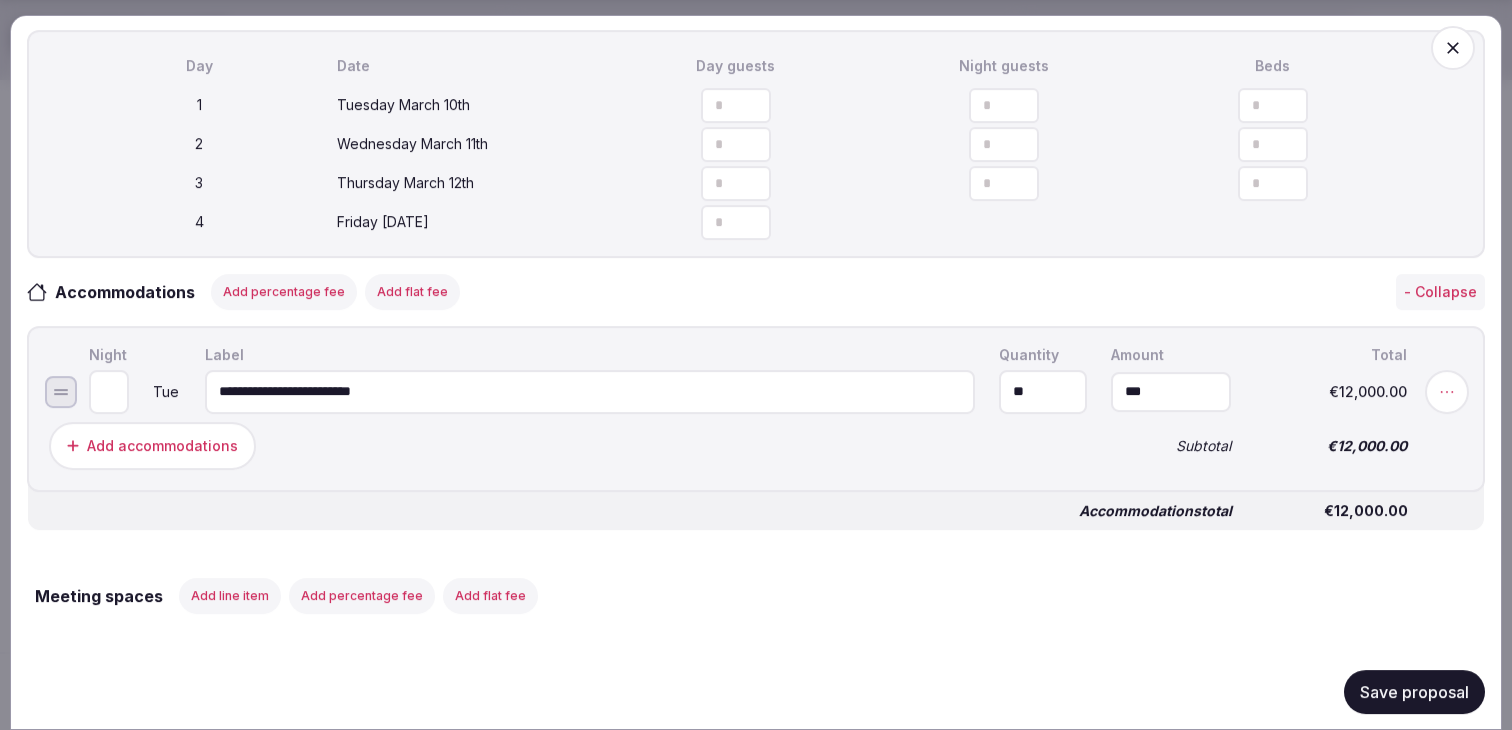 type on "*******" 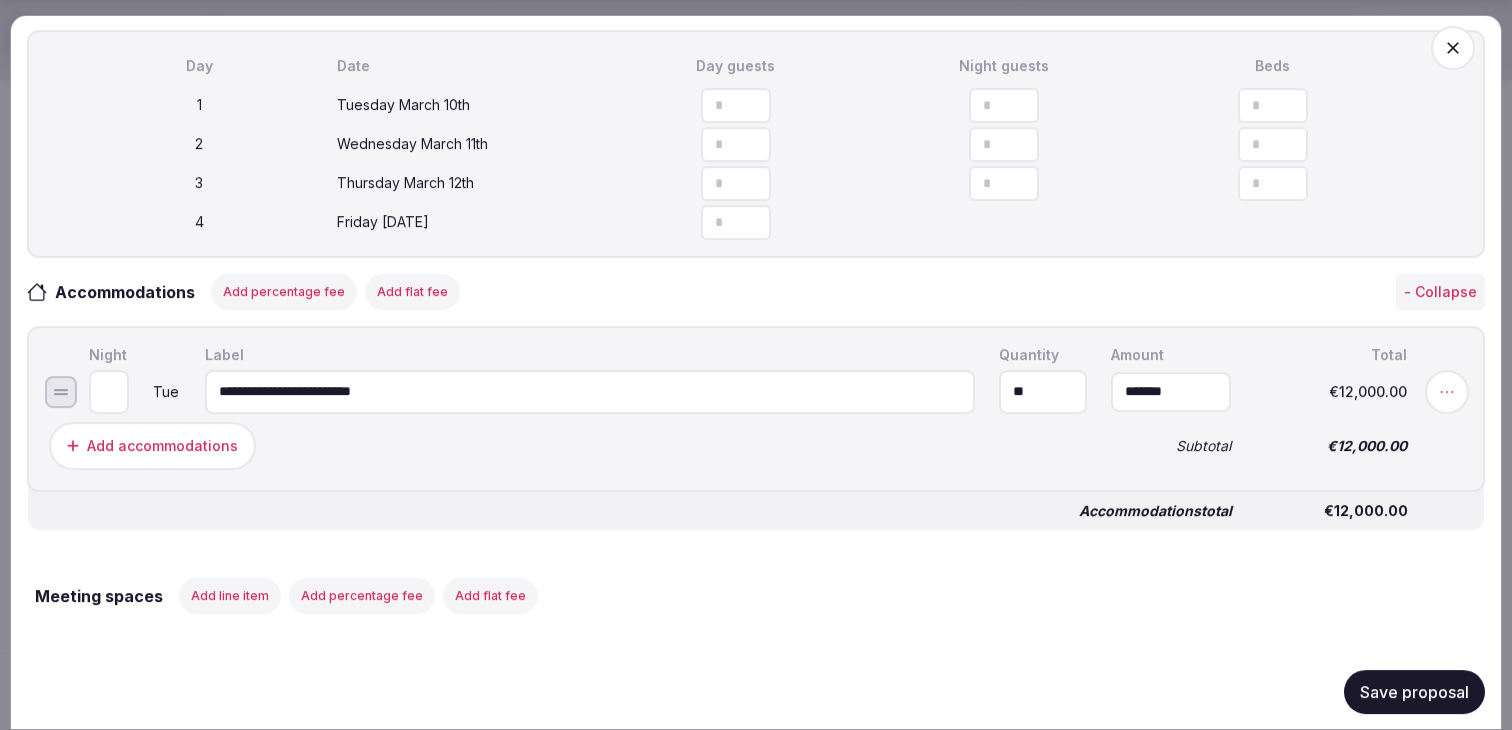 click on "Subtotal" at bounding box center [1171, 445] 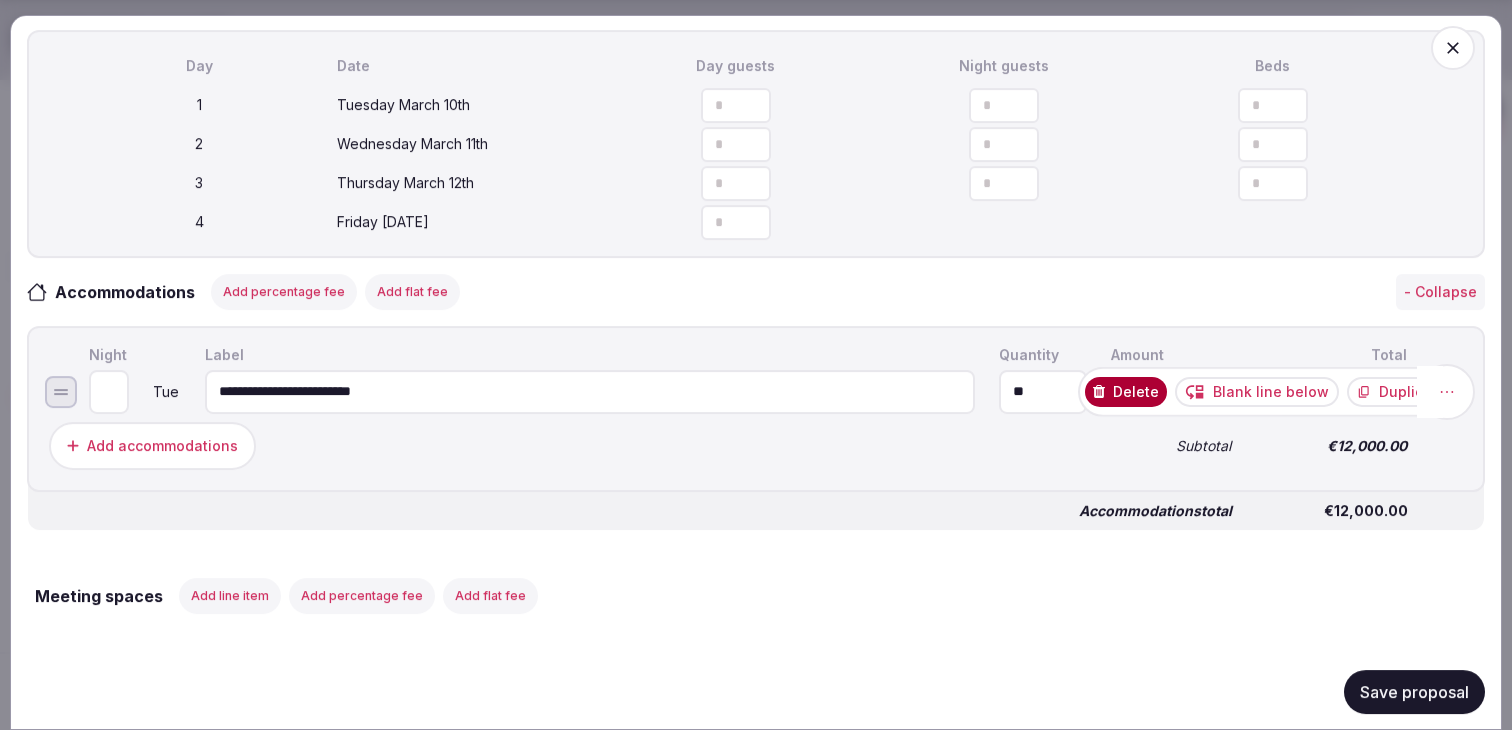 click at bounding box center (1447, 391) 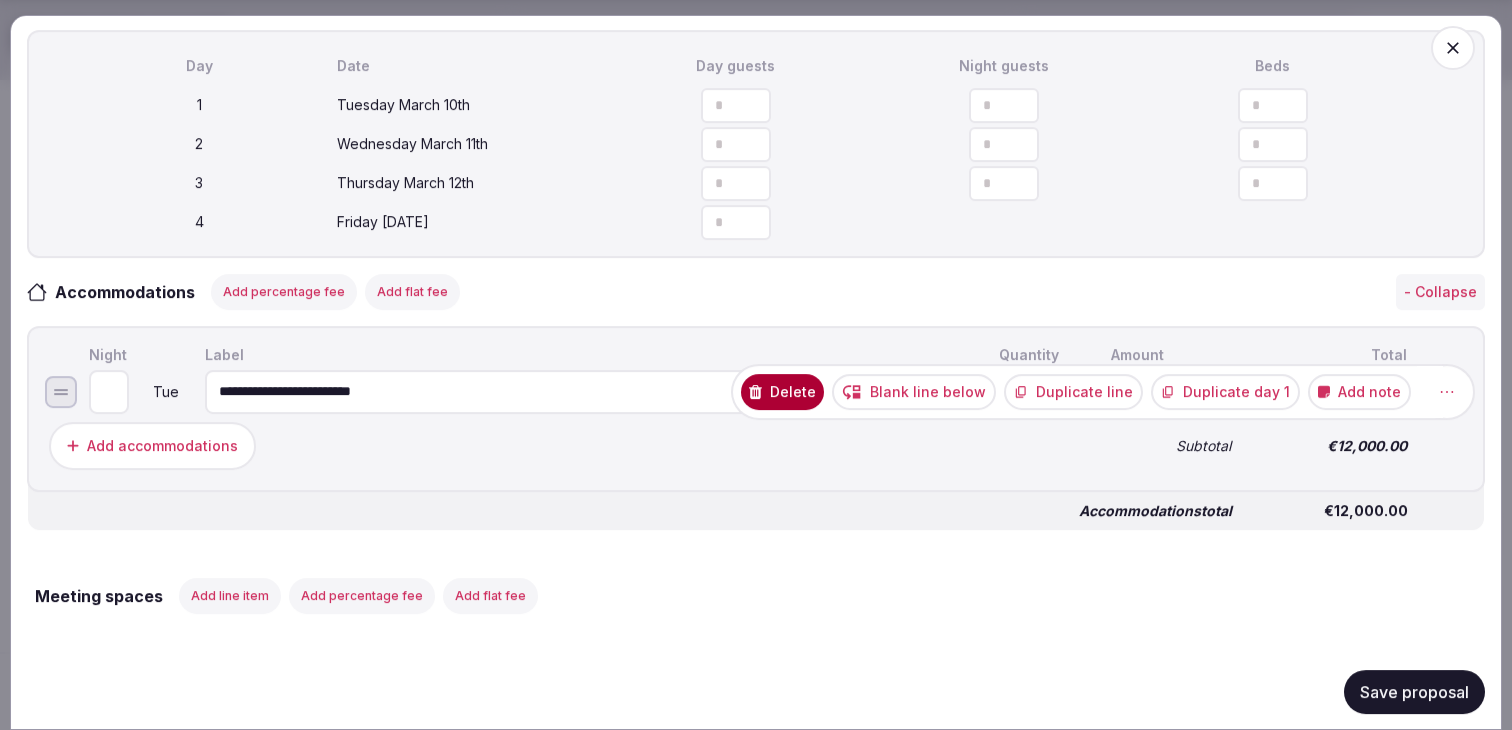 click on "Duplicate day 1" at bounding box center [1225, 391] 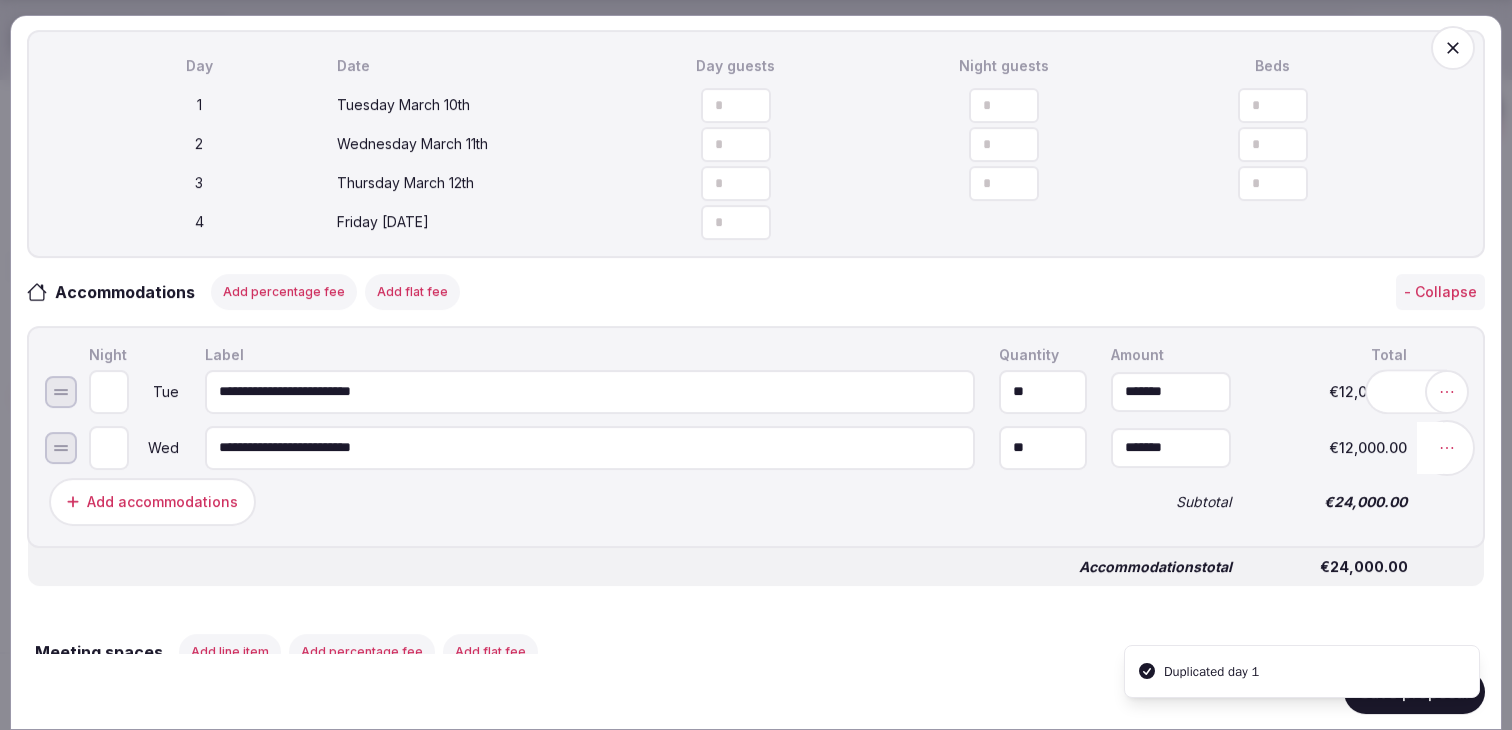 click at bounding box center [1447, 447] 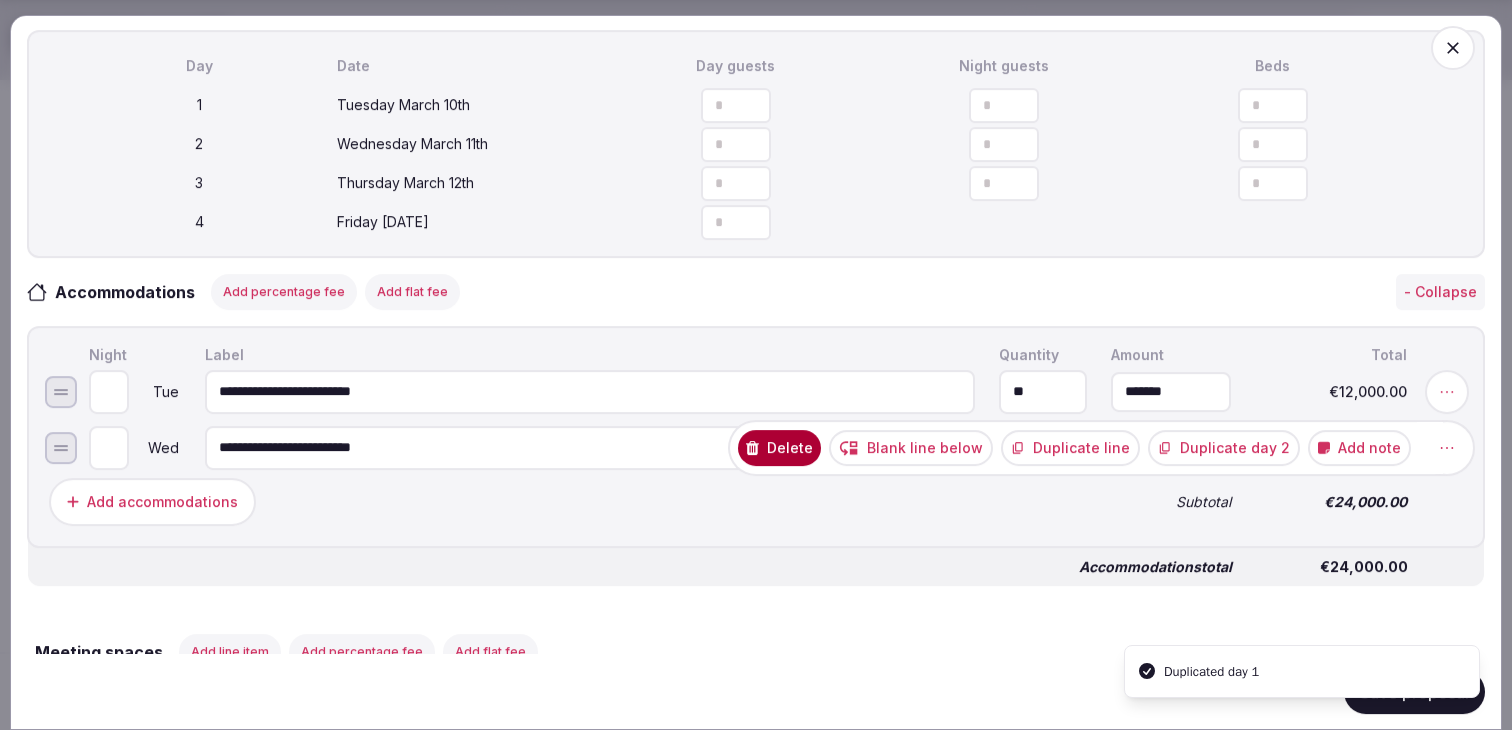 click on "Duplicate day 2" at bounding box center (1224, 447) 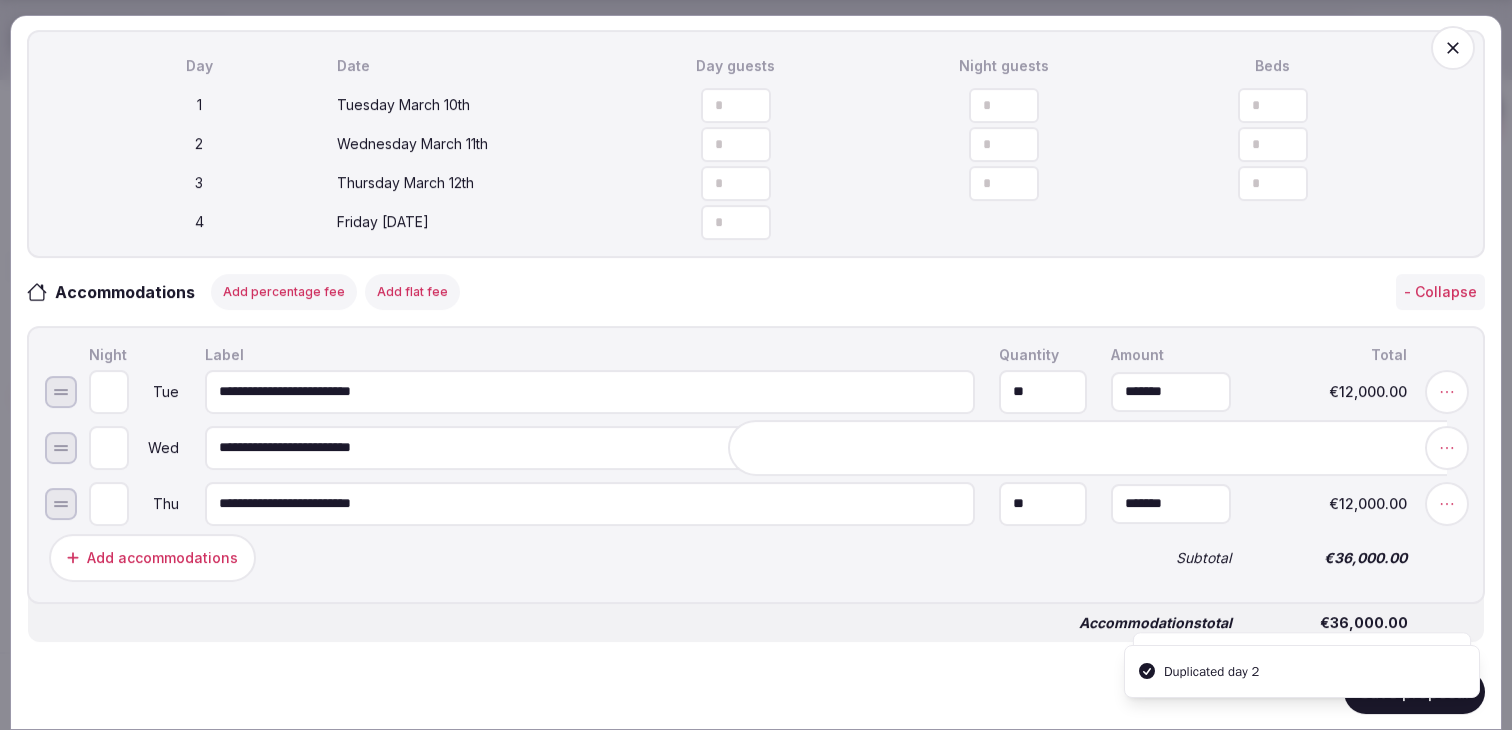 click on "Add accommodations" at bounding box center (568, 557) 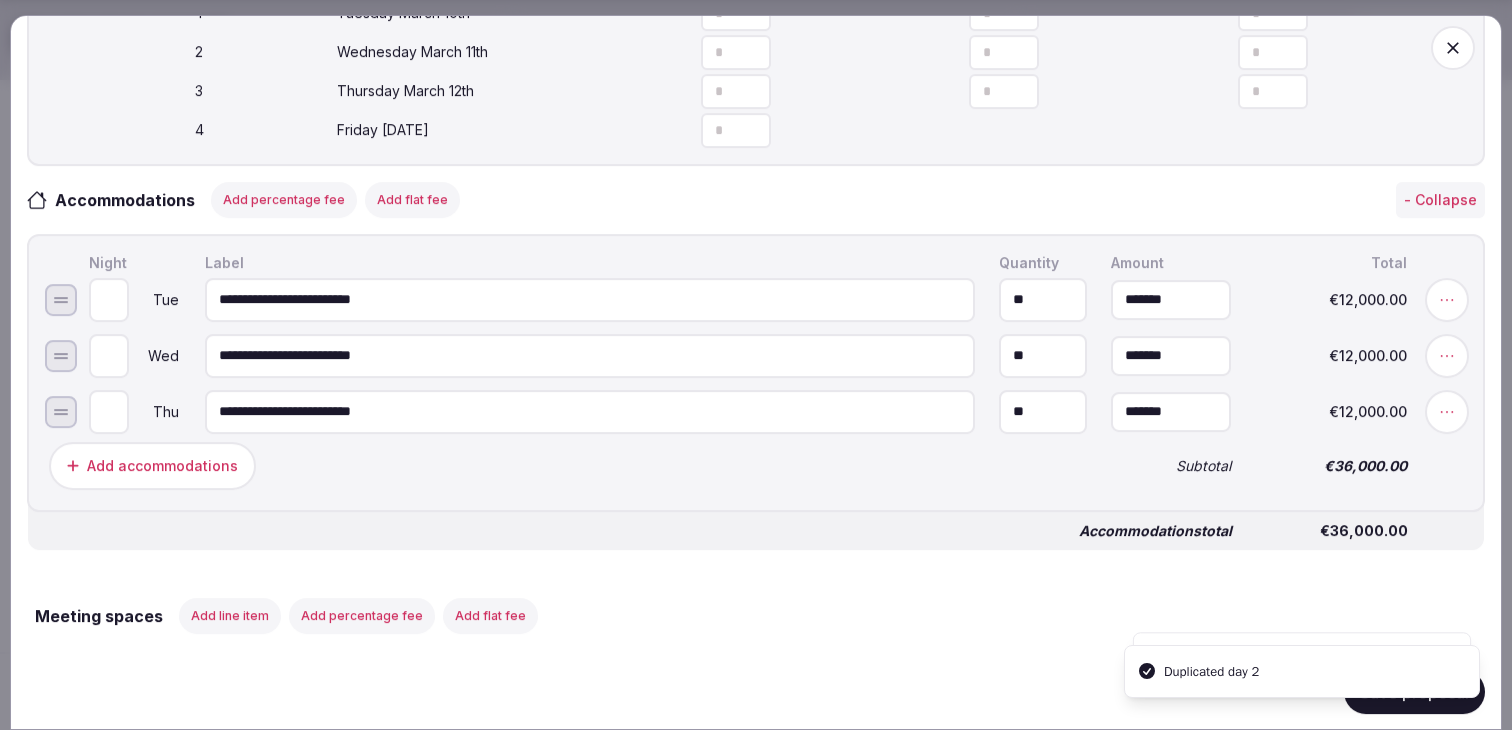 scroll, scrollTop: 683, scrollLeft: 0, axis: vertical 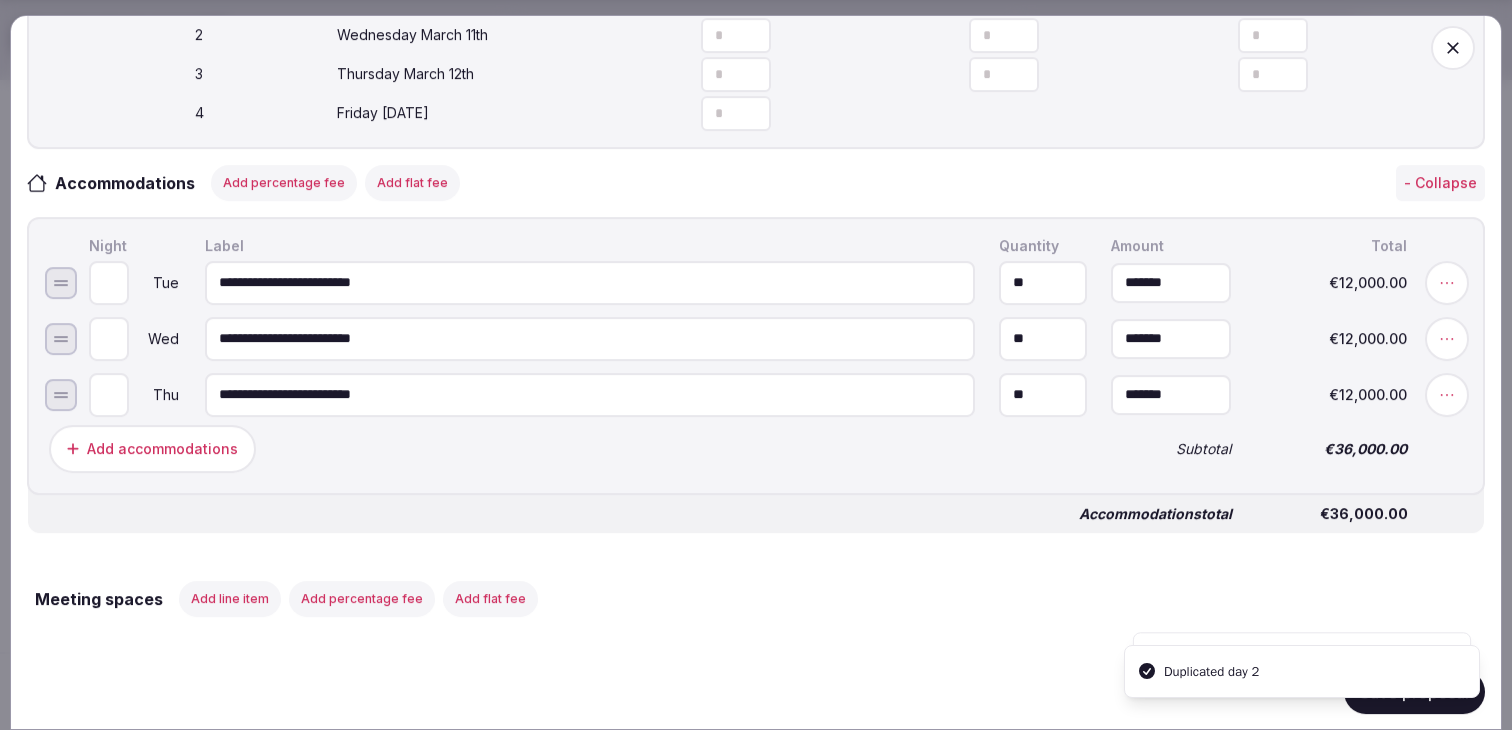 click on "Add percentage fee" at bounding box center [284, 182] 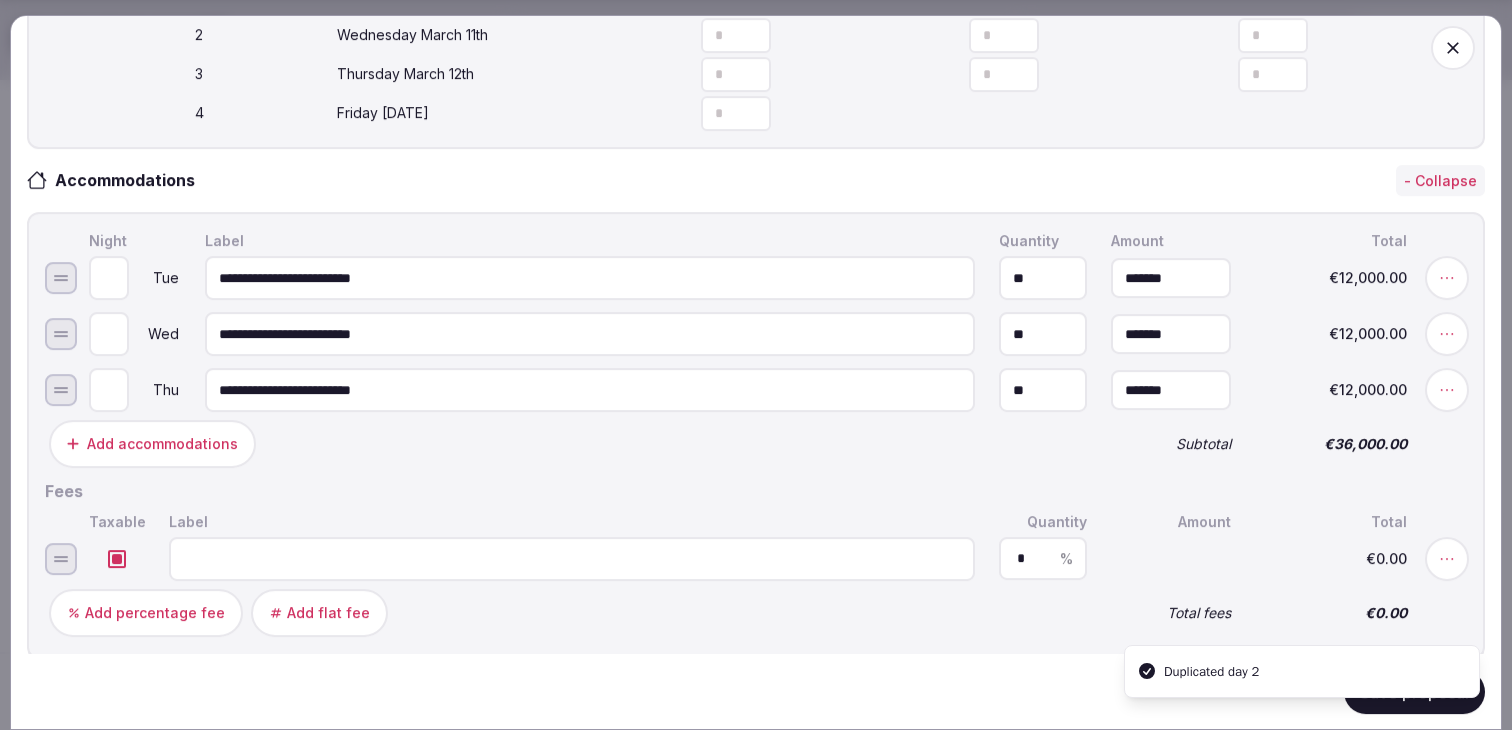 click at bounding box center [572, 558] 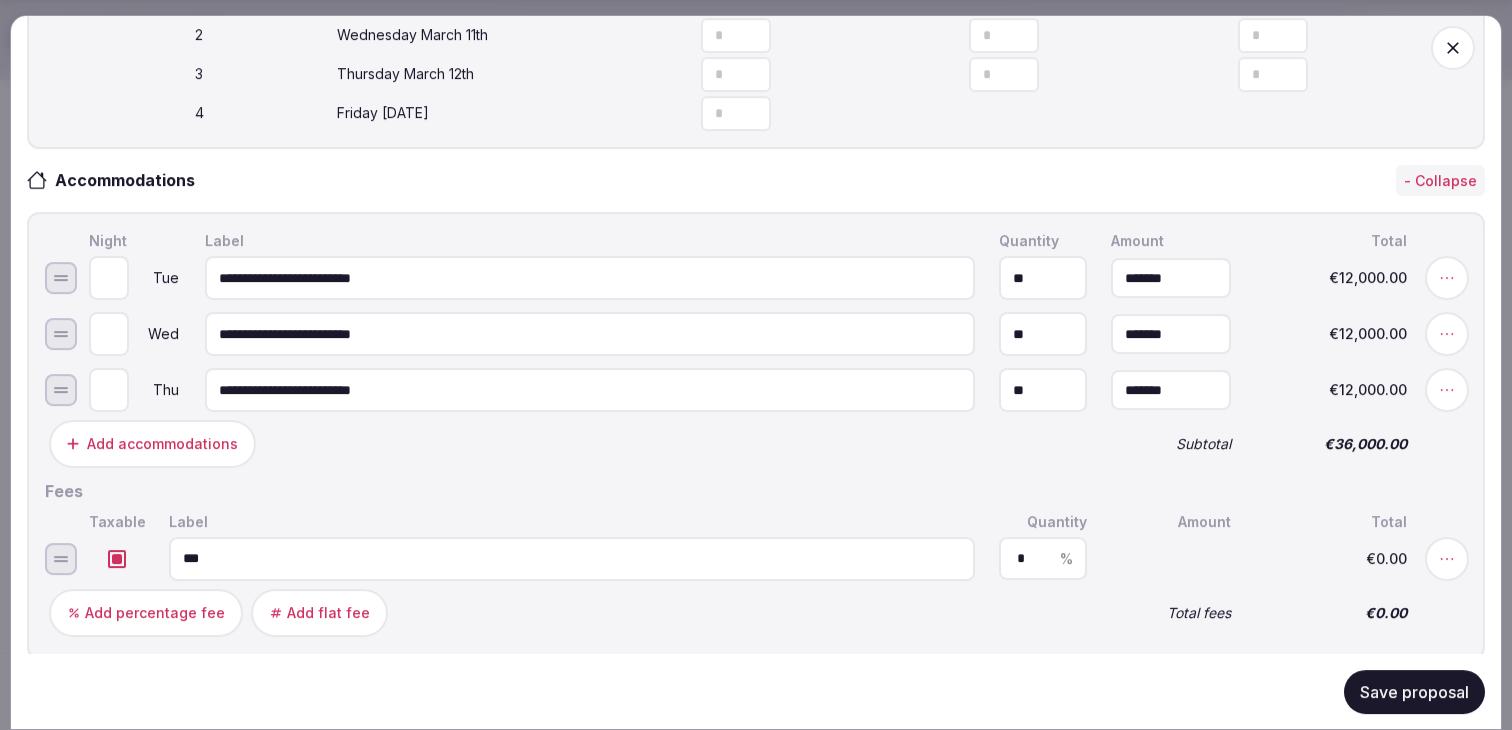 type on "***" 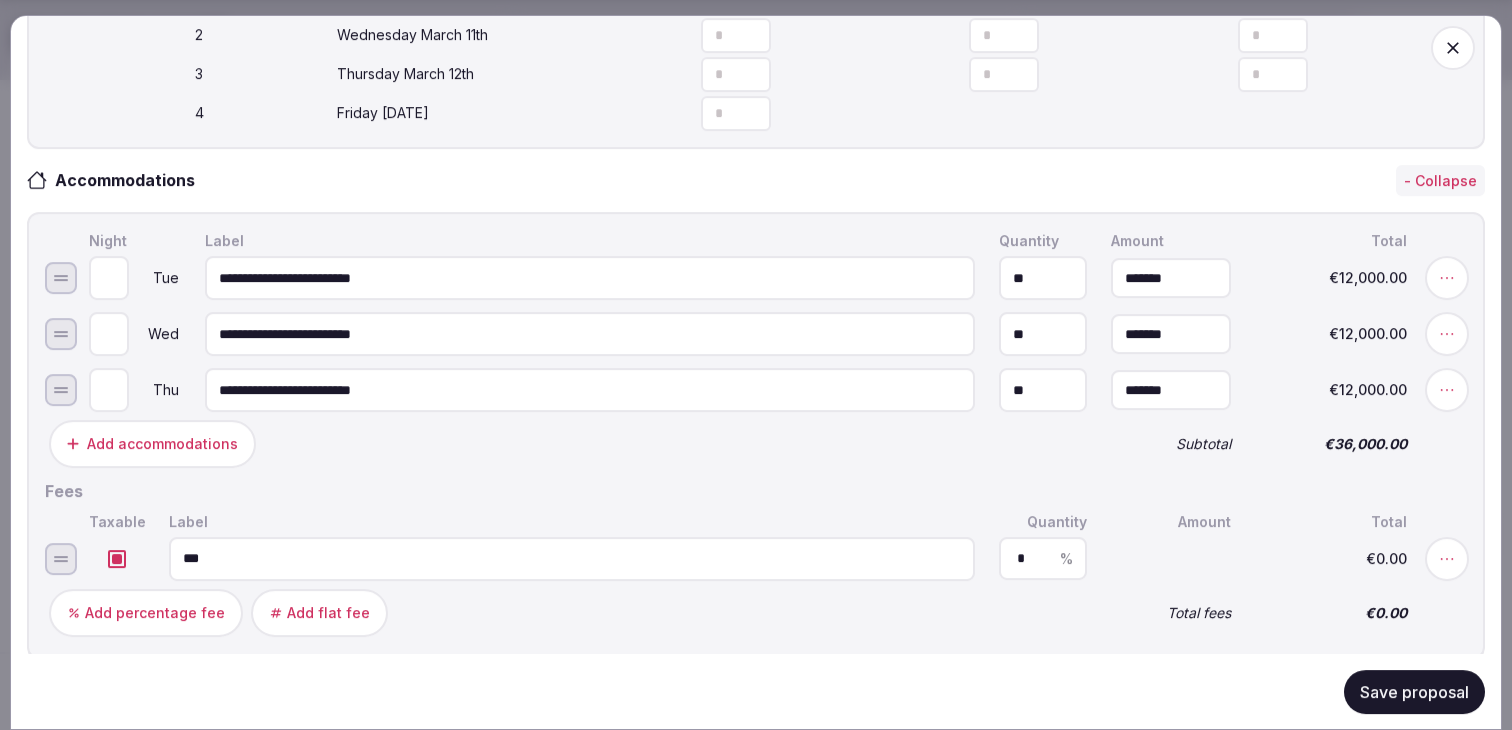 click on "*" at bounding box center (1043, 558) 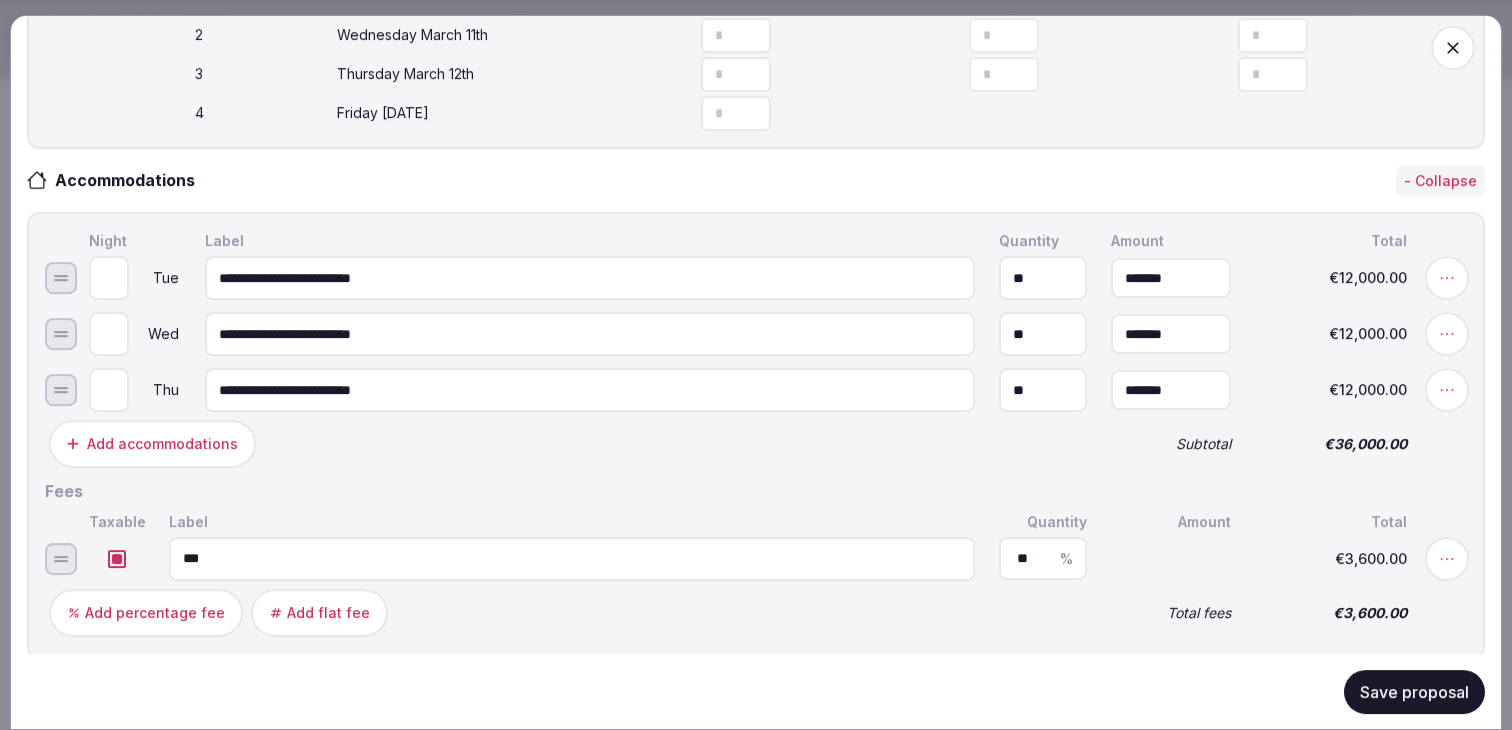 type on "**" 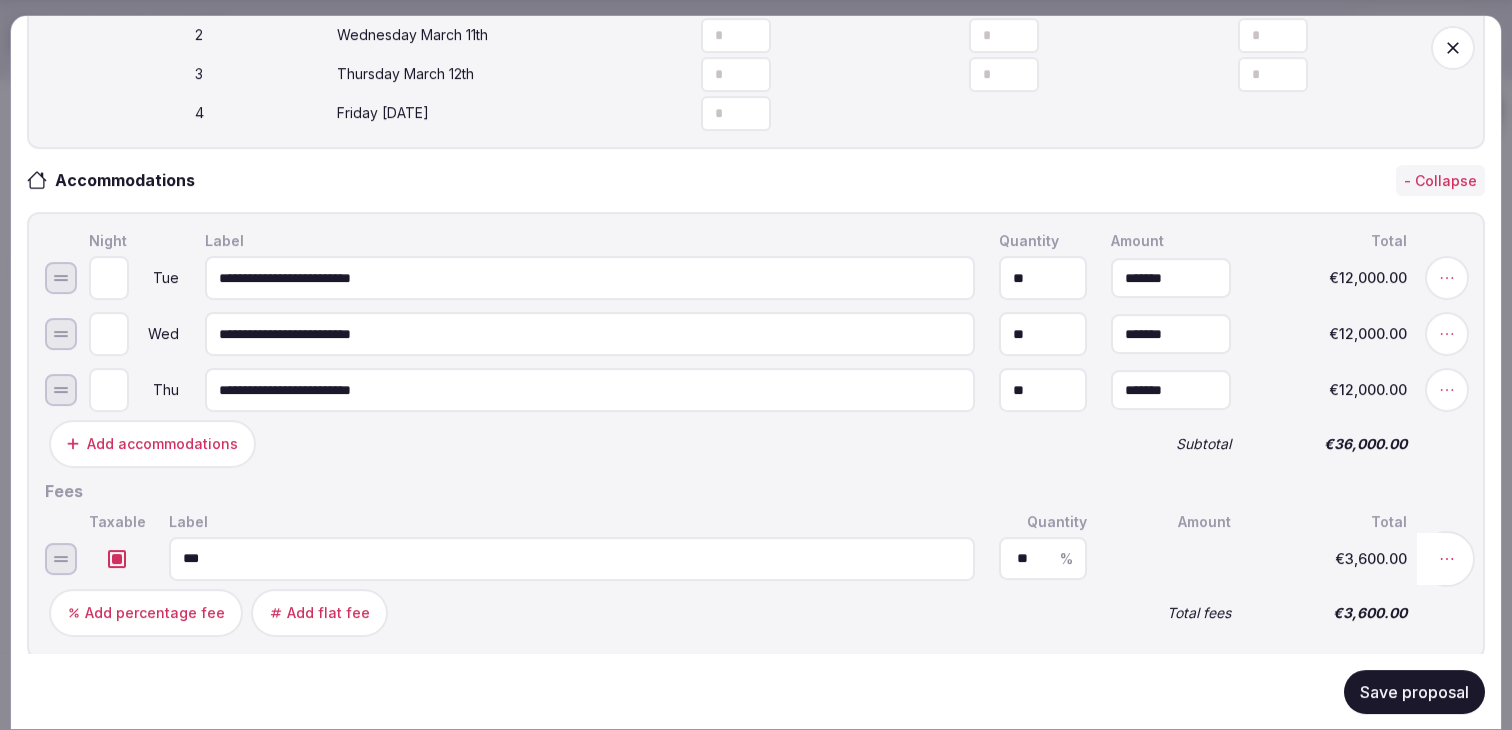 click at bounding box center [1447, 558] 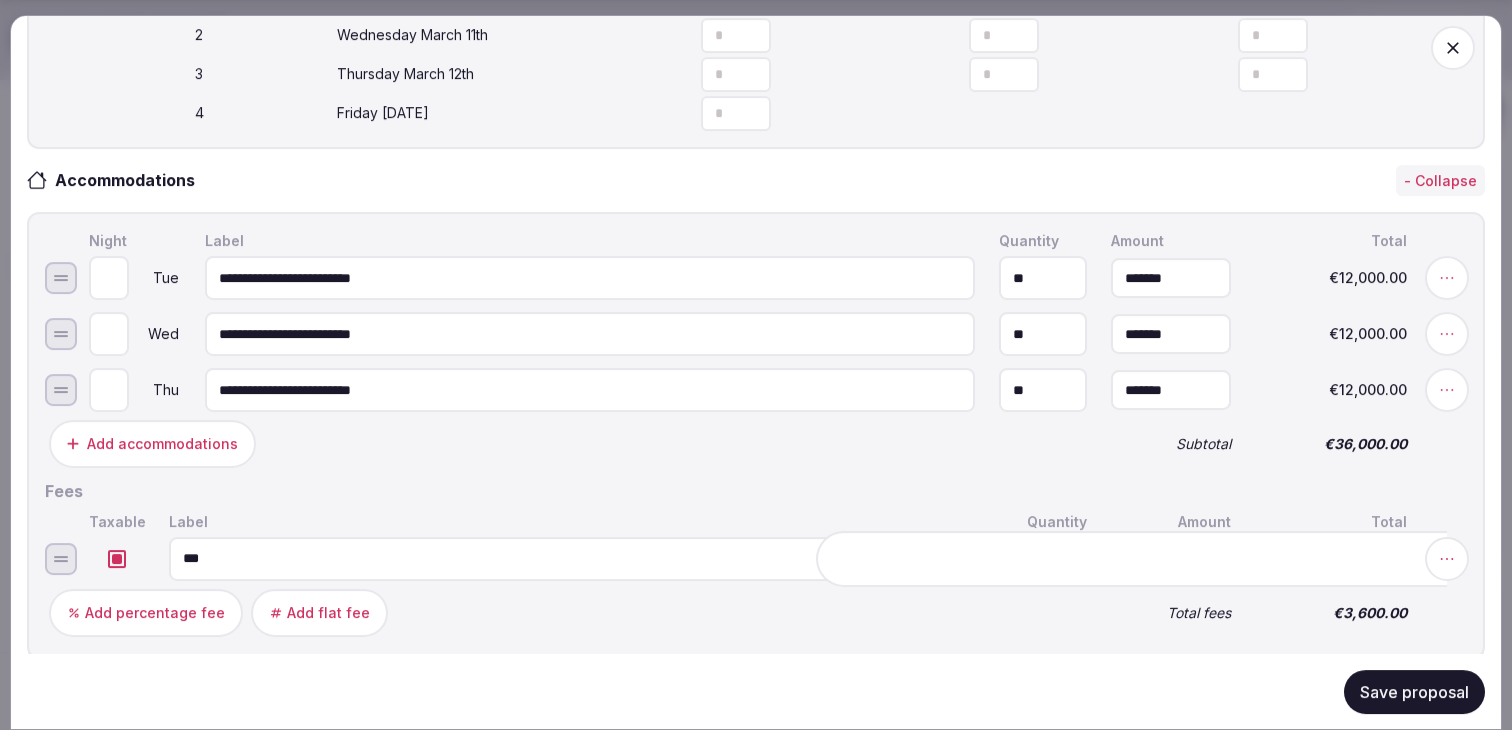 click on "Fees" at bounding box center [756, 491] 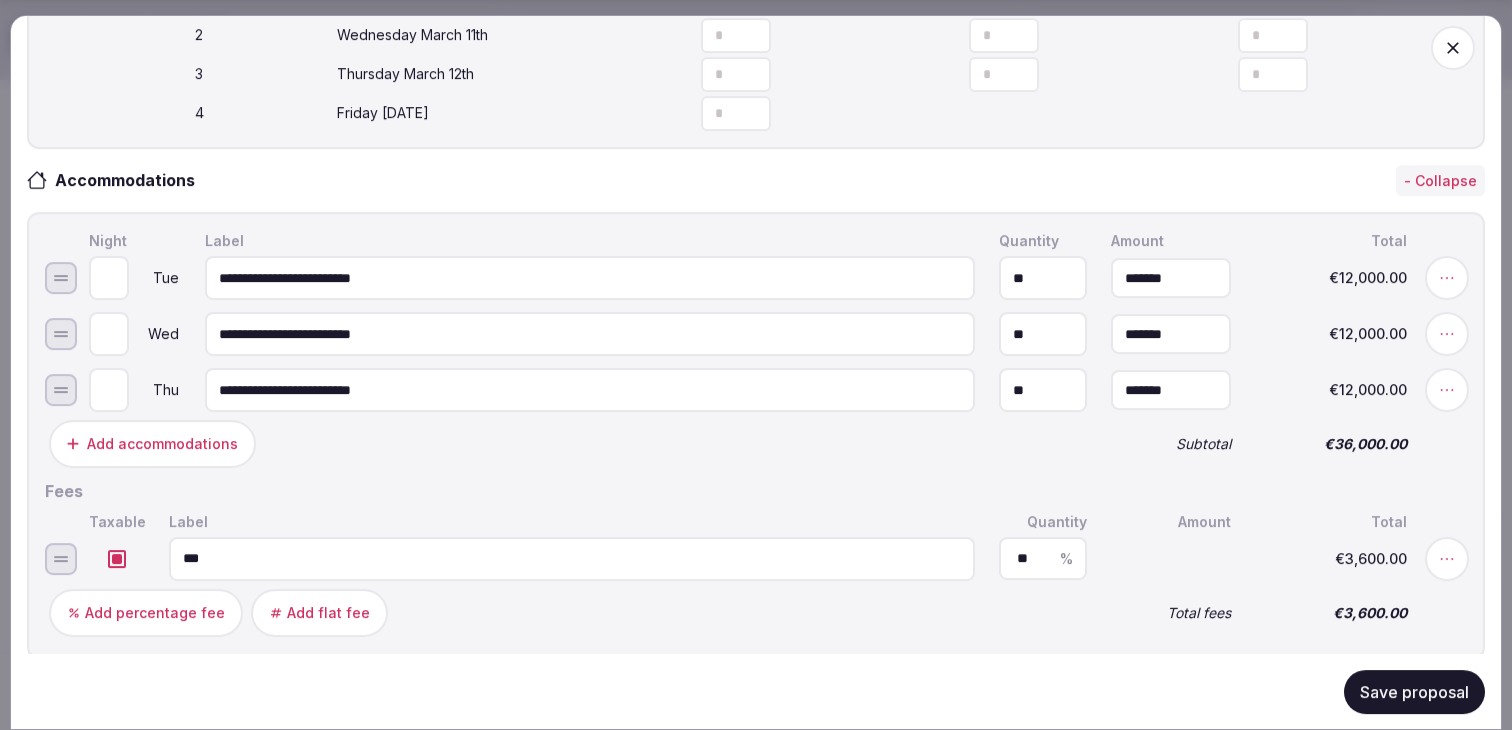 click at bounding box center (1447, 390) 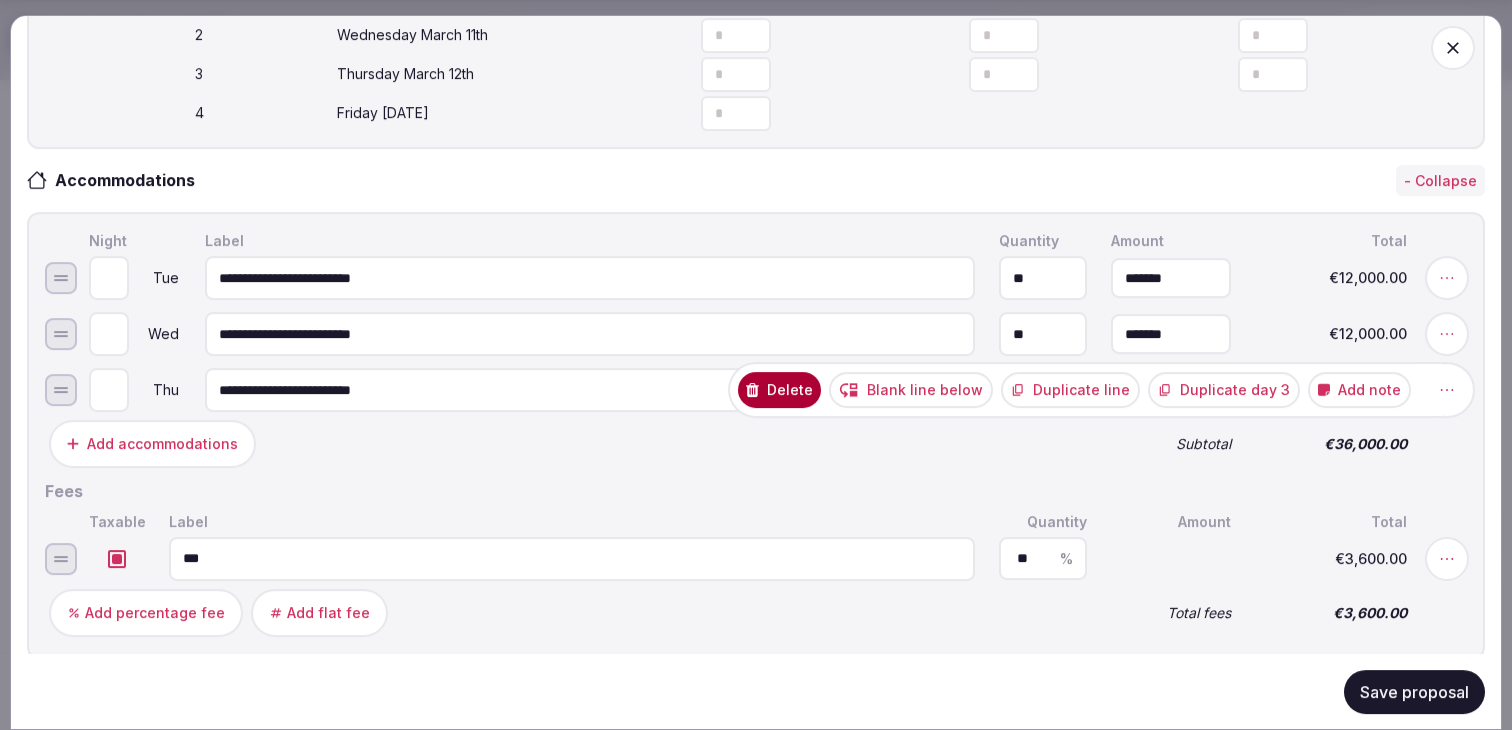 click on "Add note" at bounding box center (1359, 390) 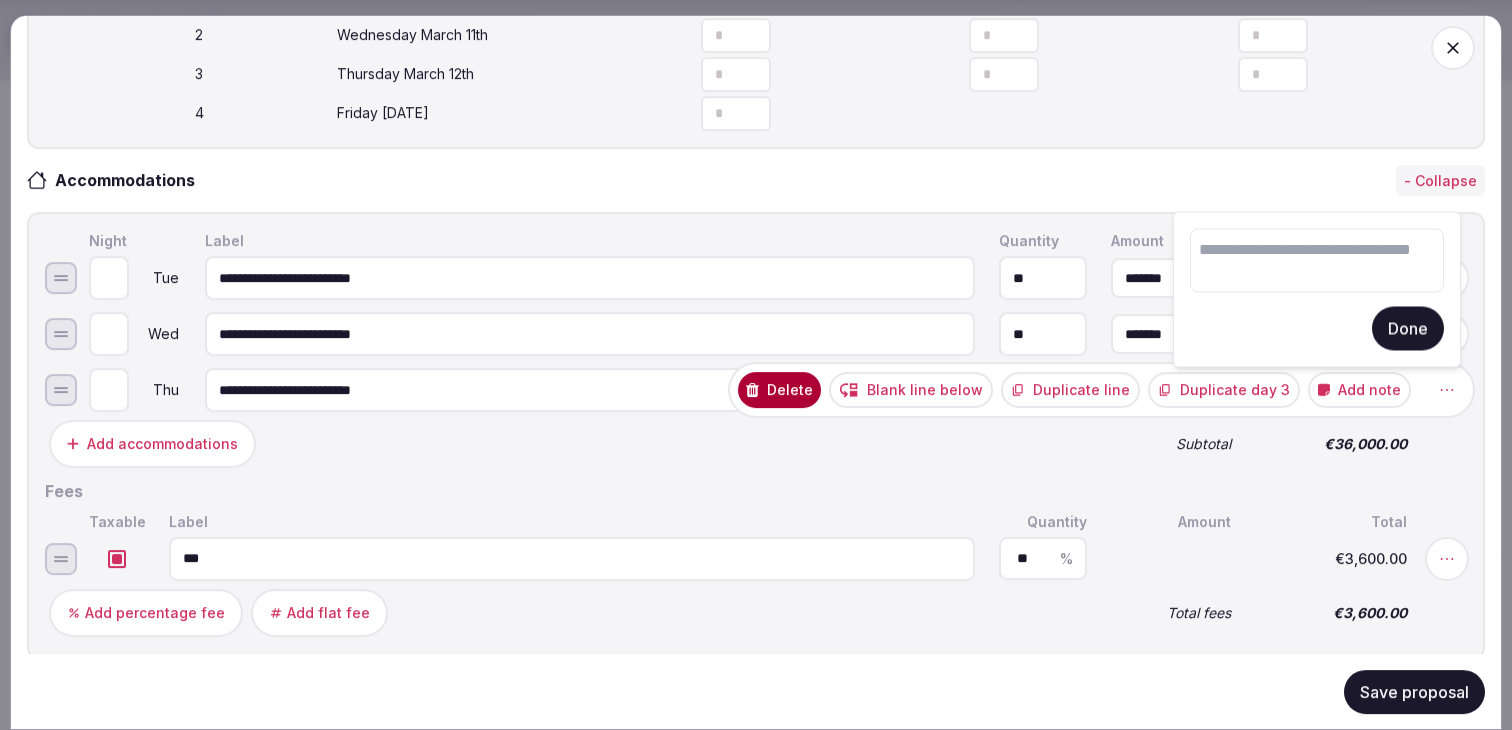 click at bounding box center (1317, 261) 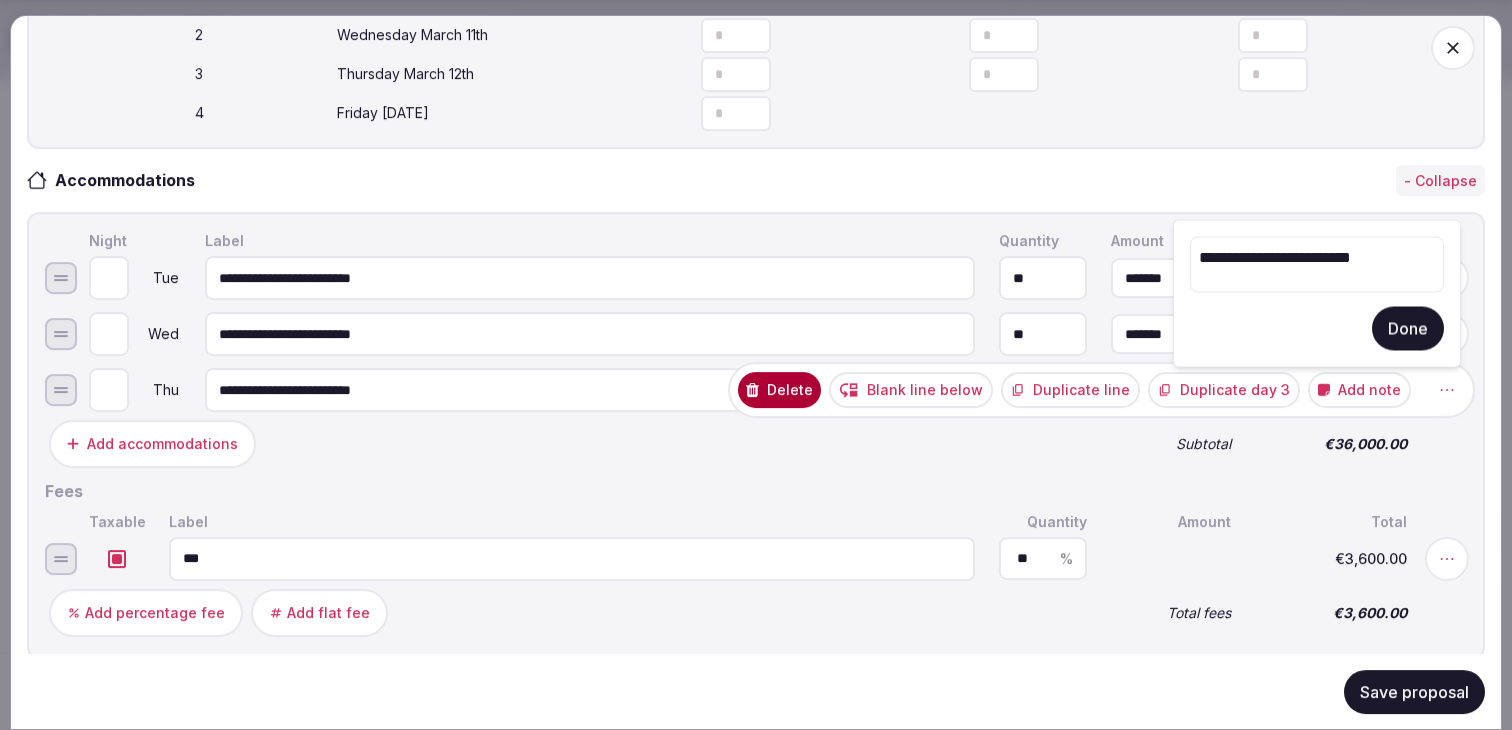 type on "**********" 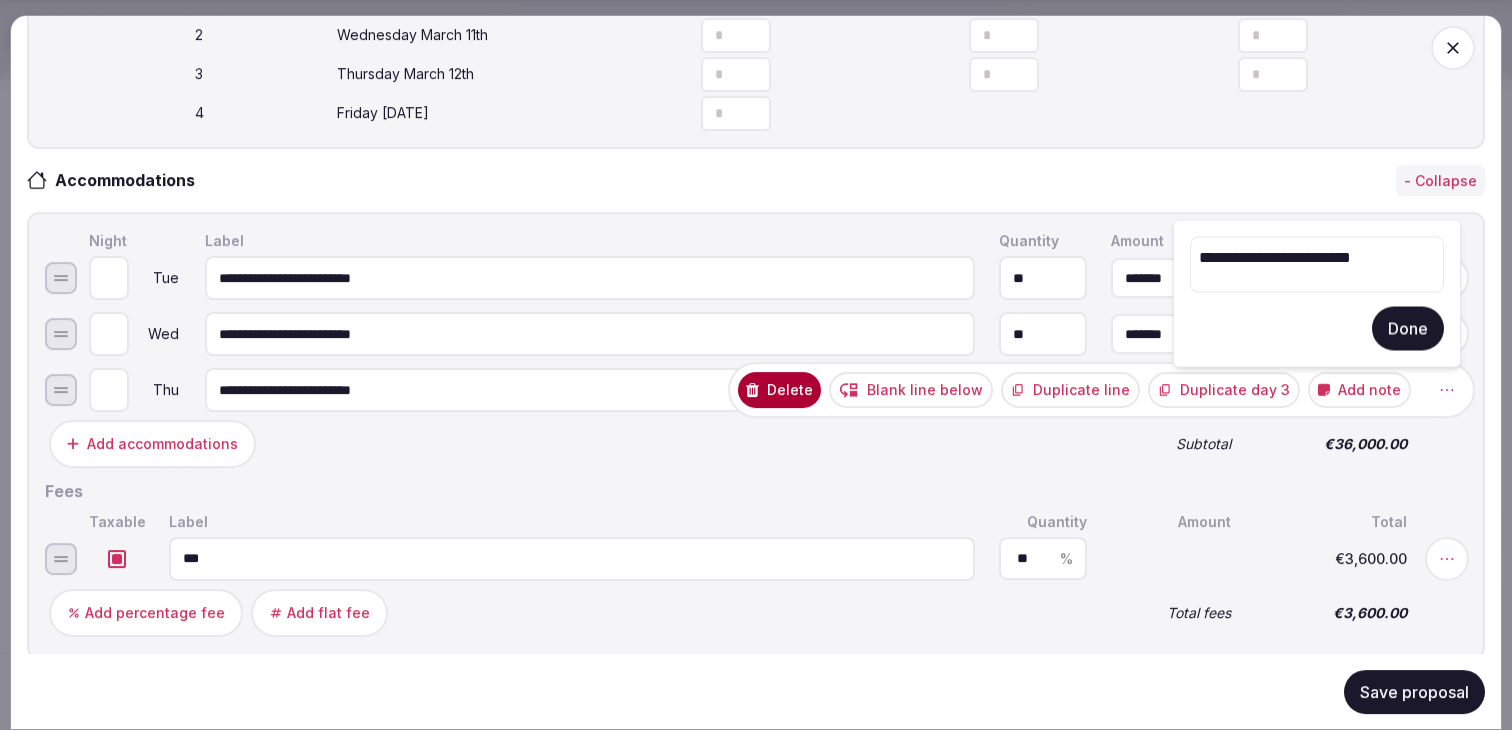 click on "Done" at bounding box center (1408, 329) 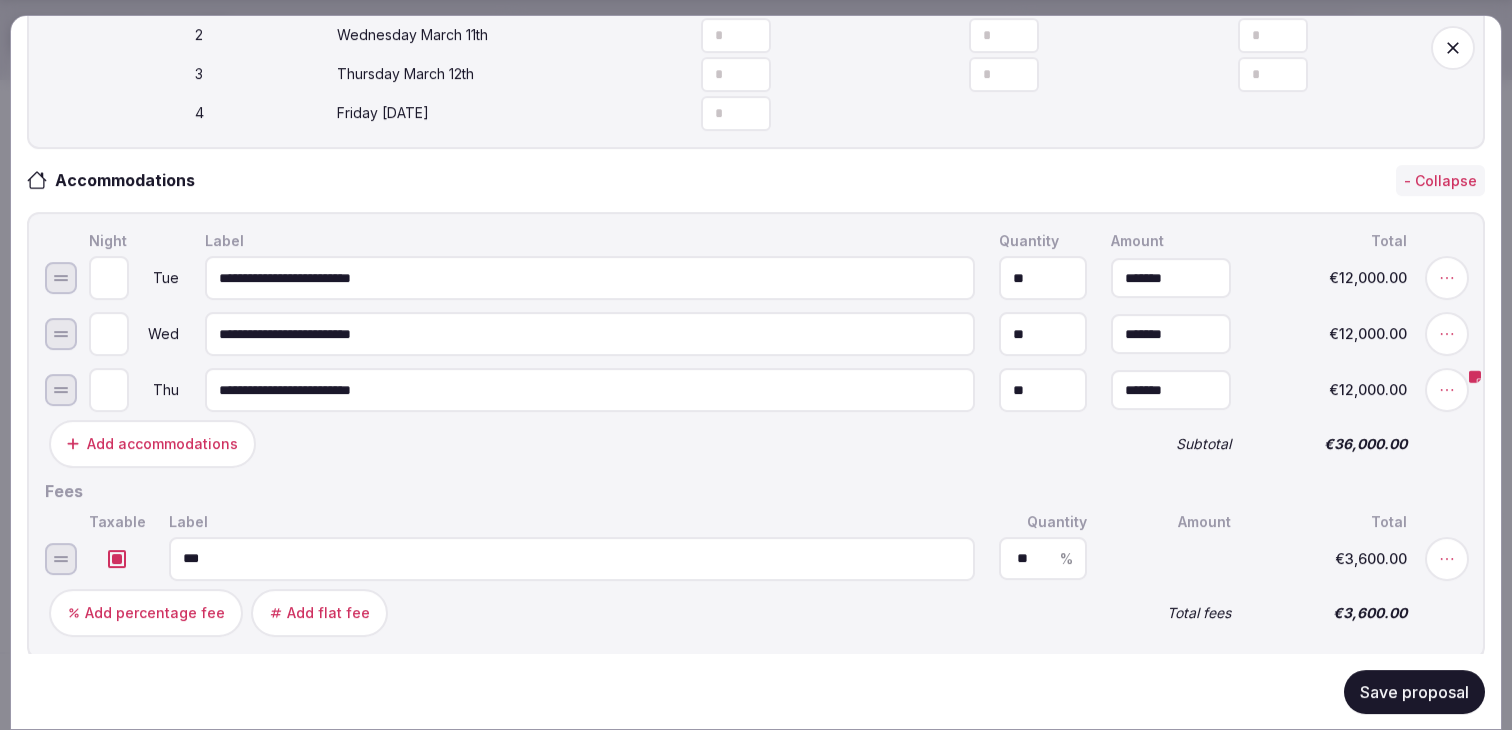 click on "Save proposal" at bounding box center [1414, 691] 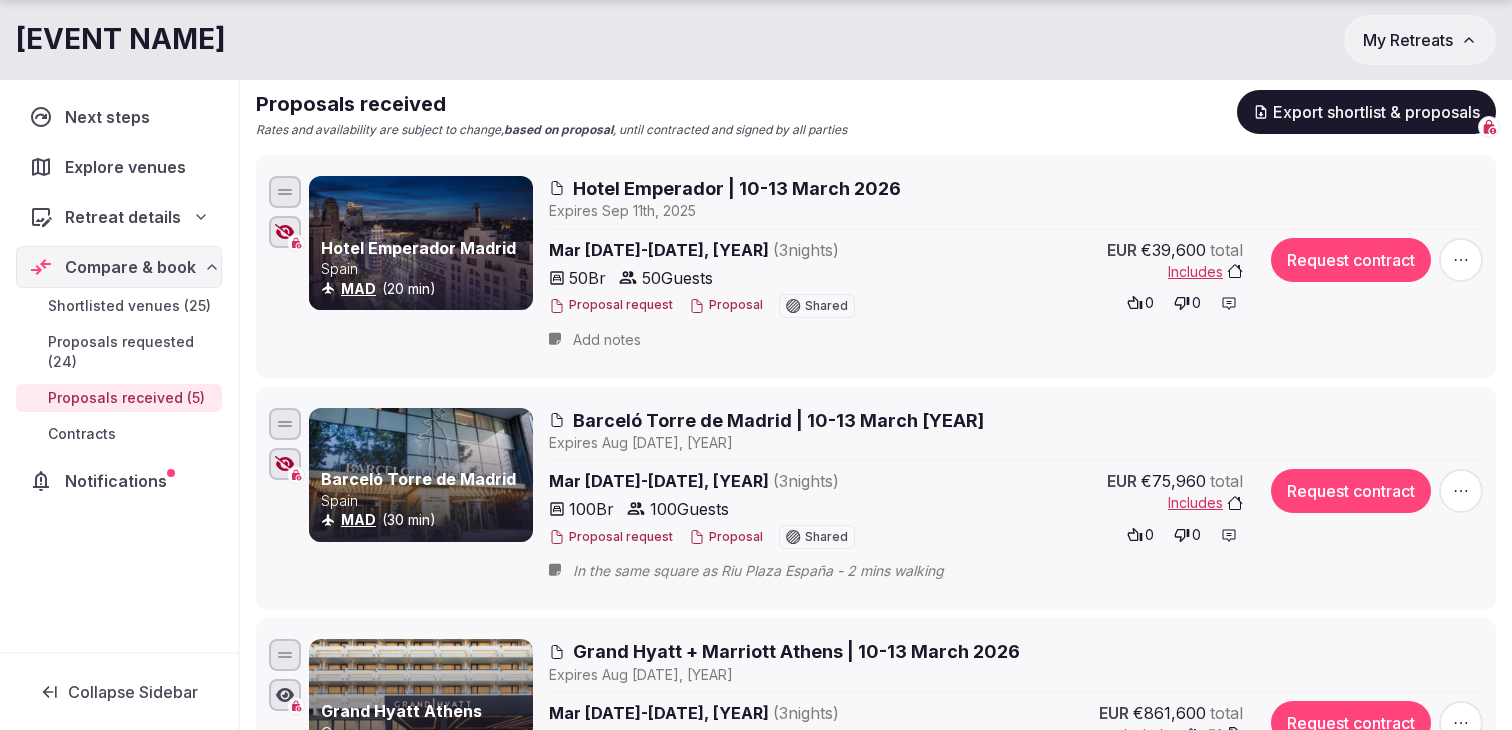 click at bounding box center [1461, 491] 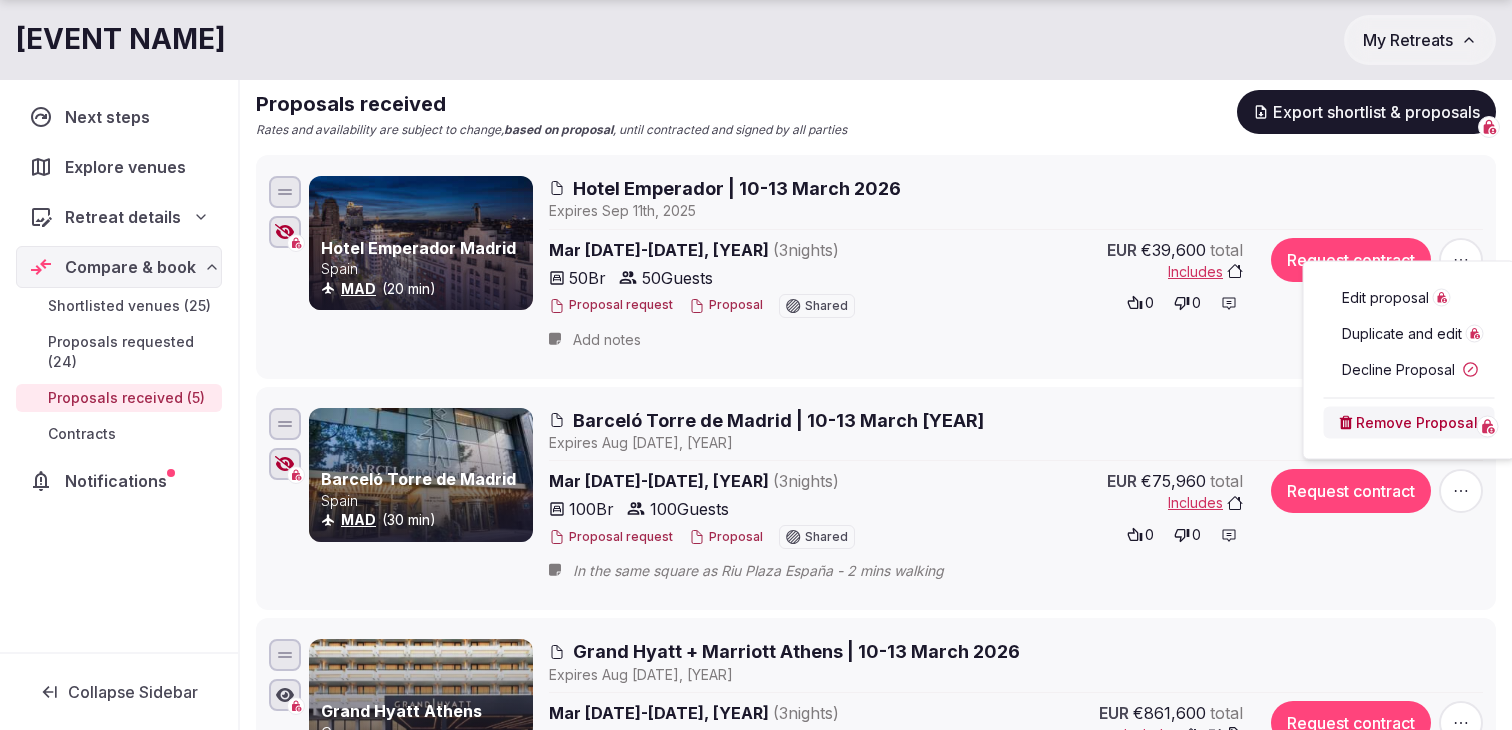 click on "Edit proposal" at bounding box center [1409, 298] 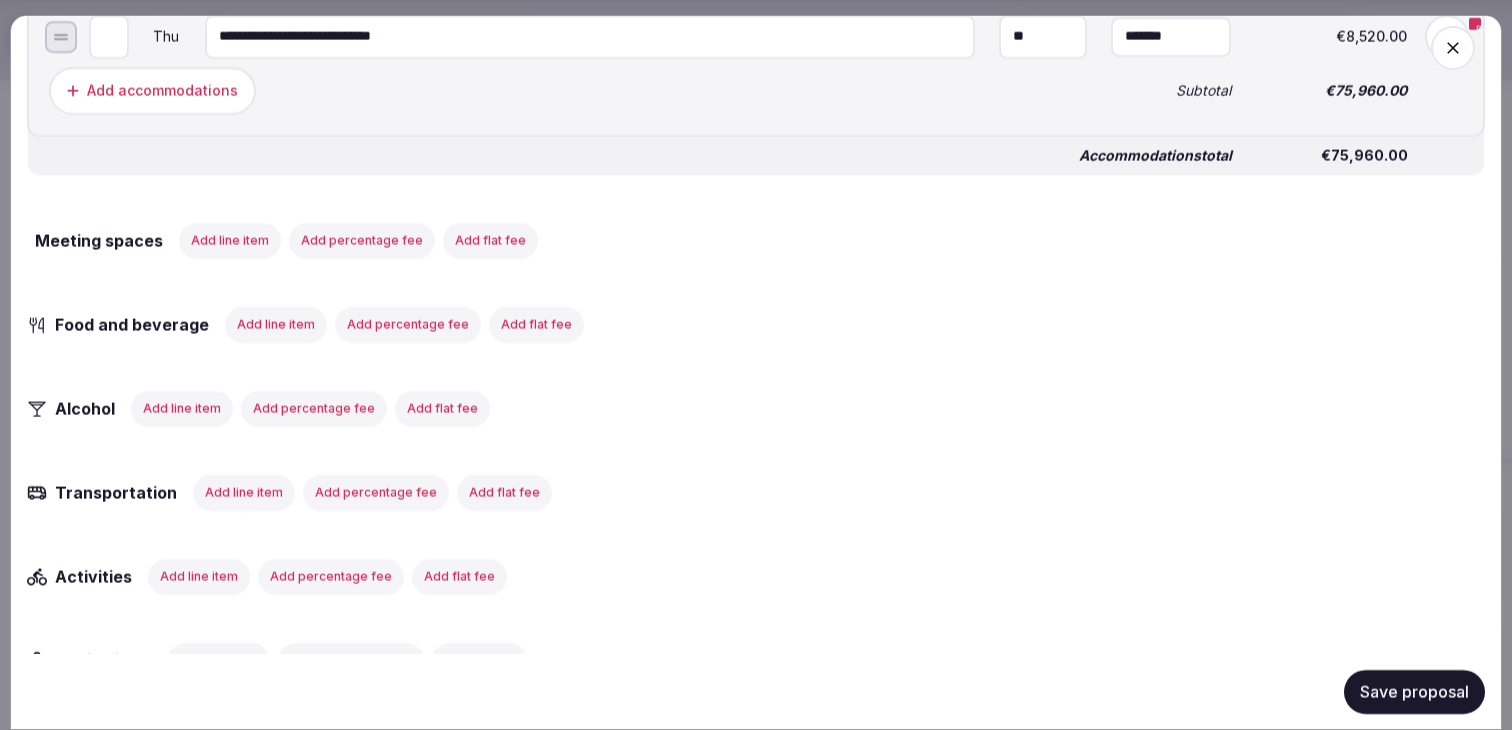 scroll, scrollTop: 1274, scrollLeft: 0, axis: vertical 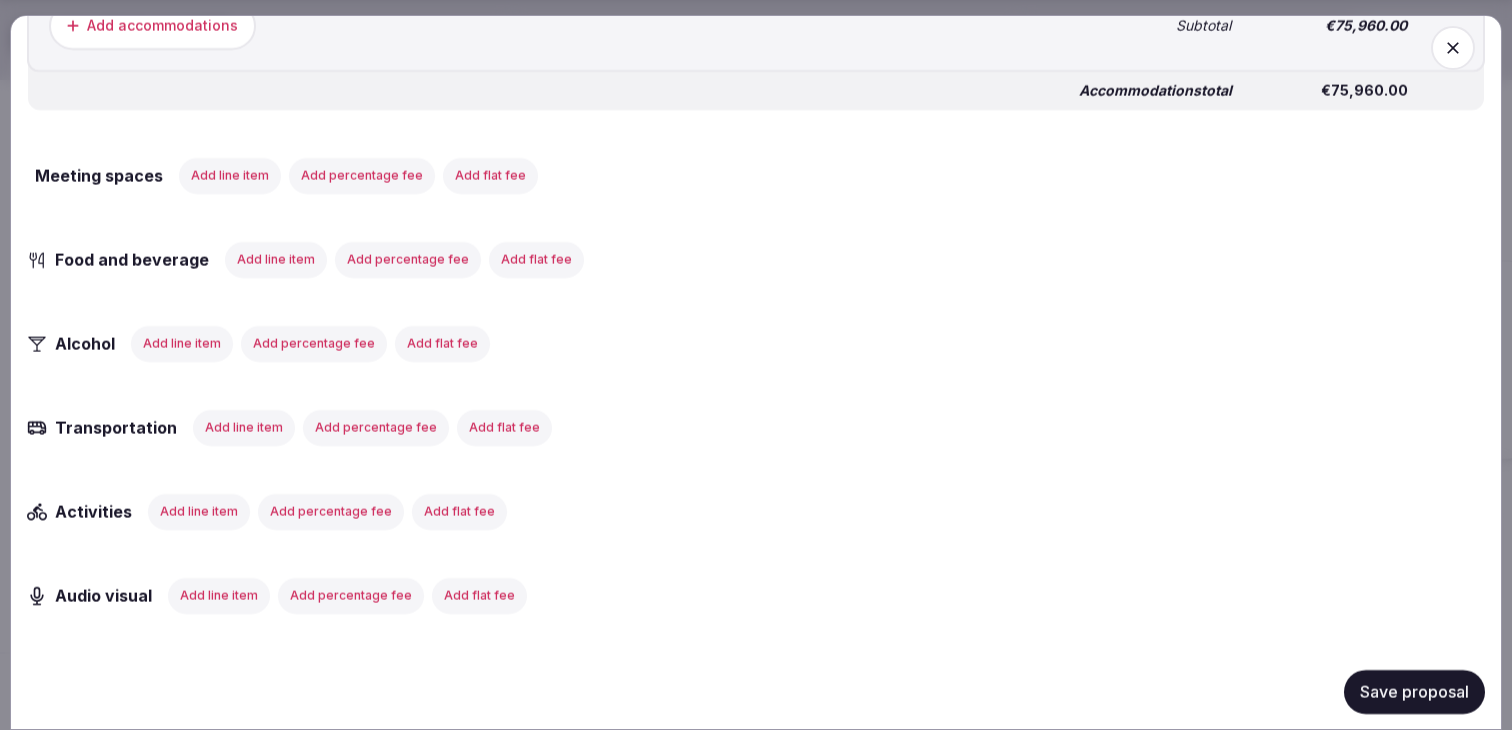 click on "Add line item" at bounding box center (276, 259) 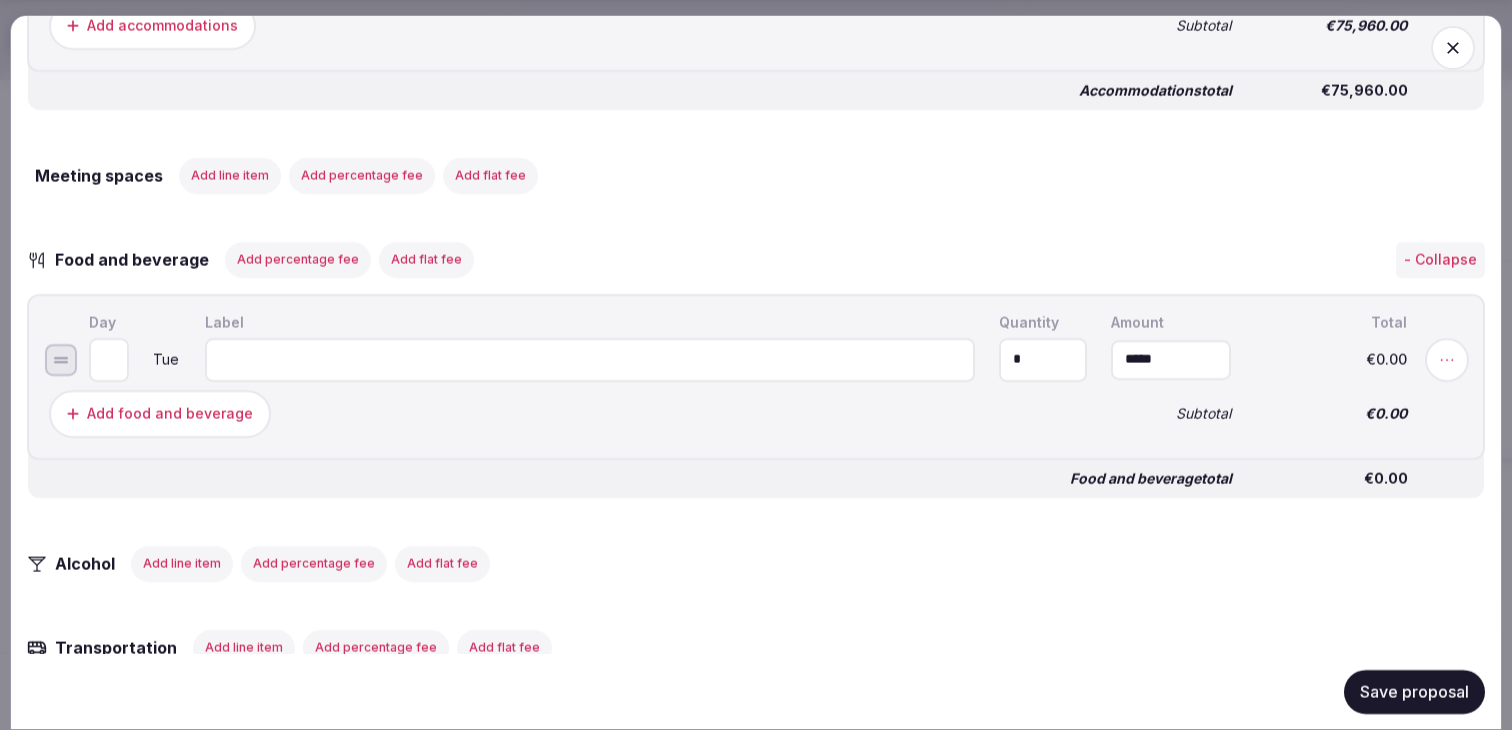click at bounding box center [590, 359] 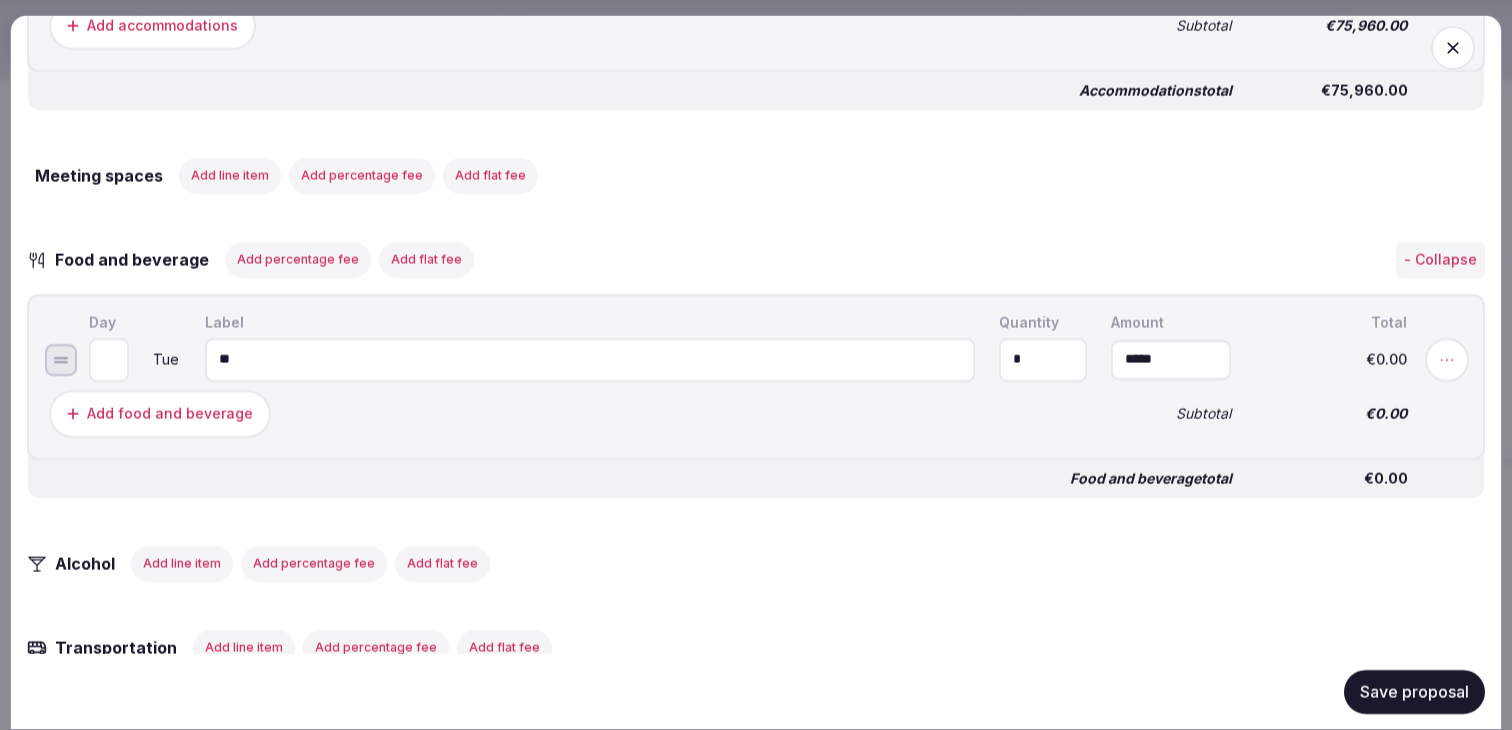 type on "*" 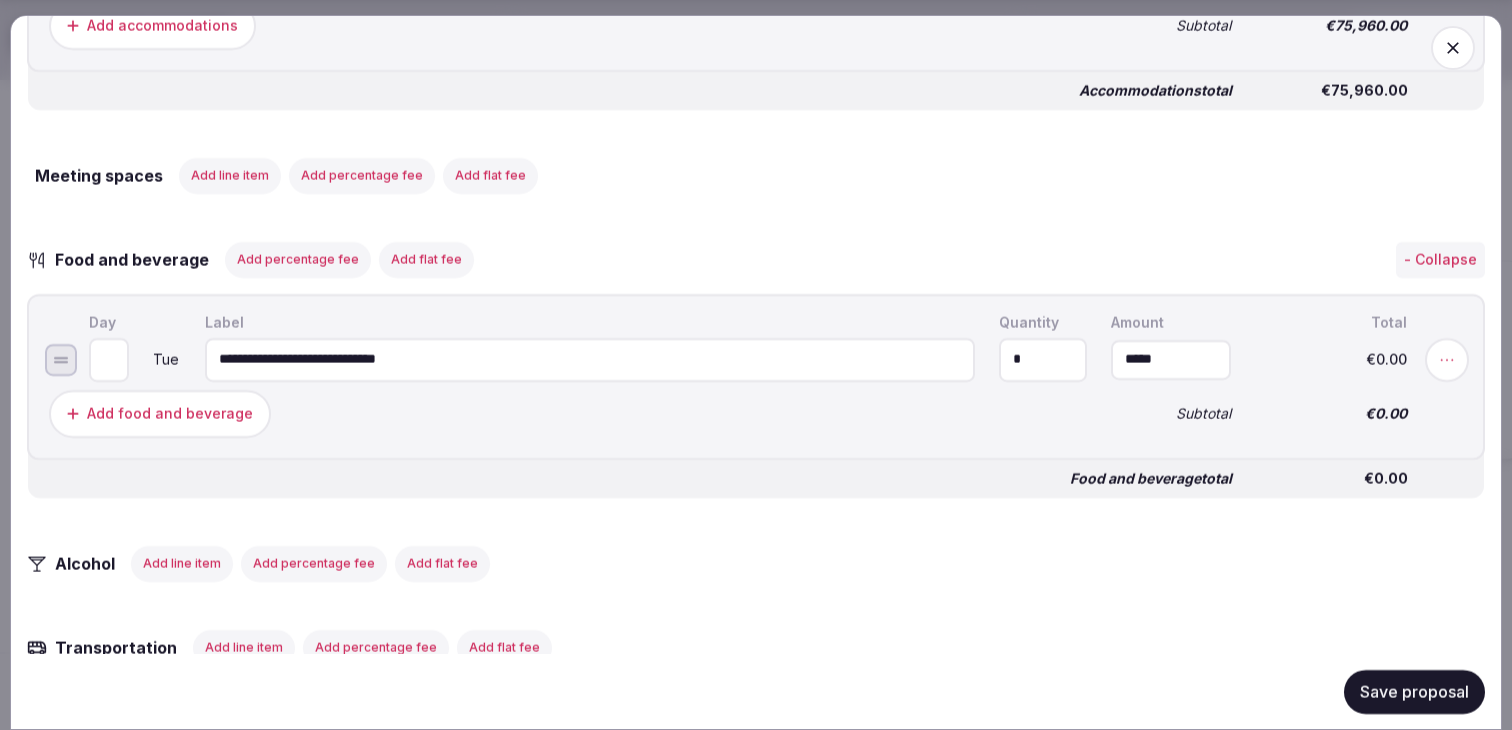 type on "**********" 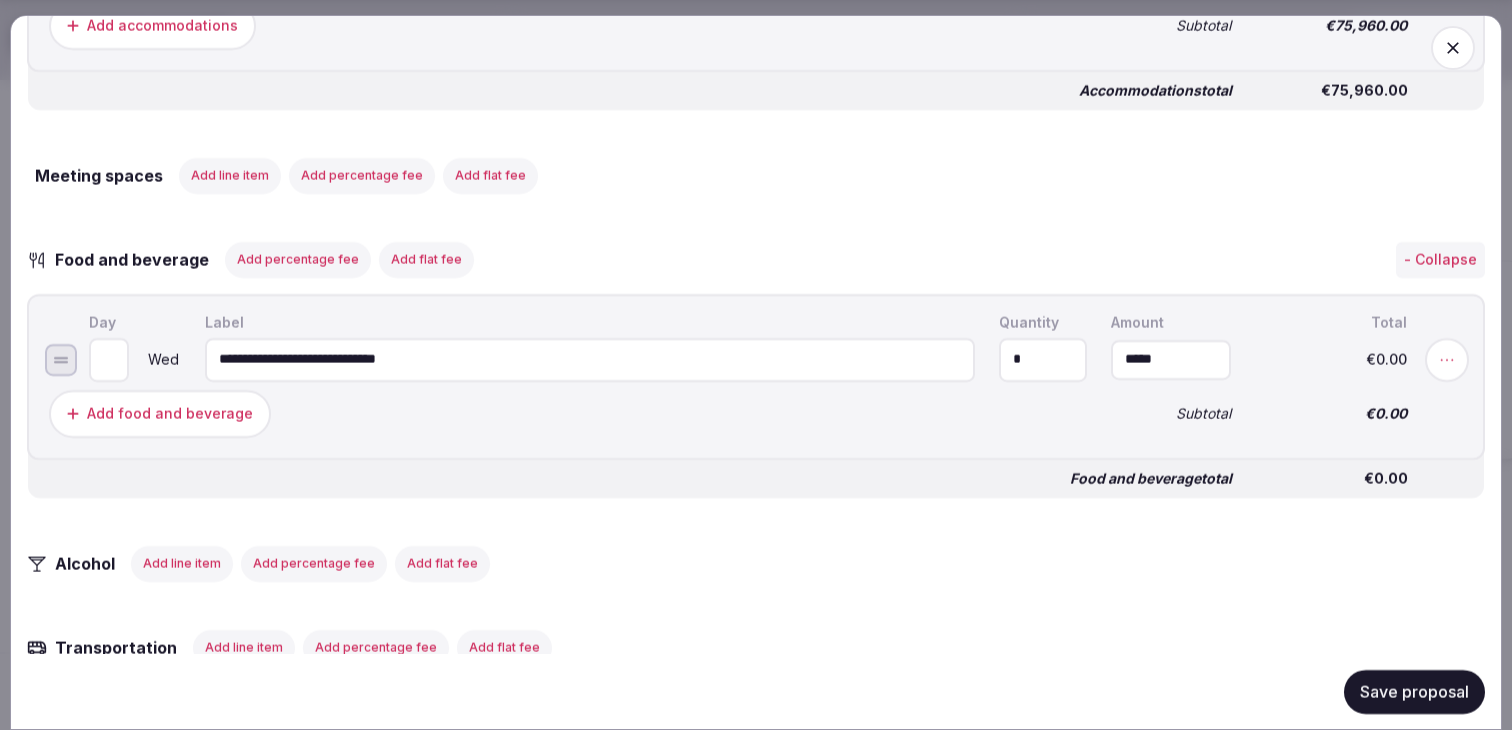 click on "*" at bounding box center (1043, 359) 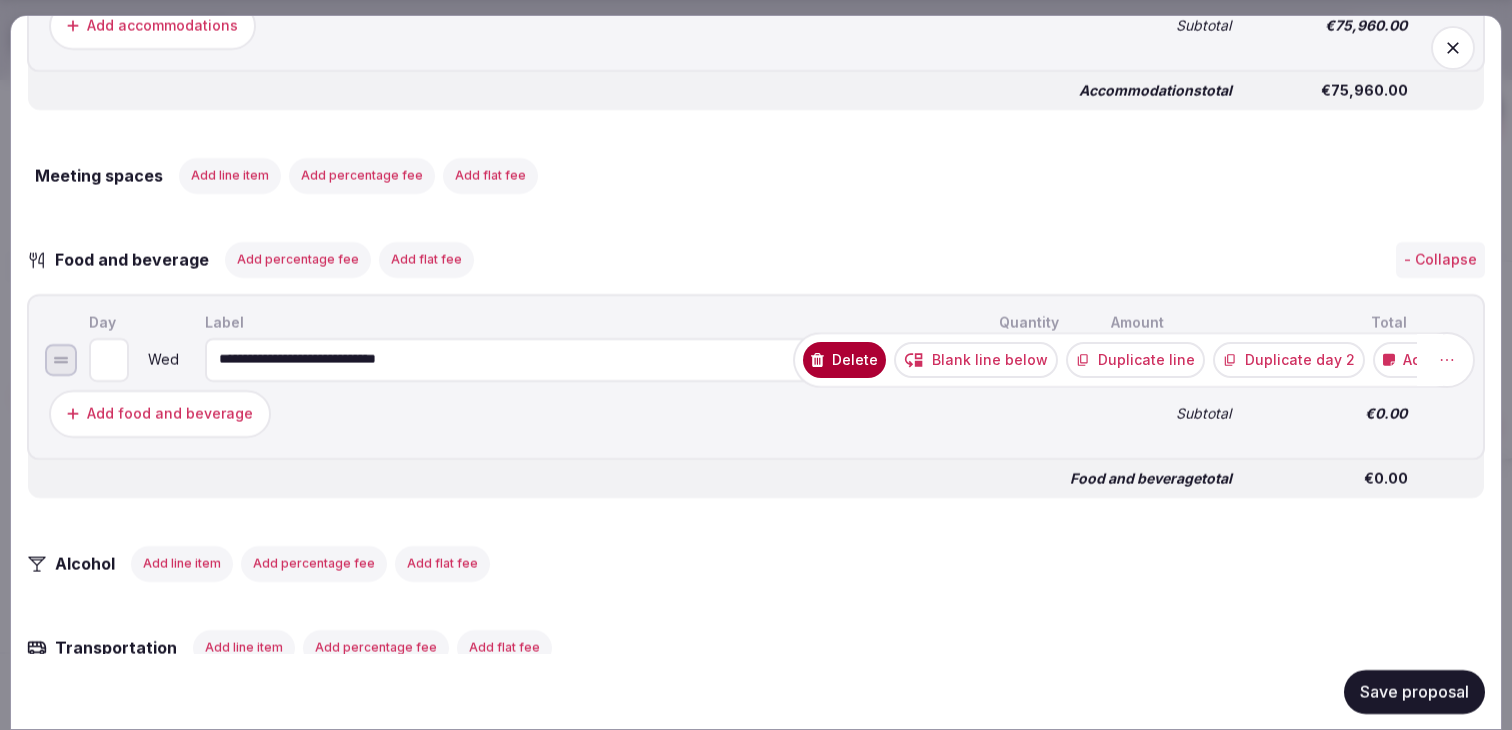 type on "***" 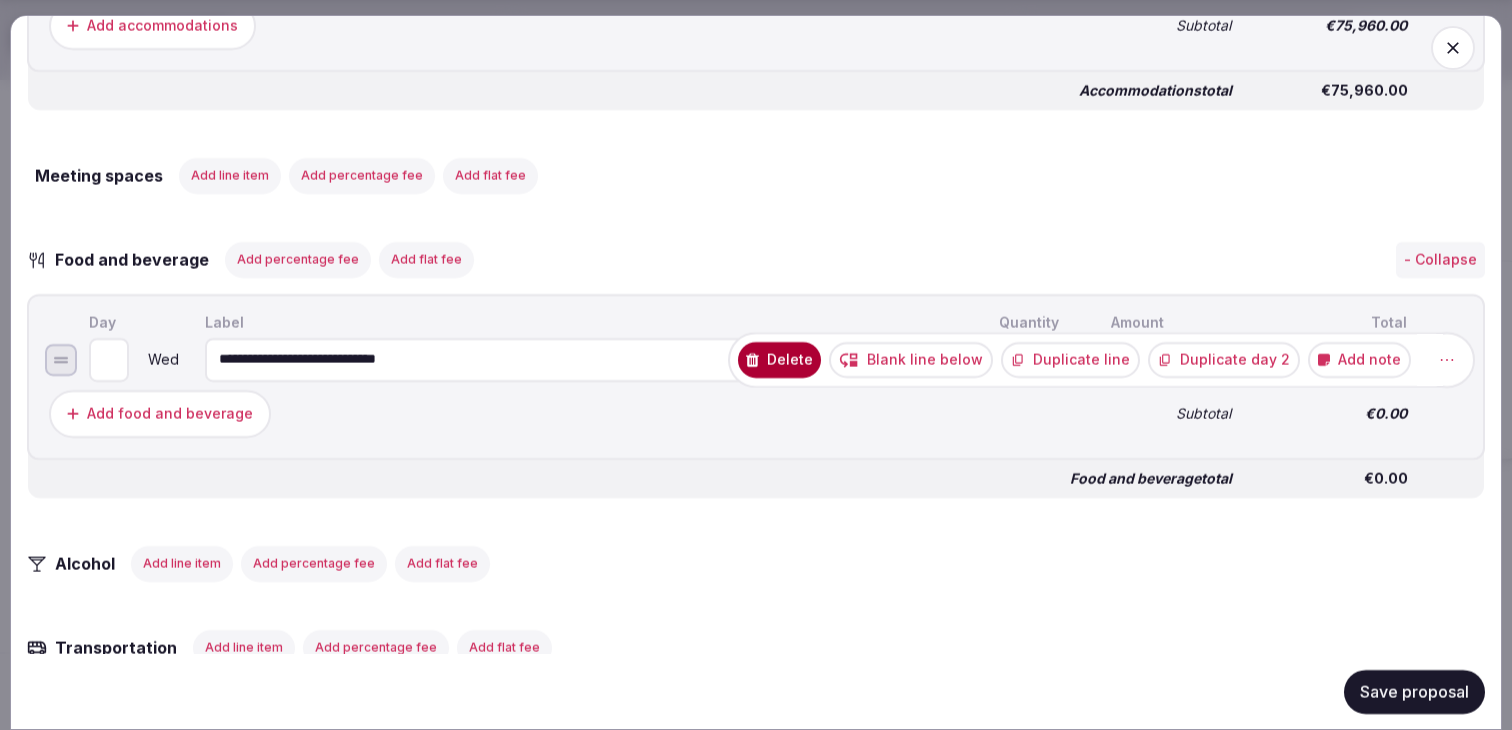 click on "Duplicate day 2" at bounding box center (1224, 359) 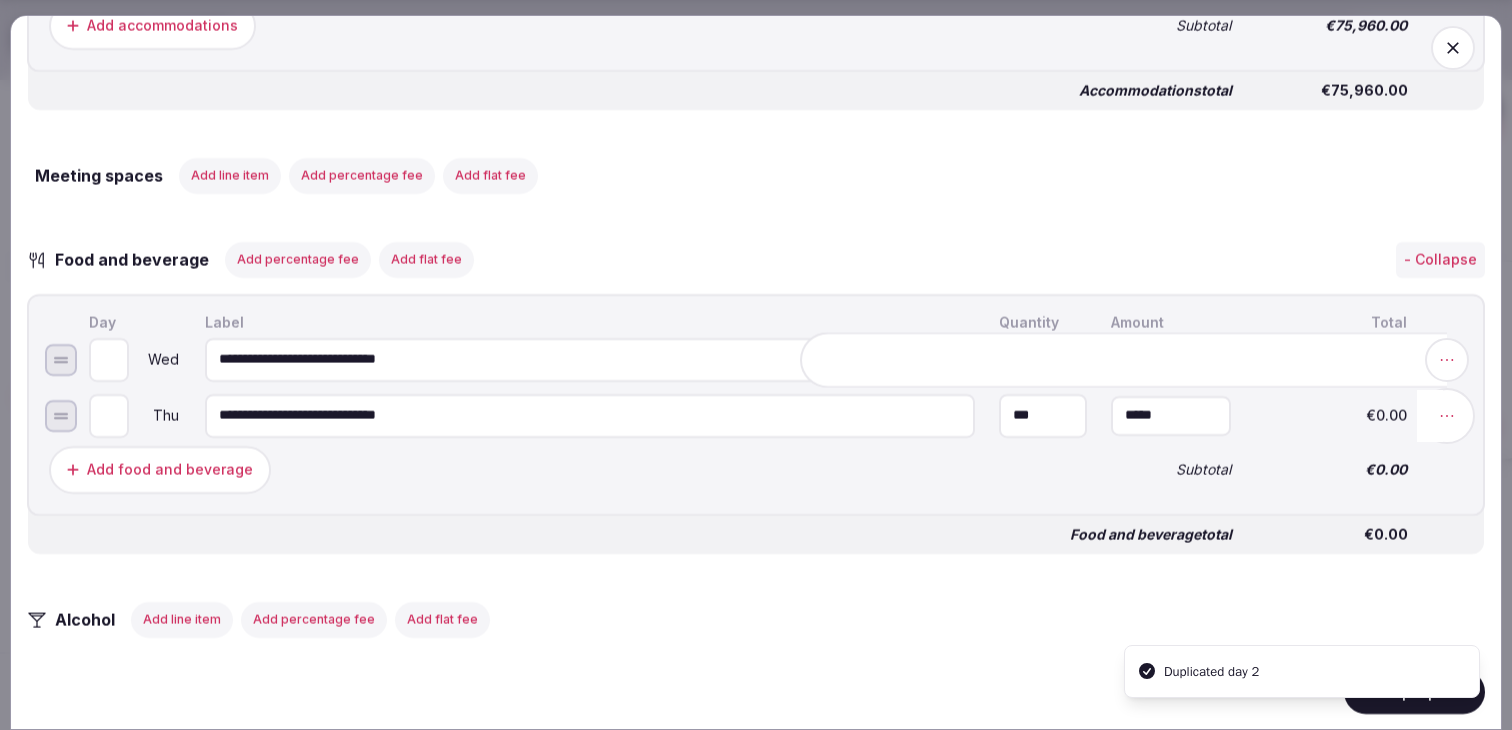 click 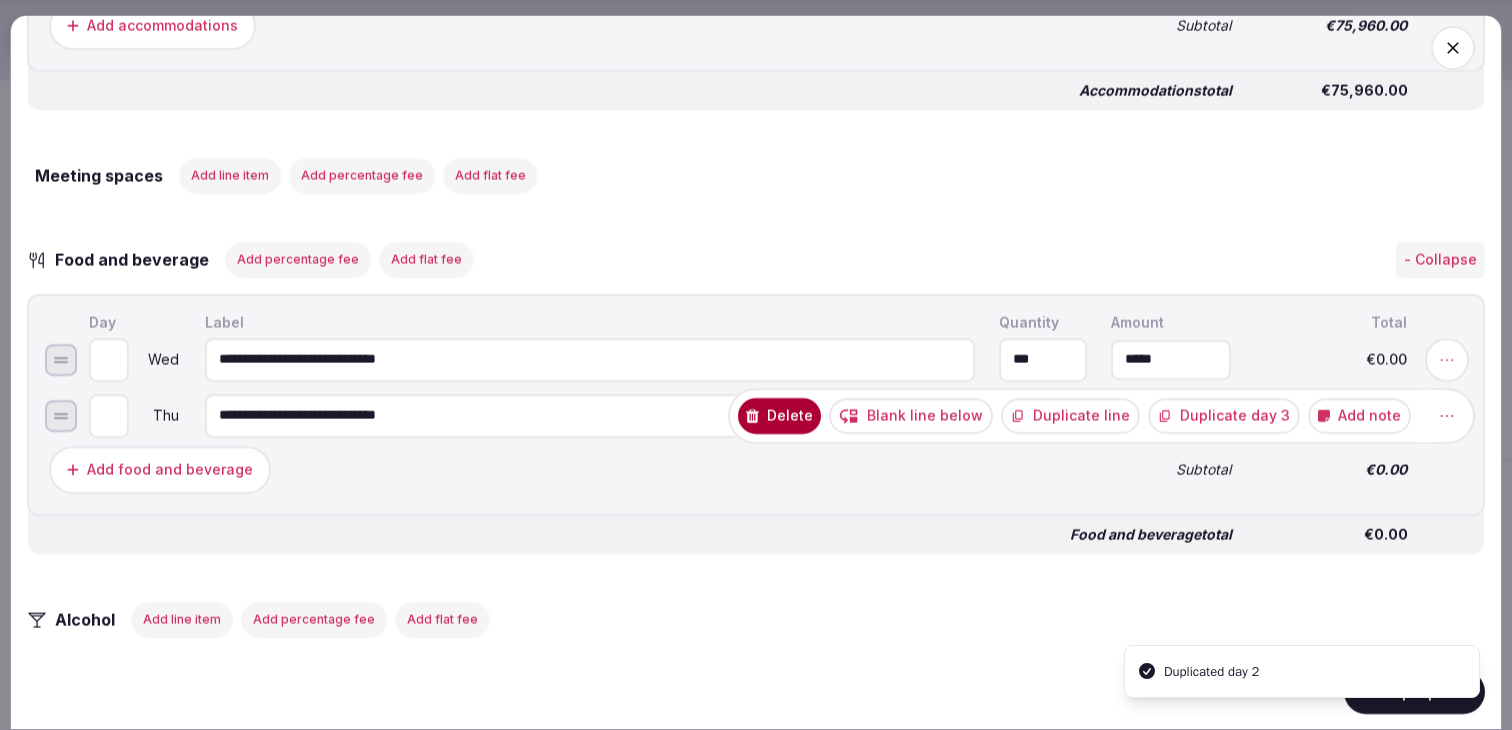 click on "Duplicate day 3" at bounding box center (1224, 415) 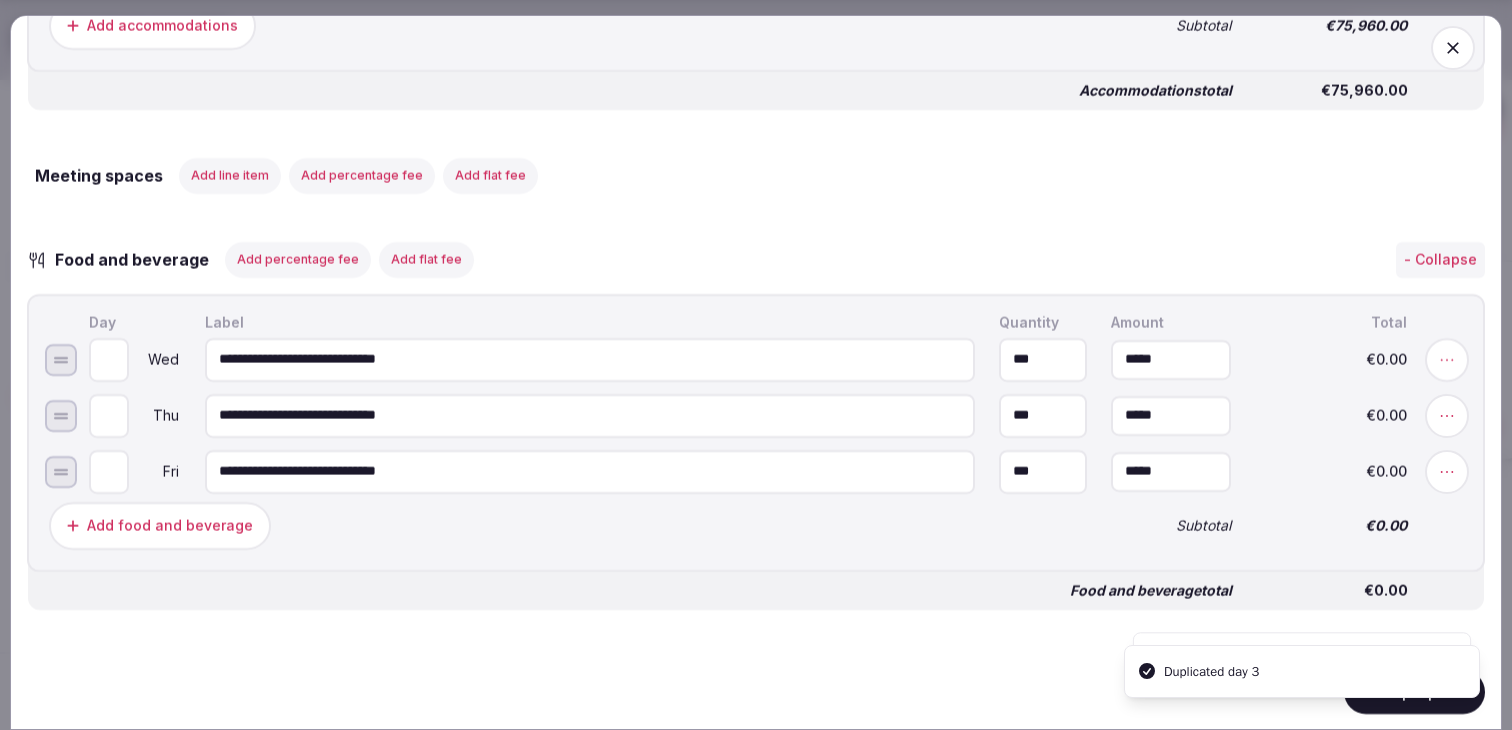 click on "Add food and beverage" at bounding box center [568, 525] 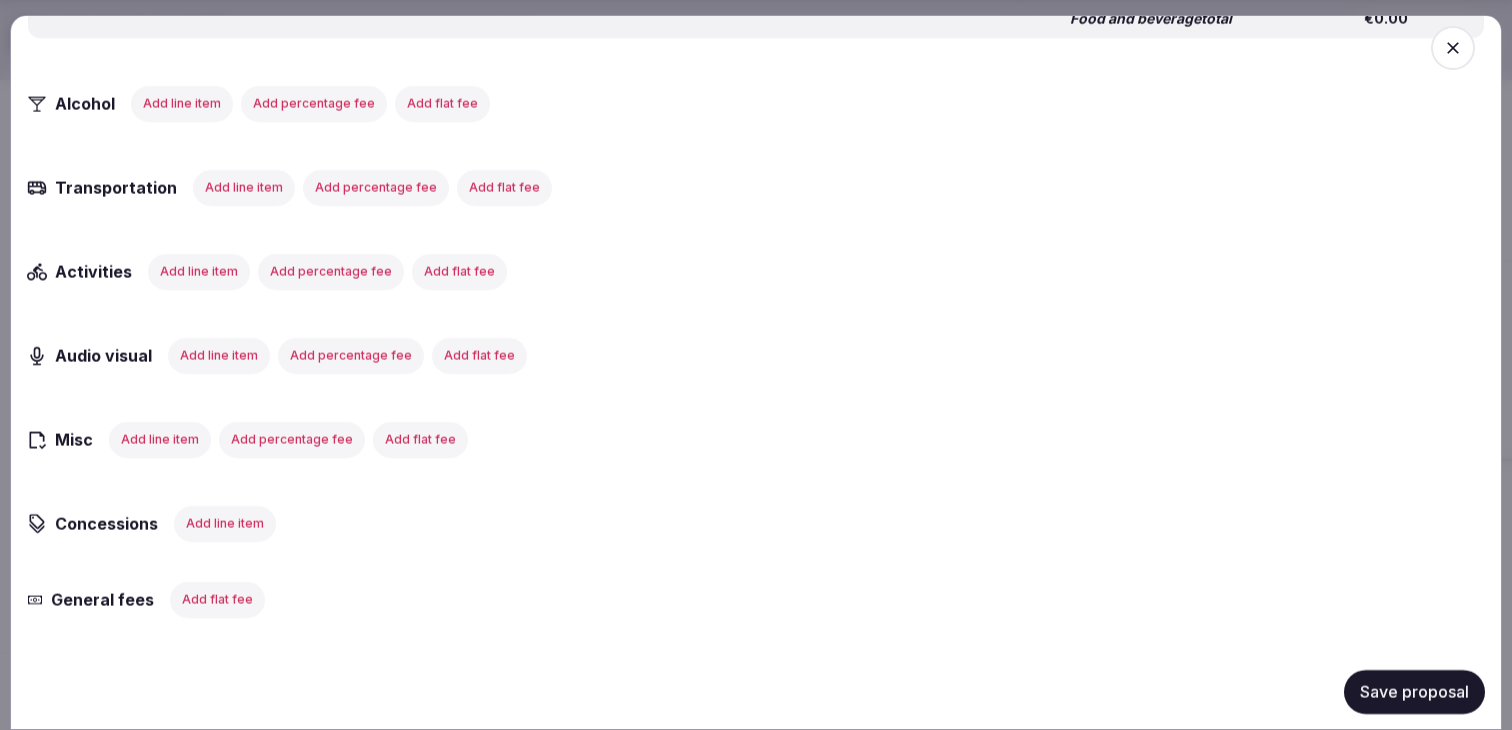 scroll, scrollTop: 2307, scrollLeft: 0, axis: vertical 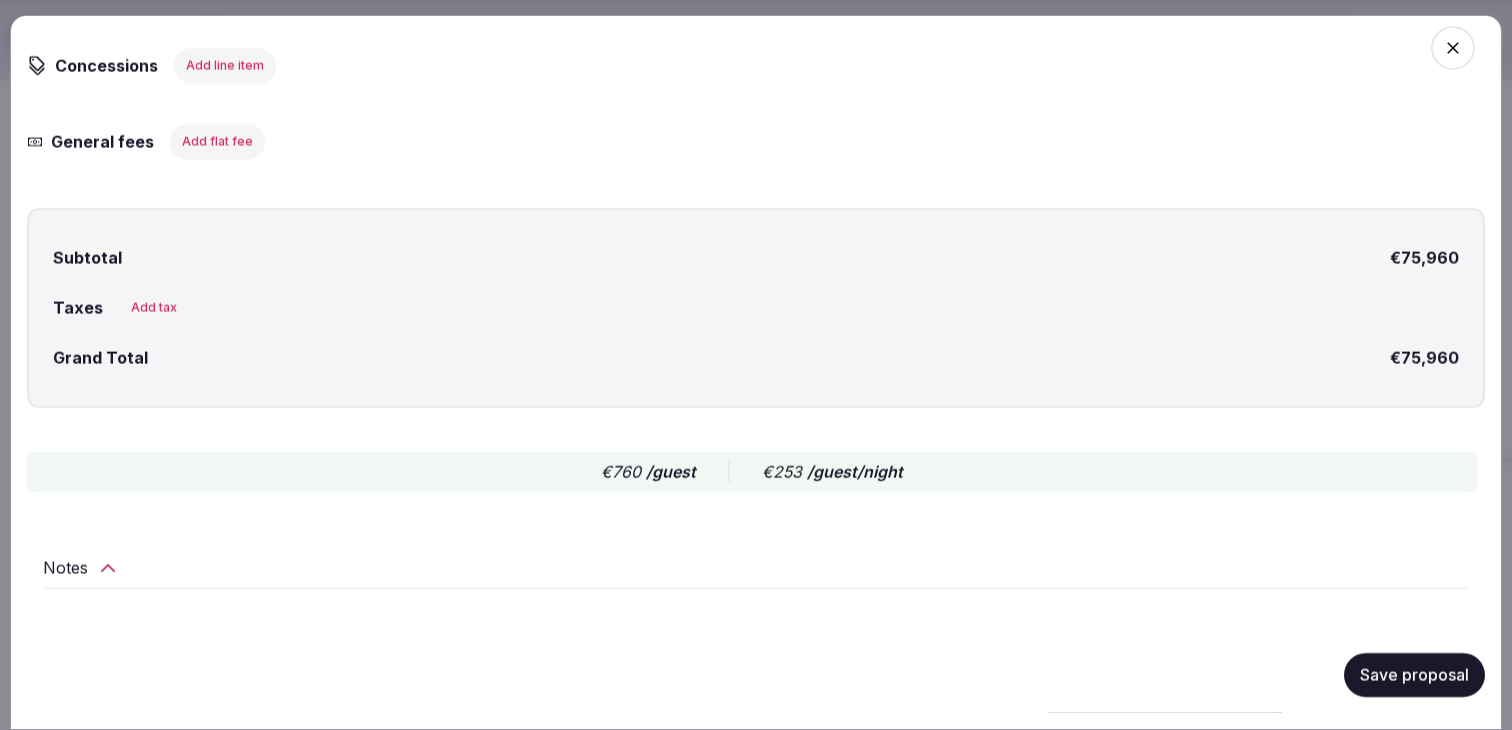 click on "Save proposal" at bounding box center [1414, 674] 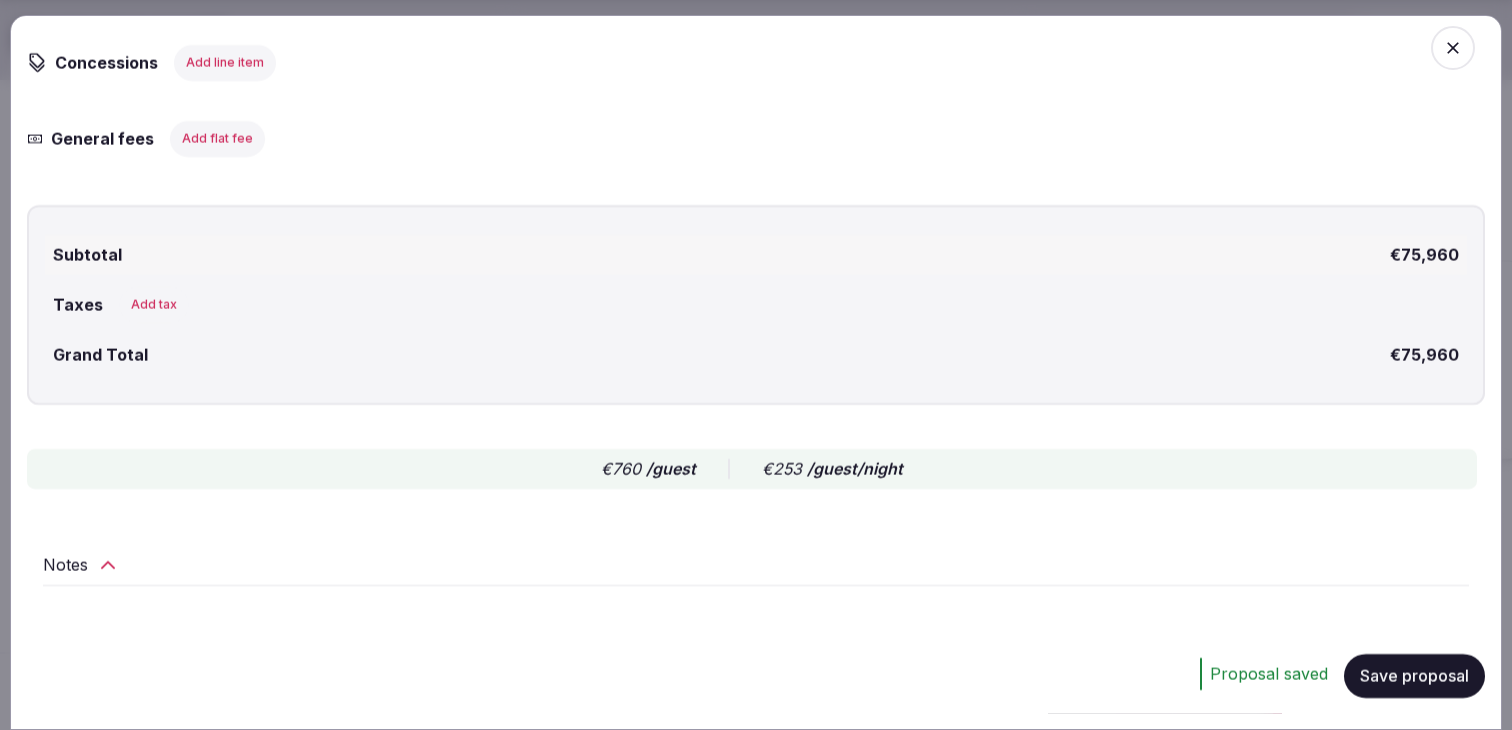 click at bounding box center (1453, 48) 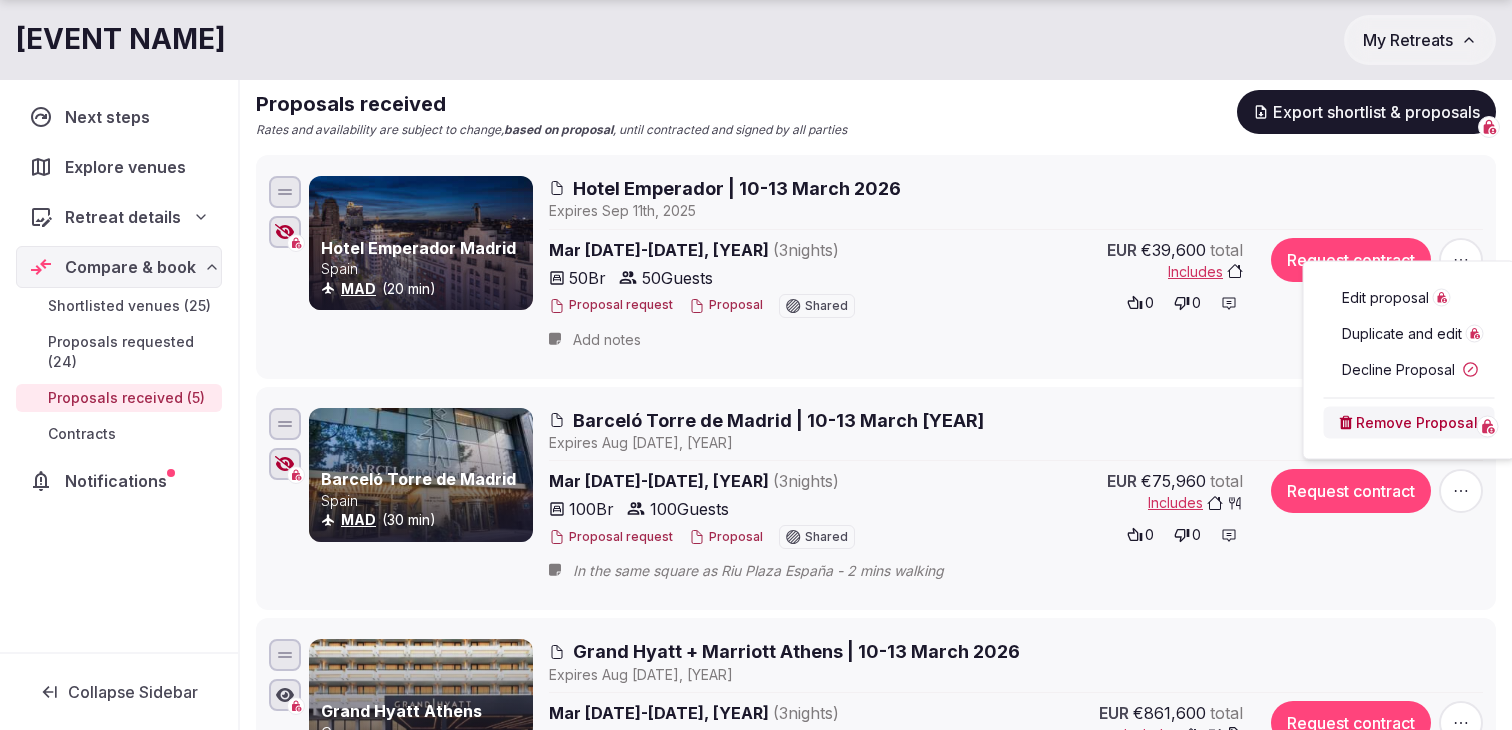 click on "Edit proposal" at bounding box center (1385, 298) 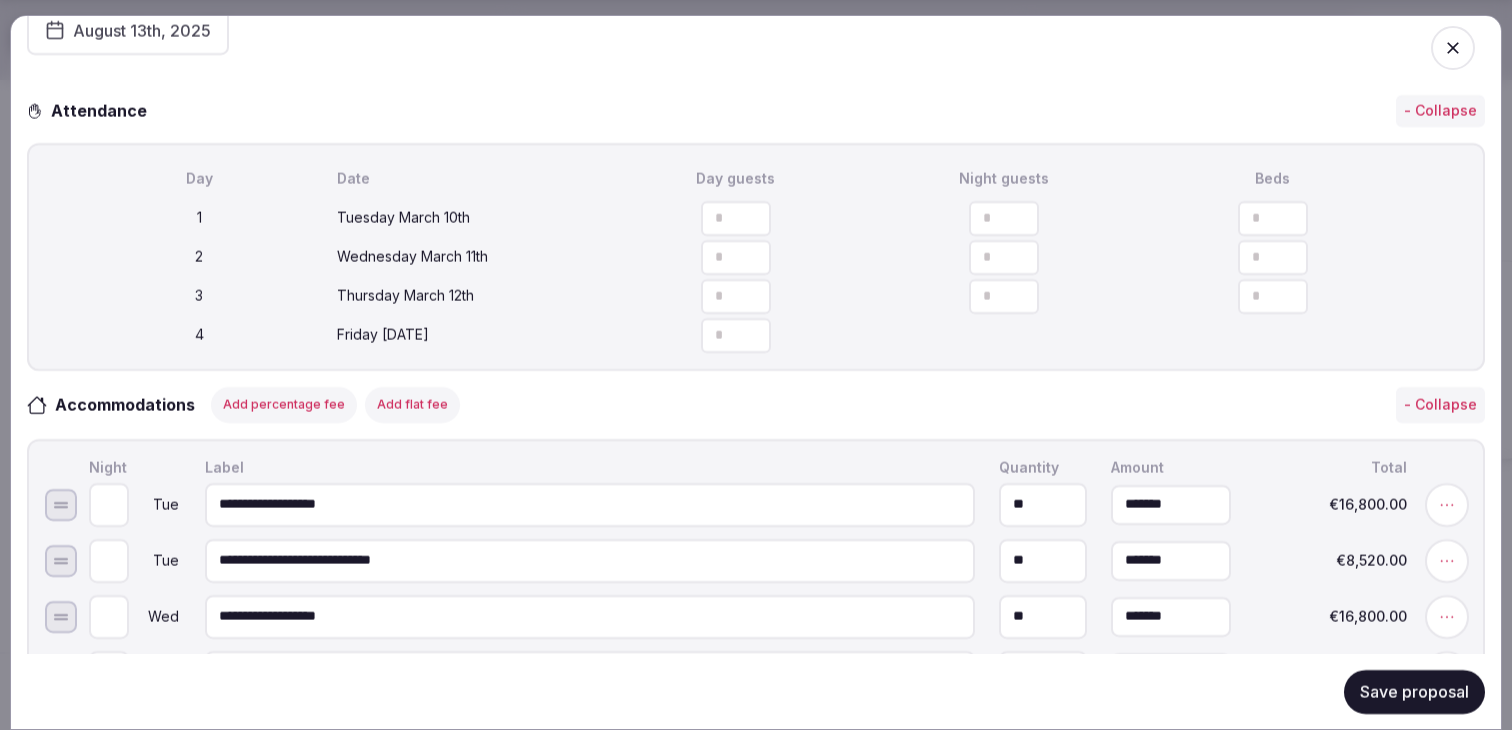 scroll, scrollTop: 464, scrollLeft: 0, axis: vertical 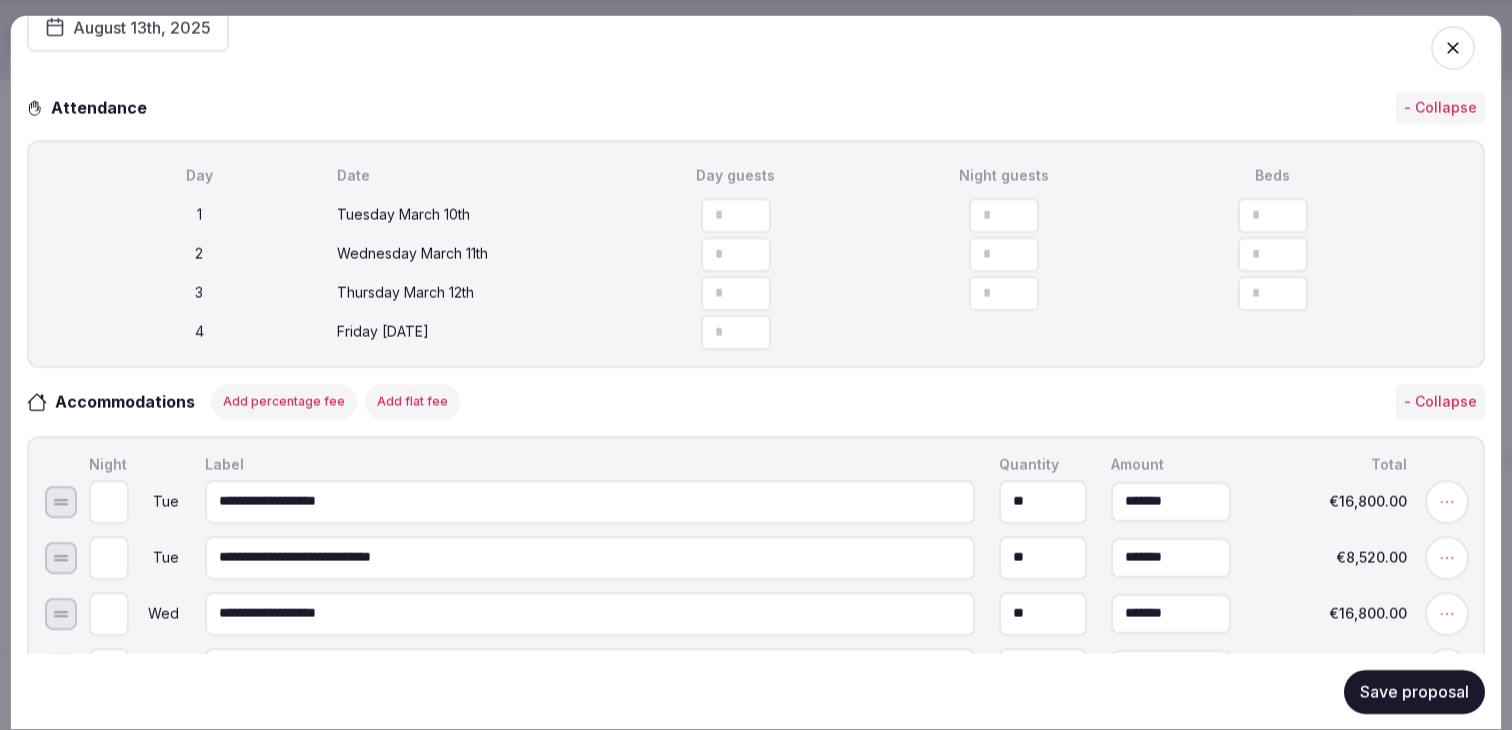 click 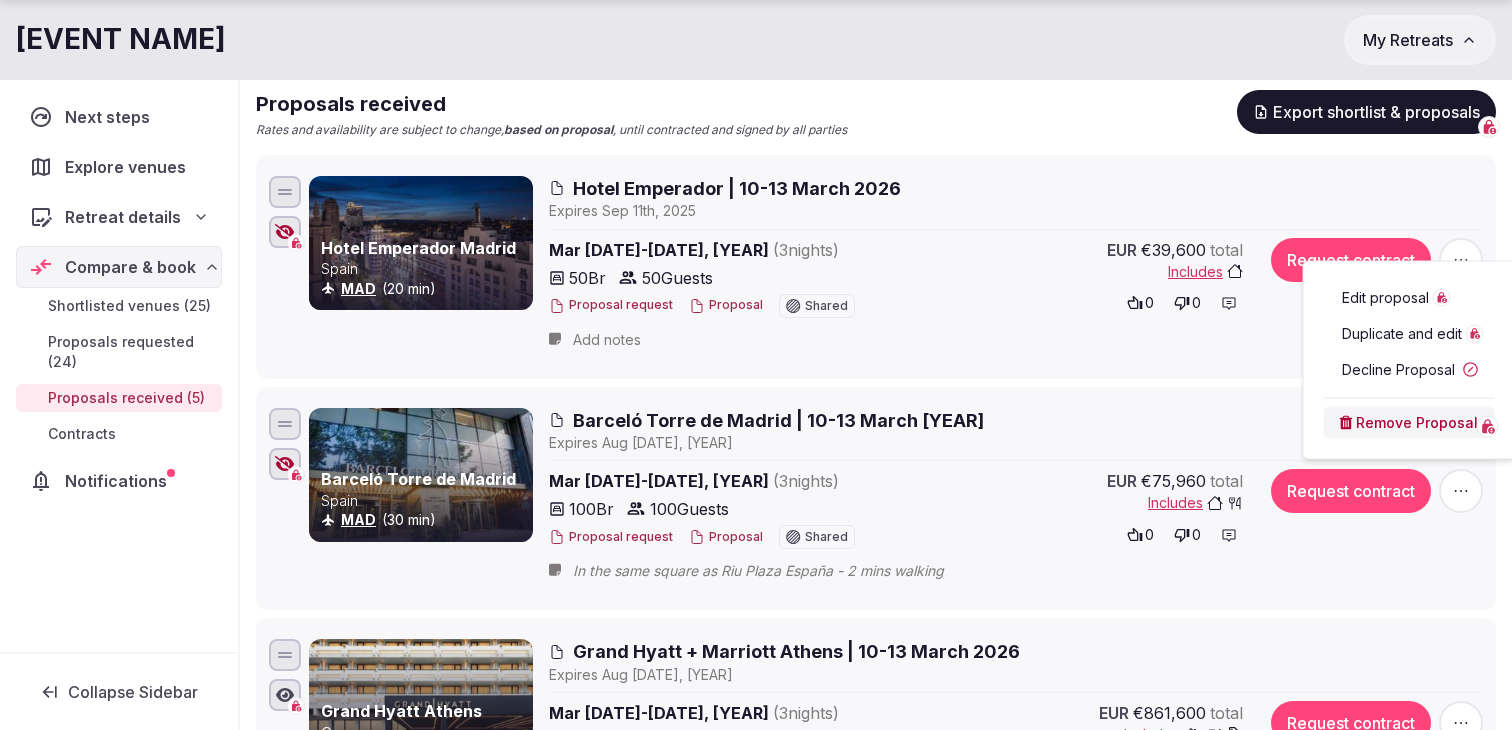 click on "Hotel Emperador Madrid [STATE] MAD (20 min) Hotel Emperador | [DATE]-[DATE], [YEAR] Expire s   [DATE], [YEAR] [DATE]-[DATE], [YEAR] ( [NUMBER]  night s ) [NUMBER]  Br [NUMBER]  Guests Proposal request Proposal Shared EUR €39,600 total Includes 0 0 Request contract Add notes" at bounding box center [876, 267] 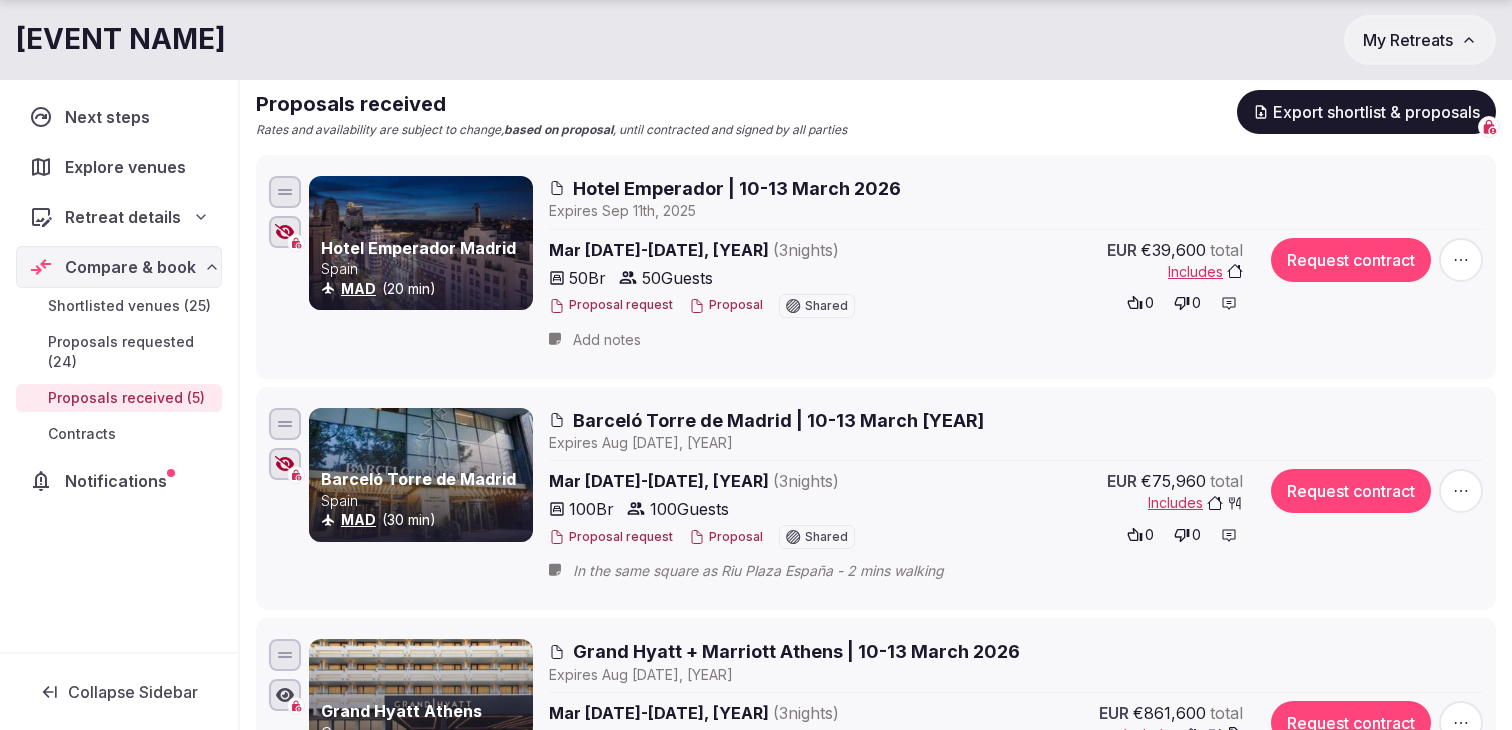 click 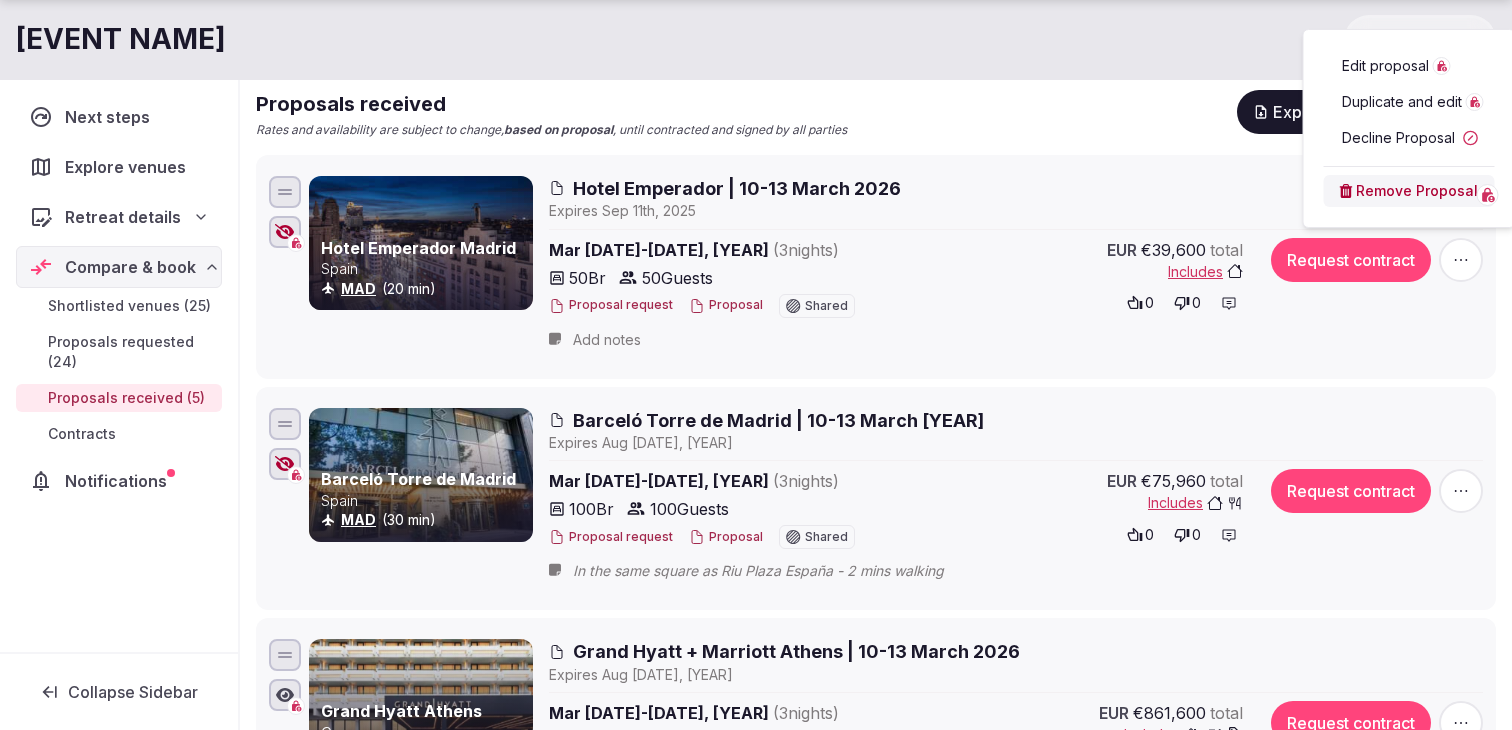 click on "Edit proposal" at bounding box center [1385, 66] 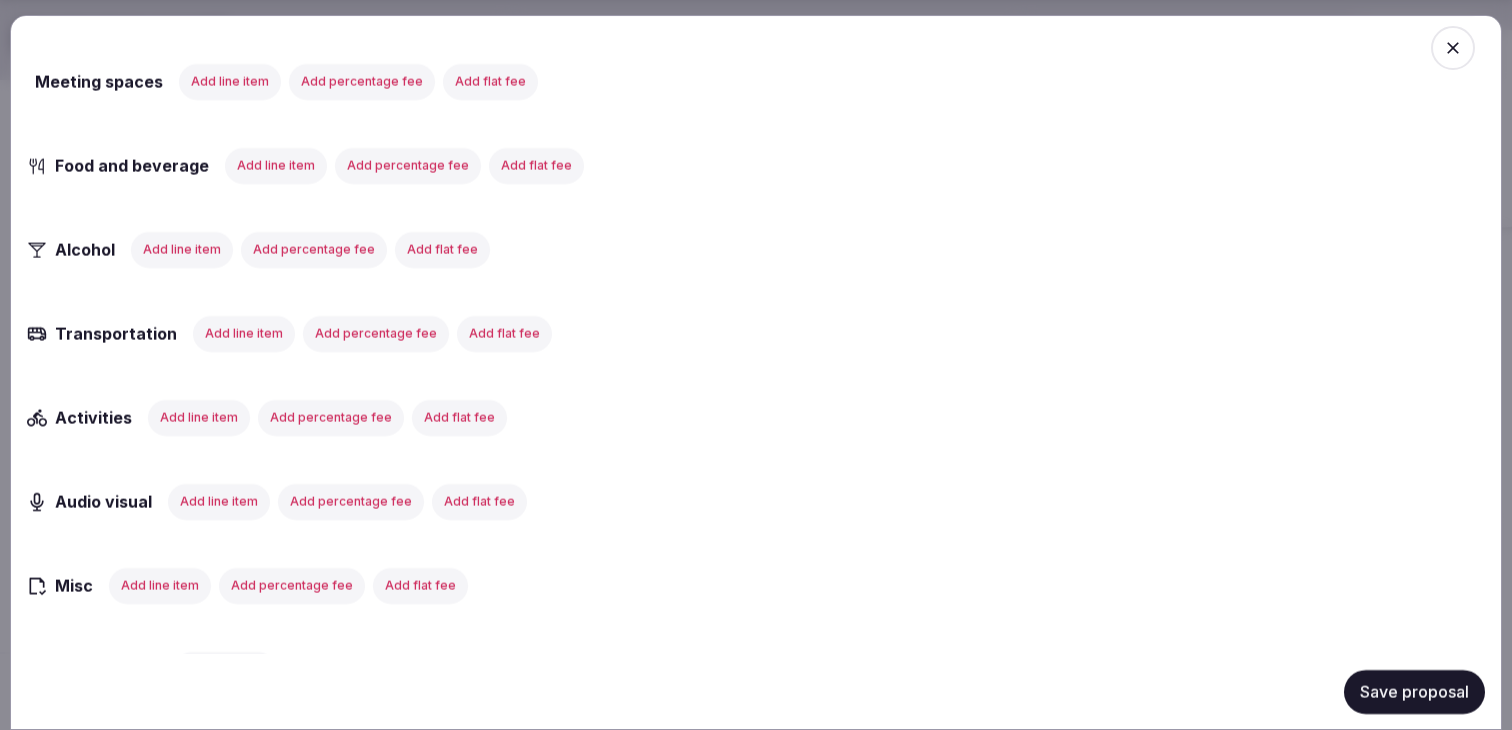 scroll, scrollTop: 1374, scrollLeft: 0, axis: vertical 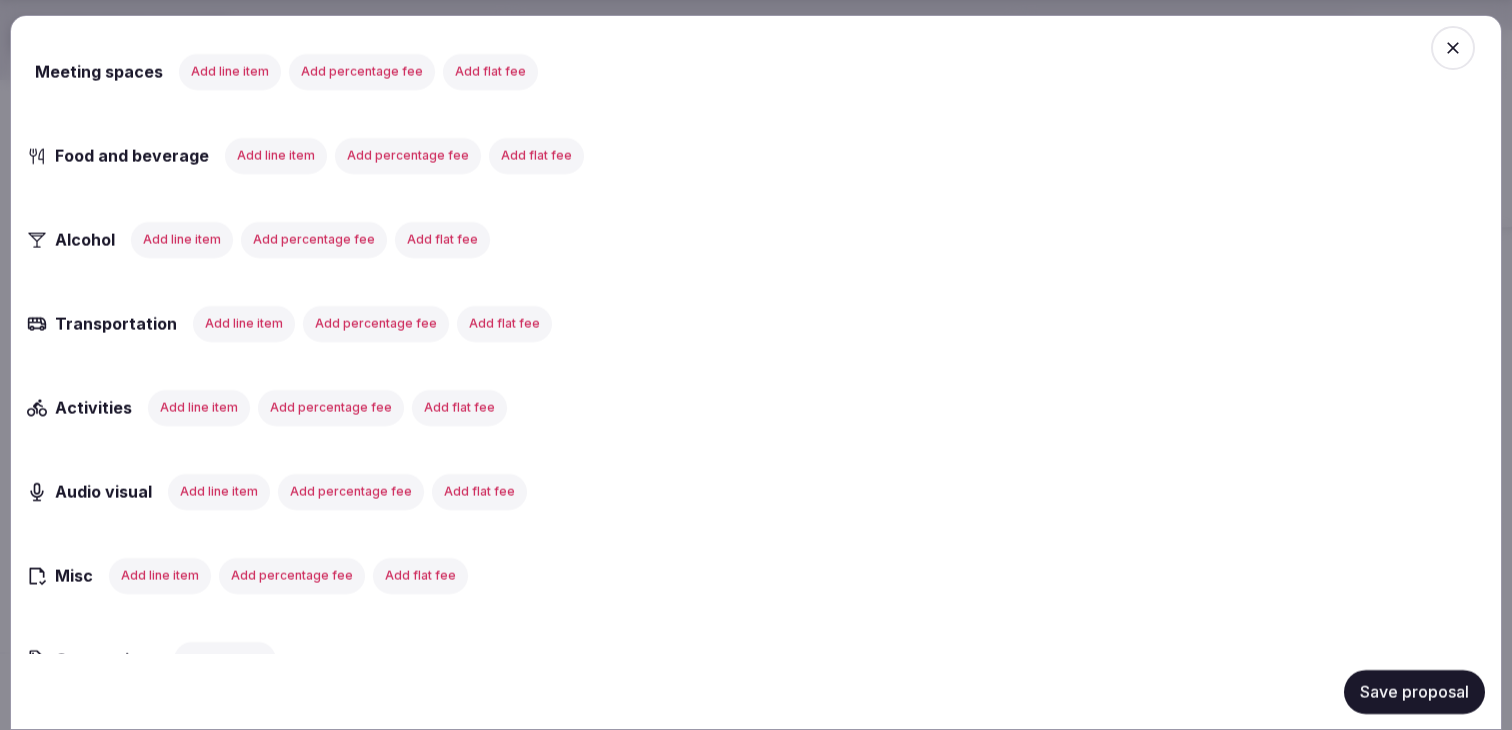 click on "**********" at bounding box center (756, 393) 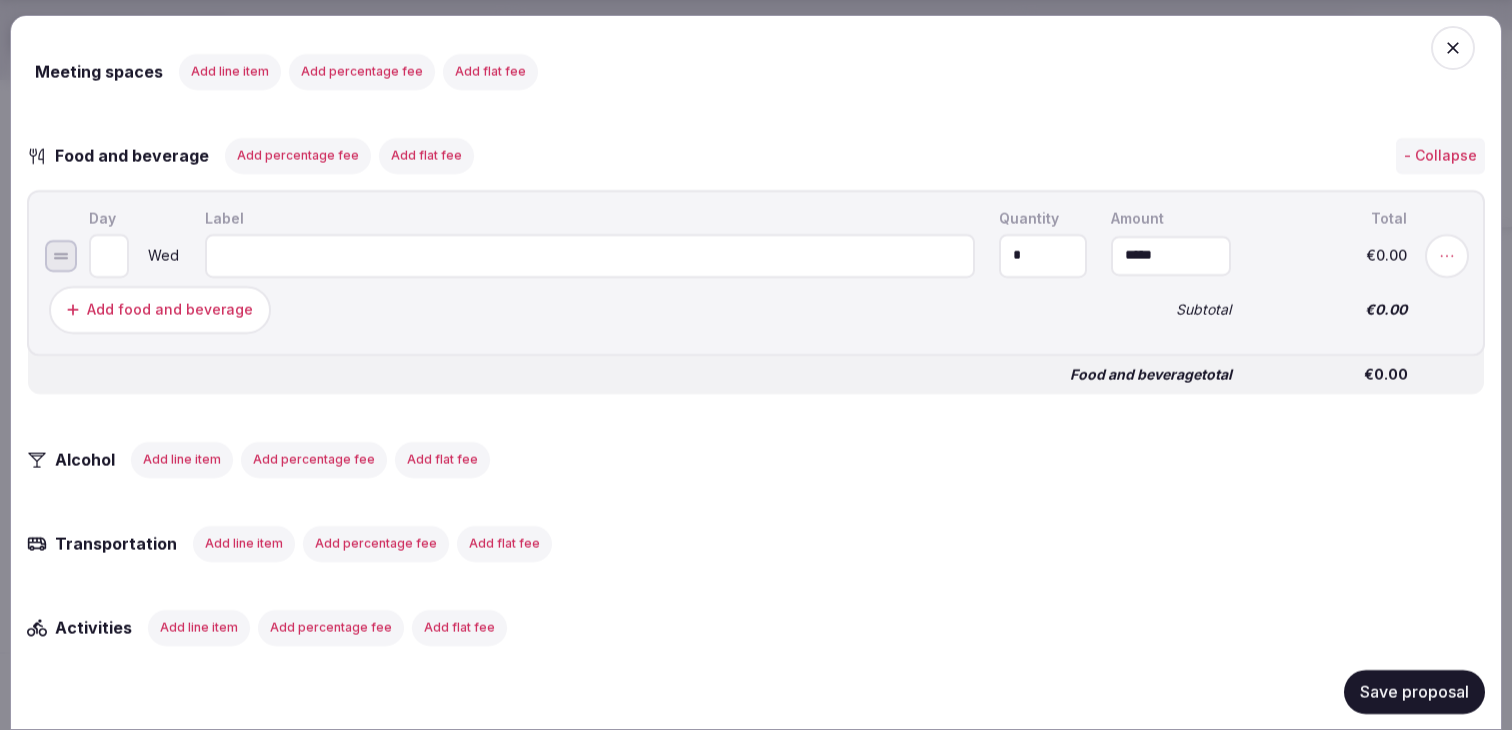 type on "*" 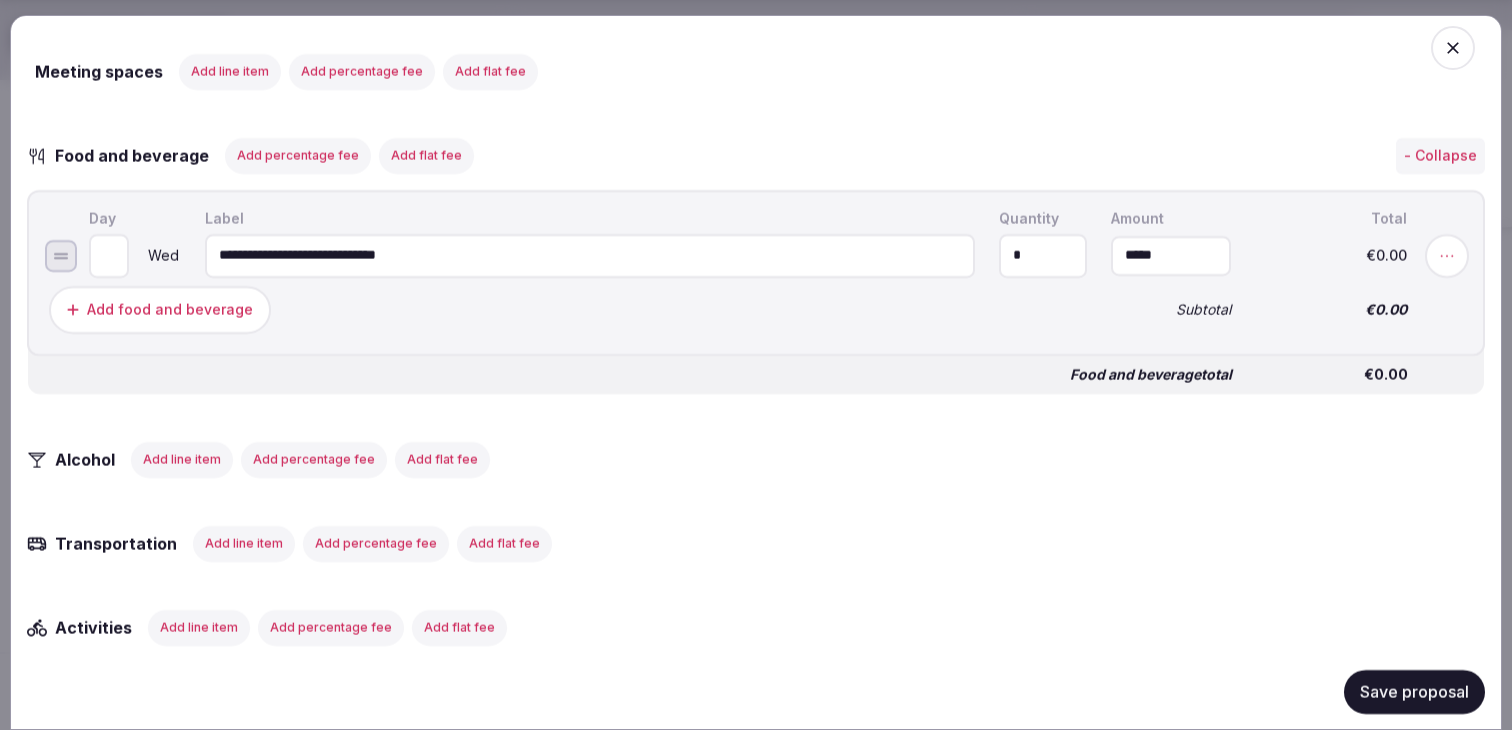 type on "**********" 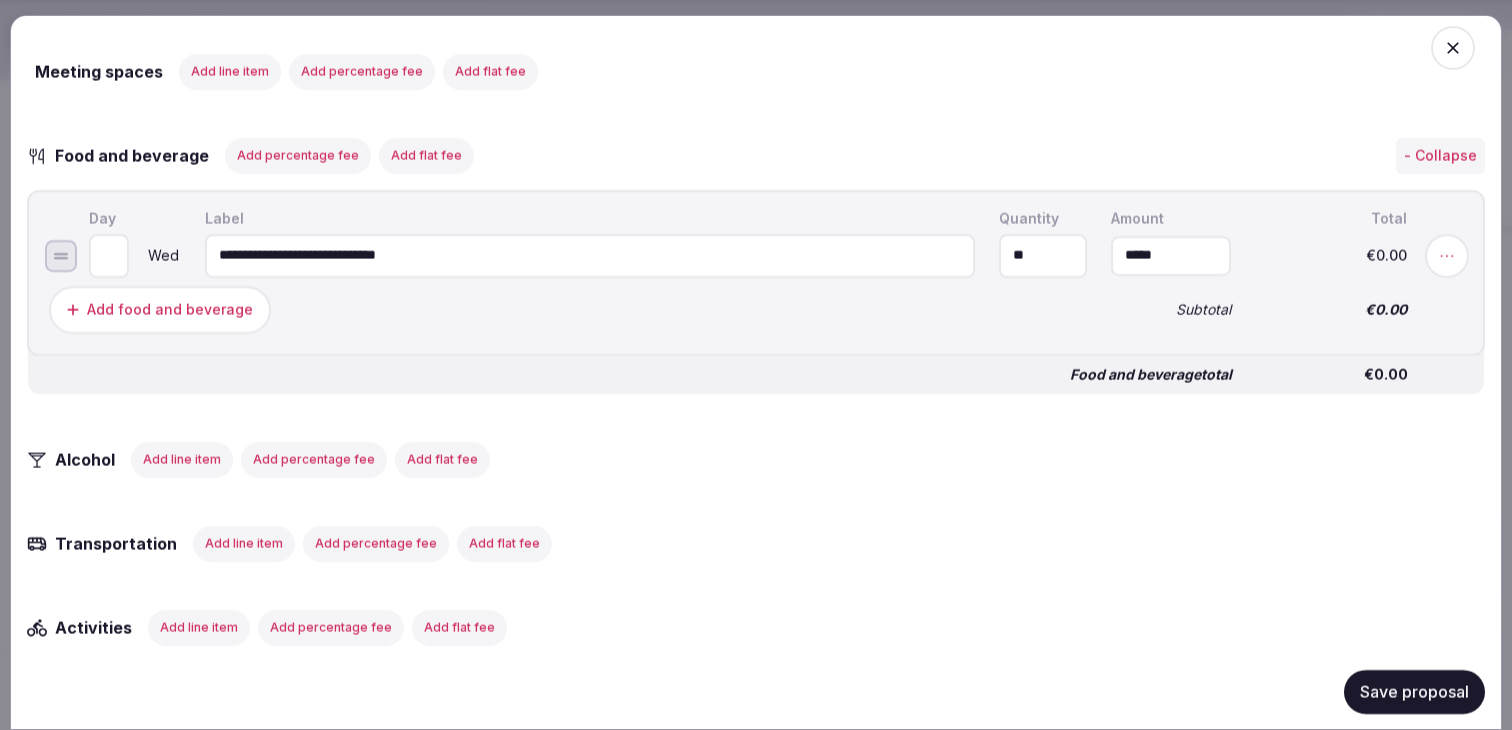 type on "**" 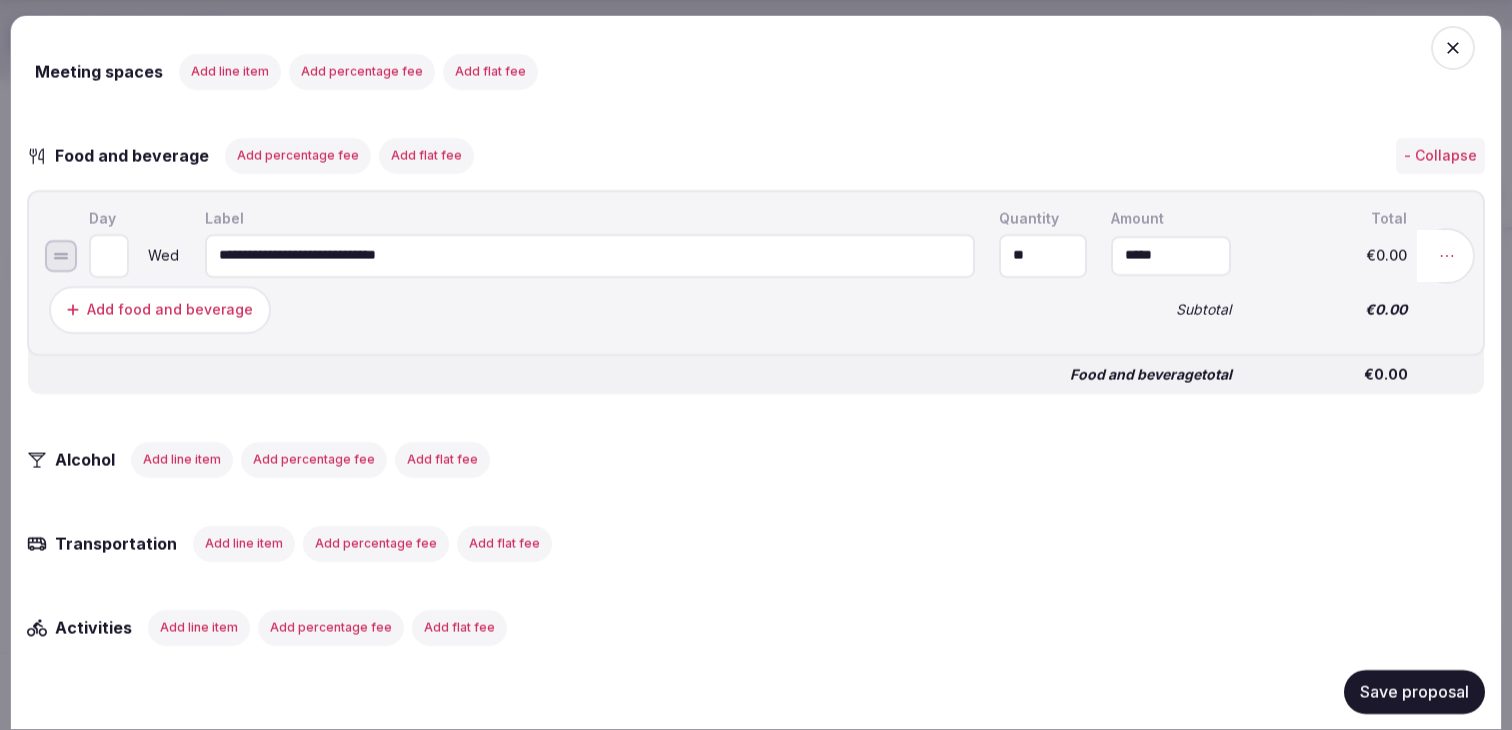 click 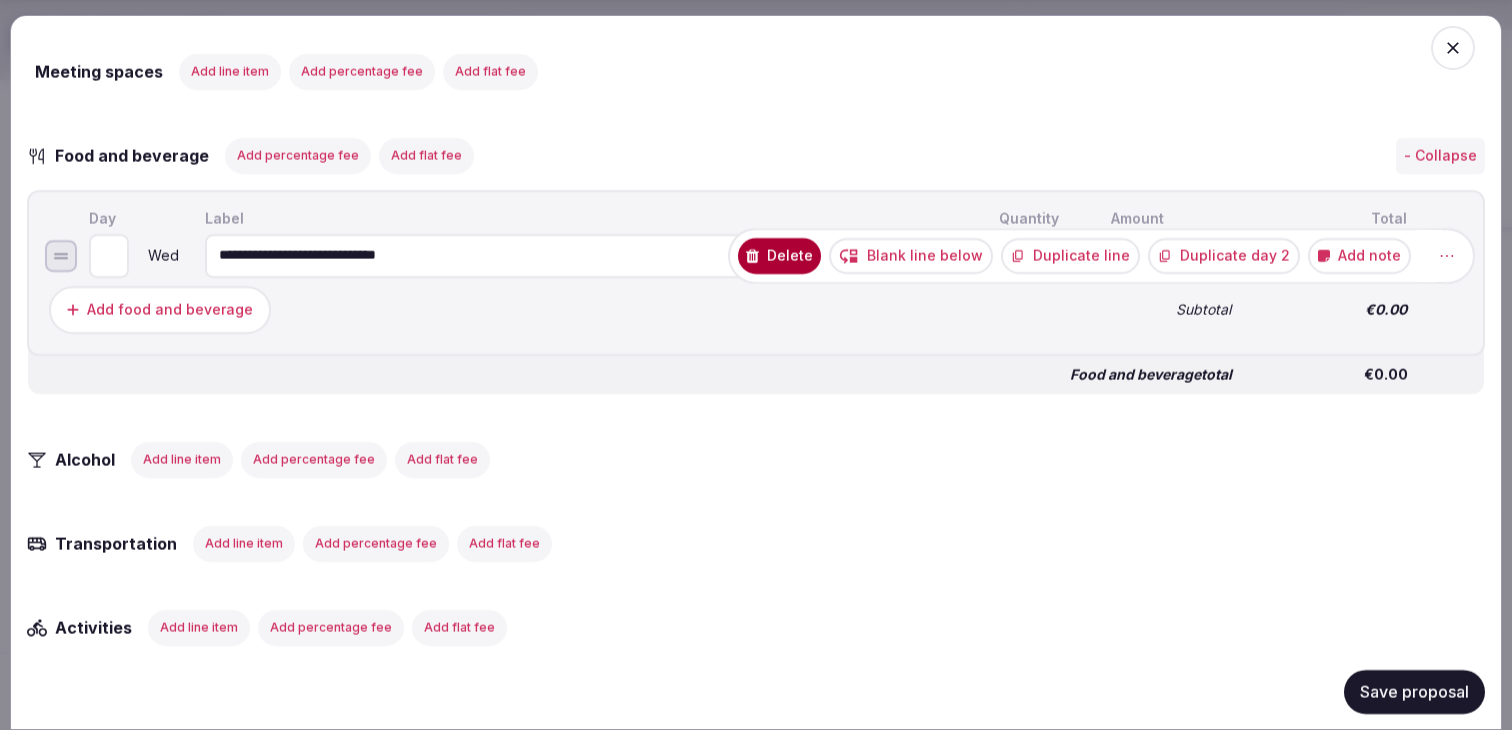 click on "Duplicate day 2" at bounding box center (1224, 255) 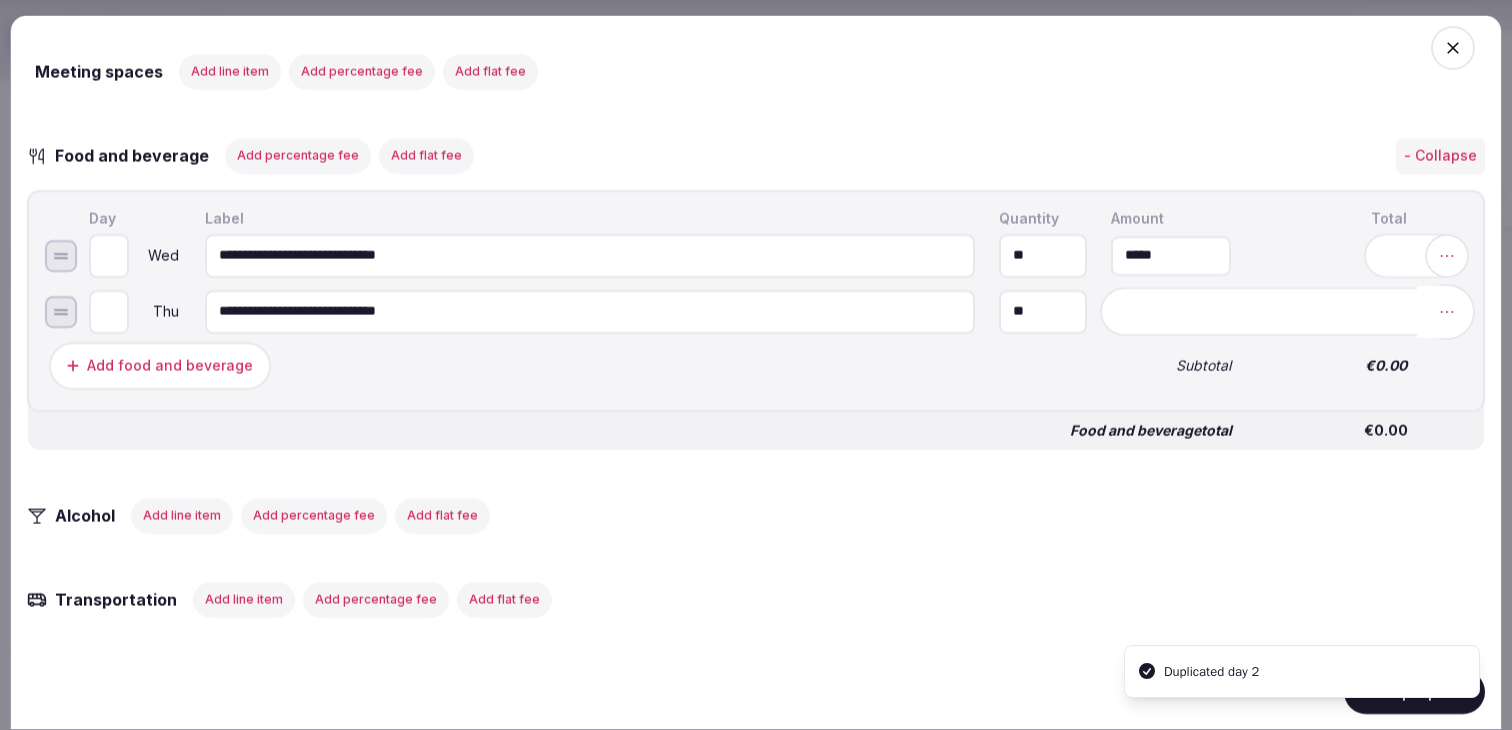 click 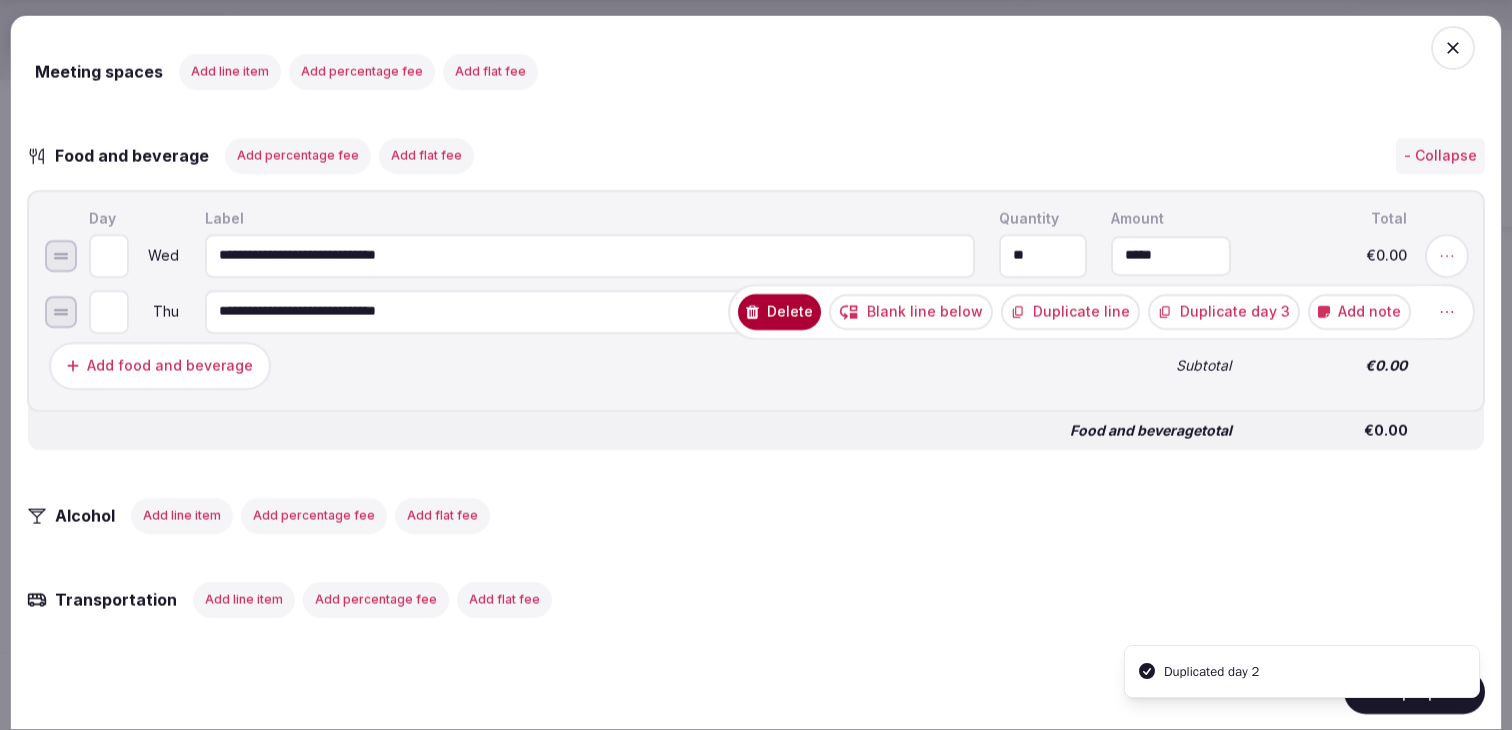click on "Duplicate day 3" at bounding box center (1224, 311) 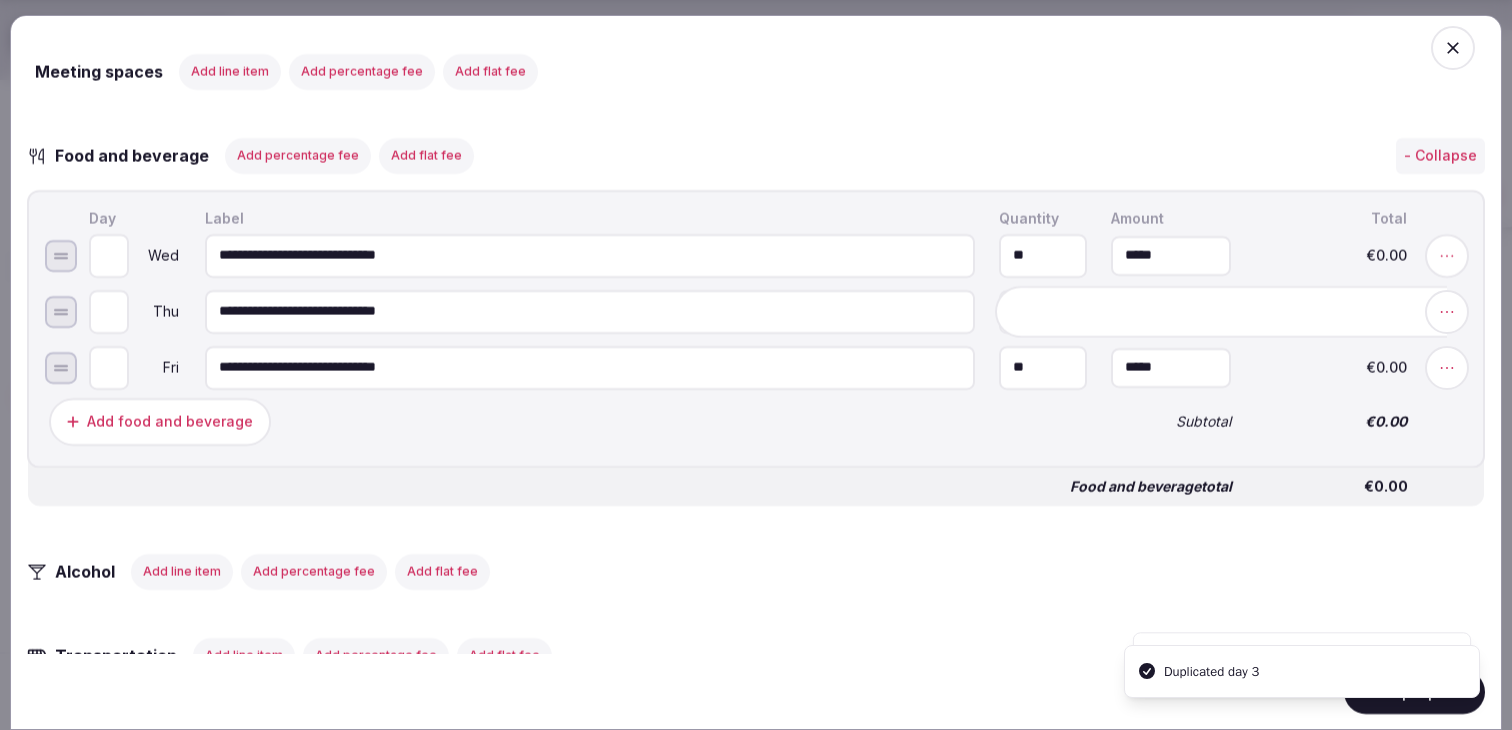 click on "Add food and beverage" at bounding box center [568, 421] 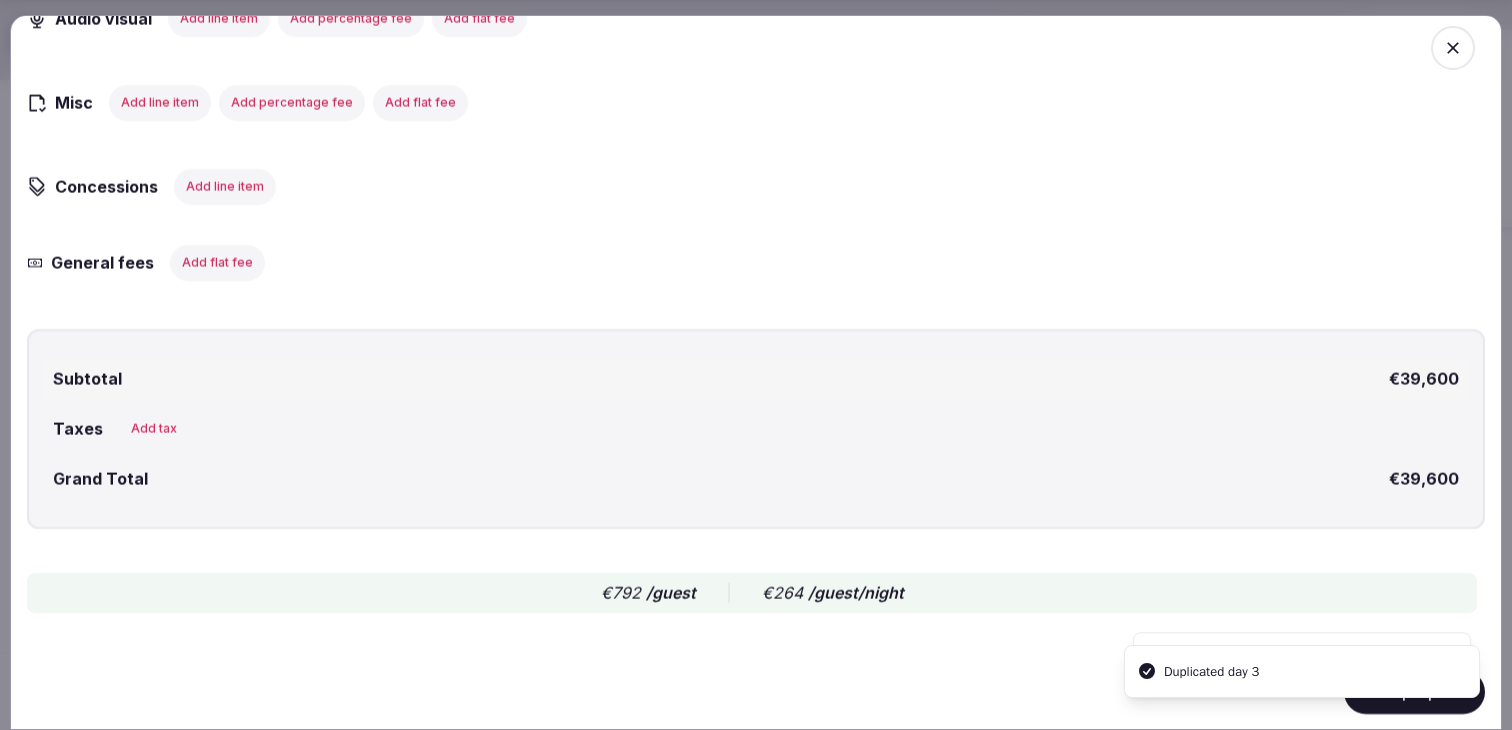 scroll, scrollTop: 2308, scrollLeft: 0, axis: vertical 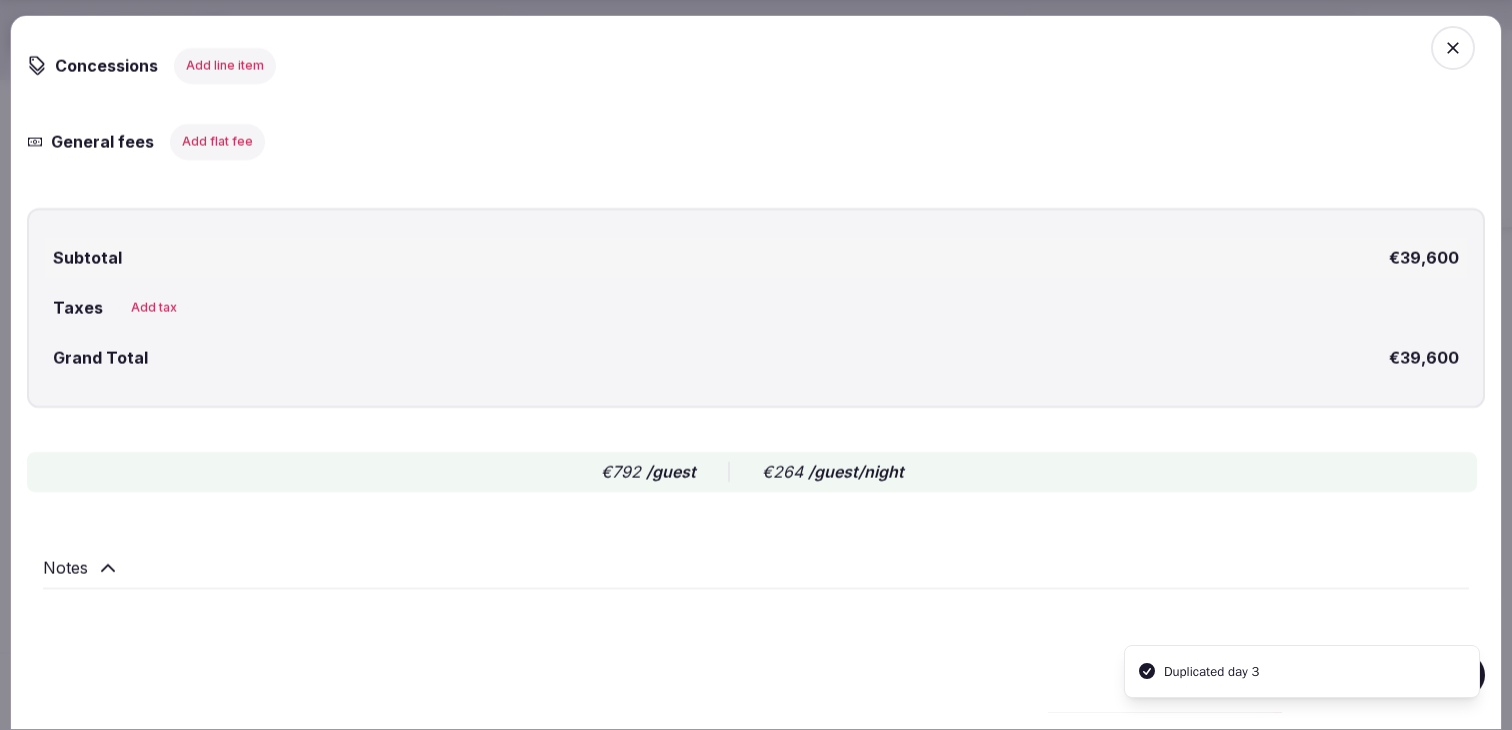 click on "**********" at bounding box center (756, -367) 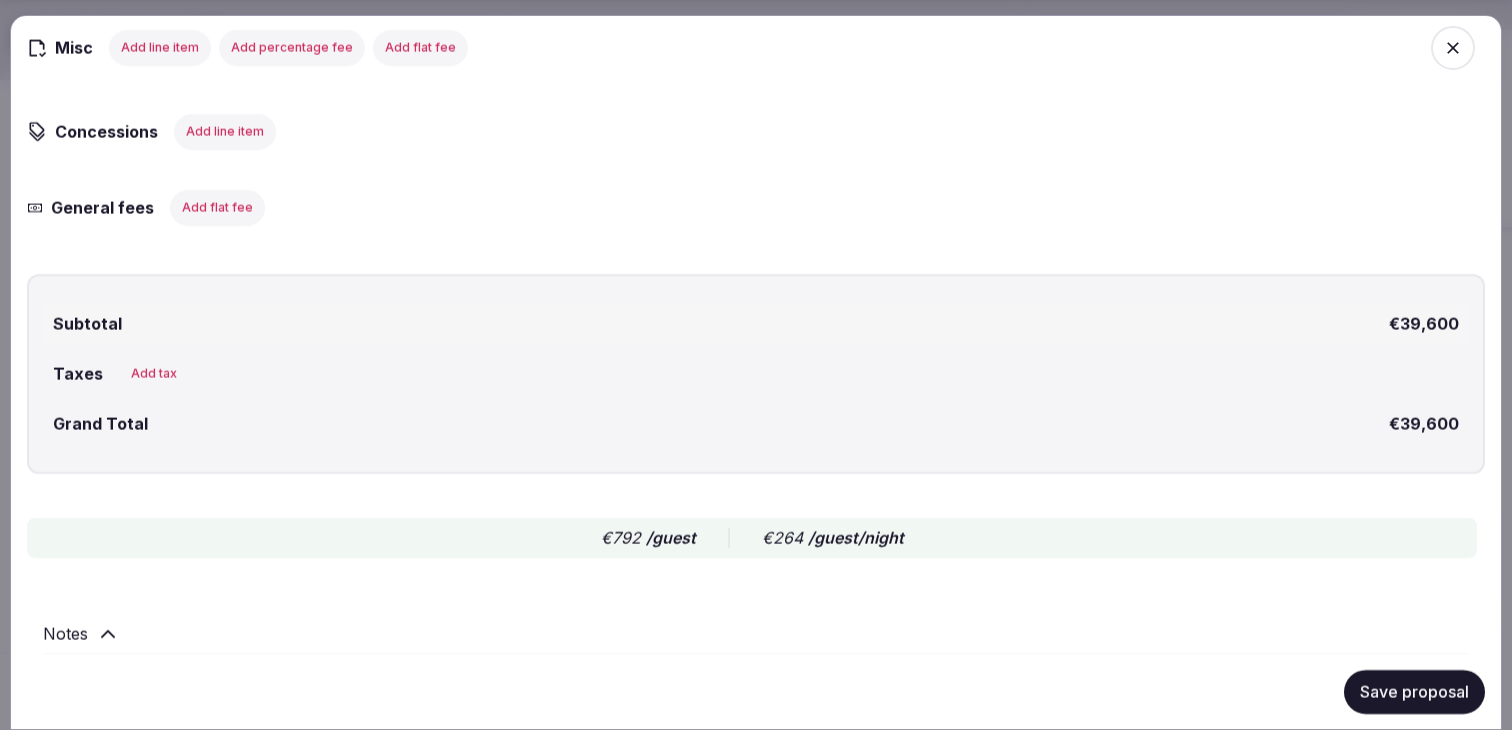 scroll, scrollTop: 2213, scrollLeft: 0, axis: vertical 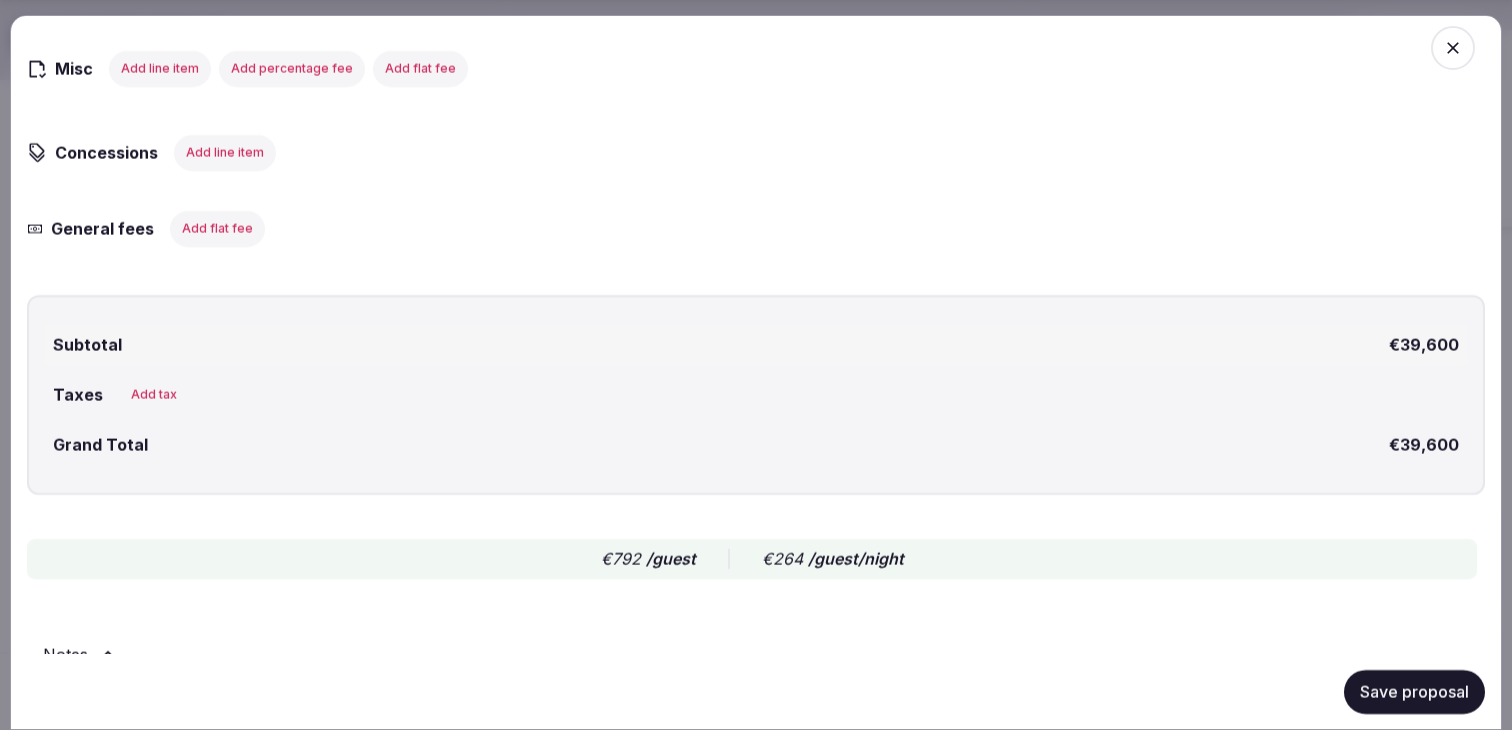 click on "Save proposal" at bounding box center (1414, 691) 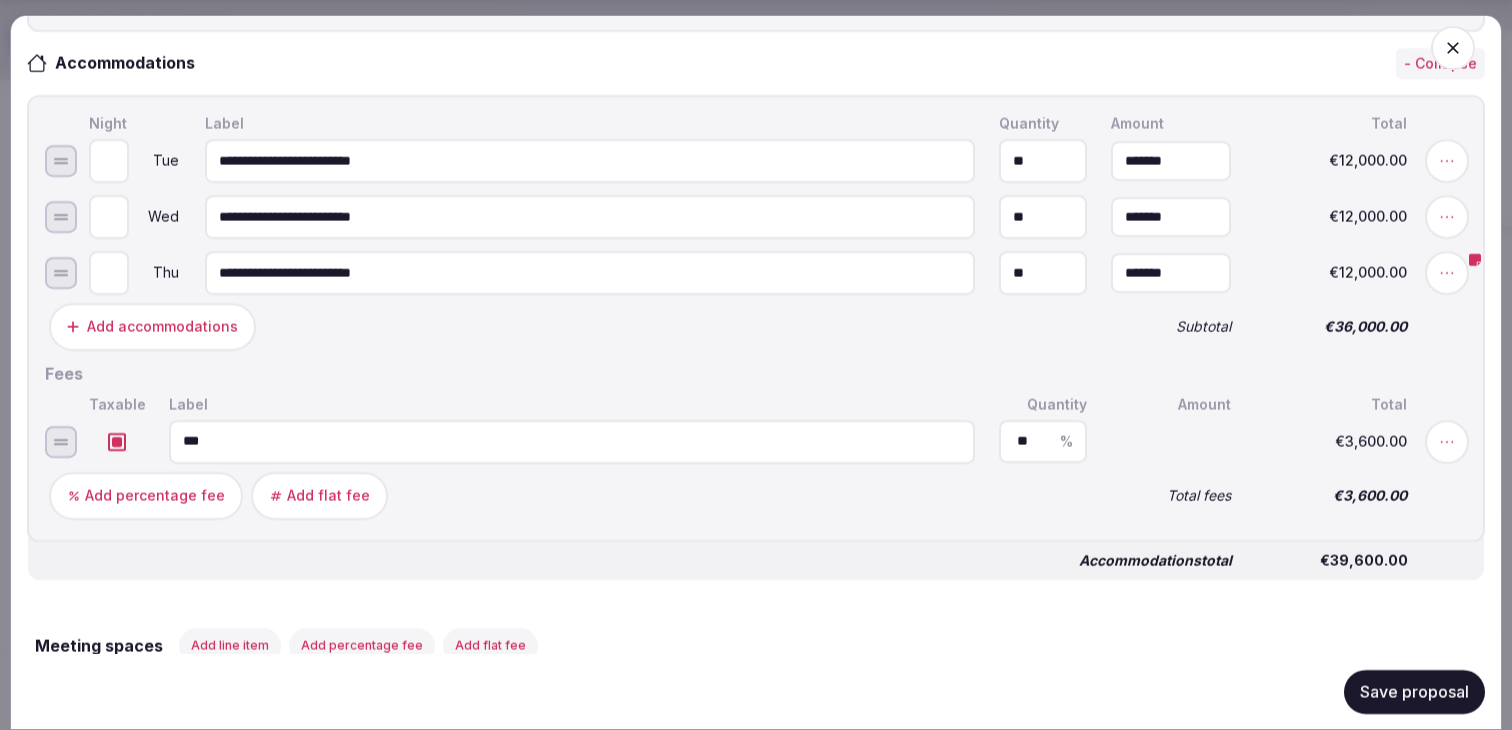 scroll, scrollTop: 799, scrollLeft: 0, axis: vertical 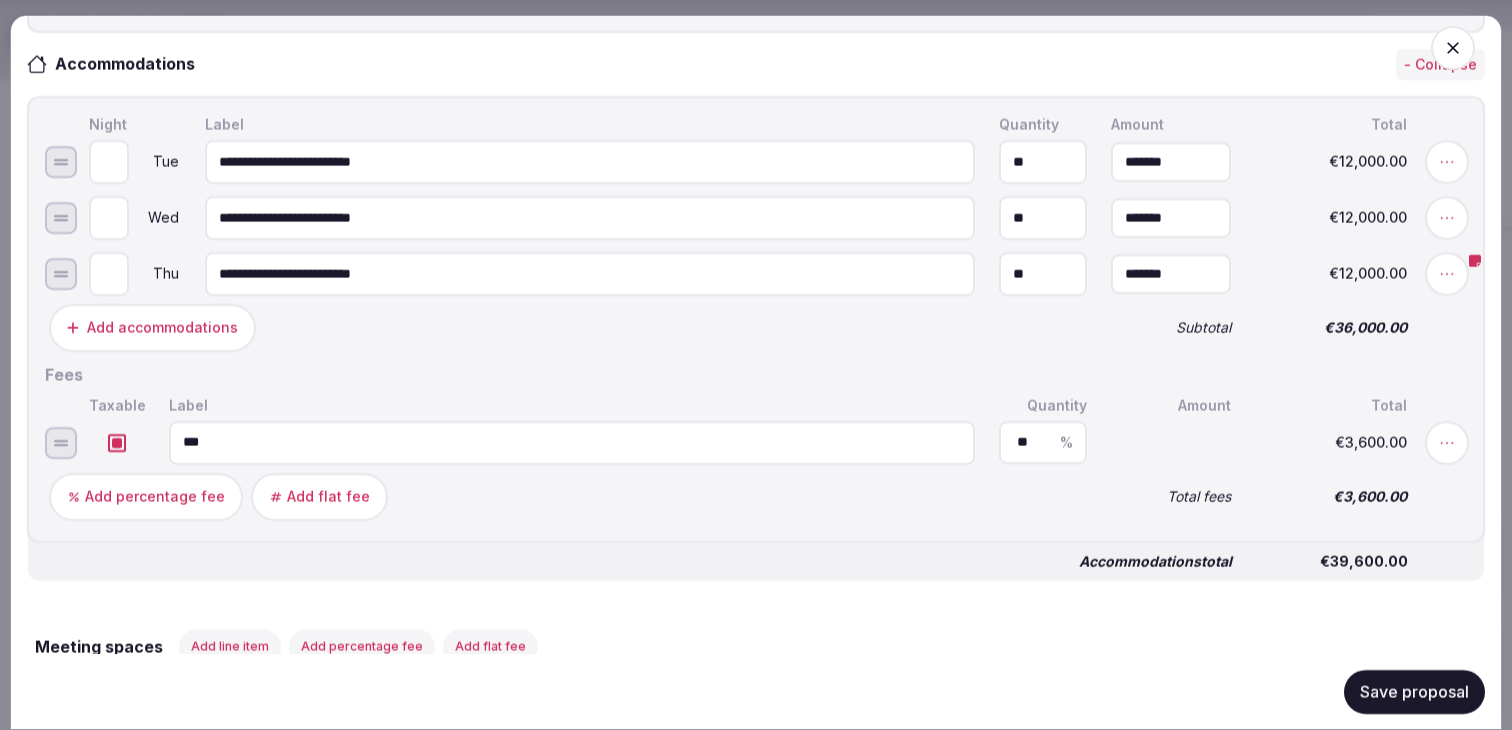 click on "Save proposal" at bounding box center (1414, 691) 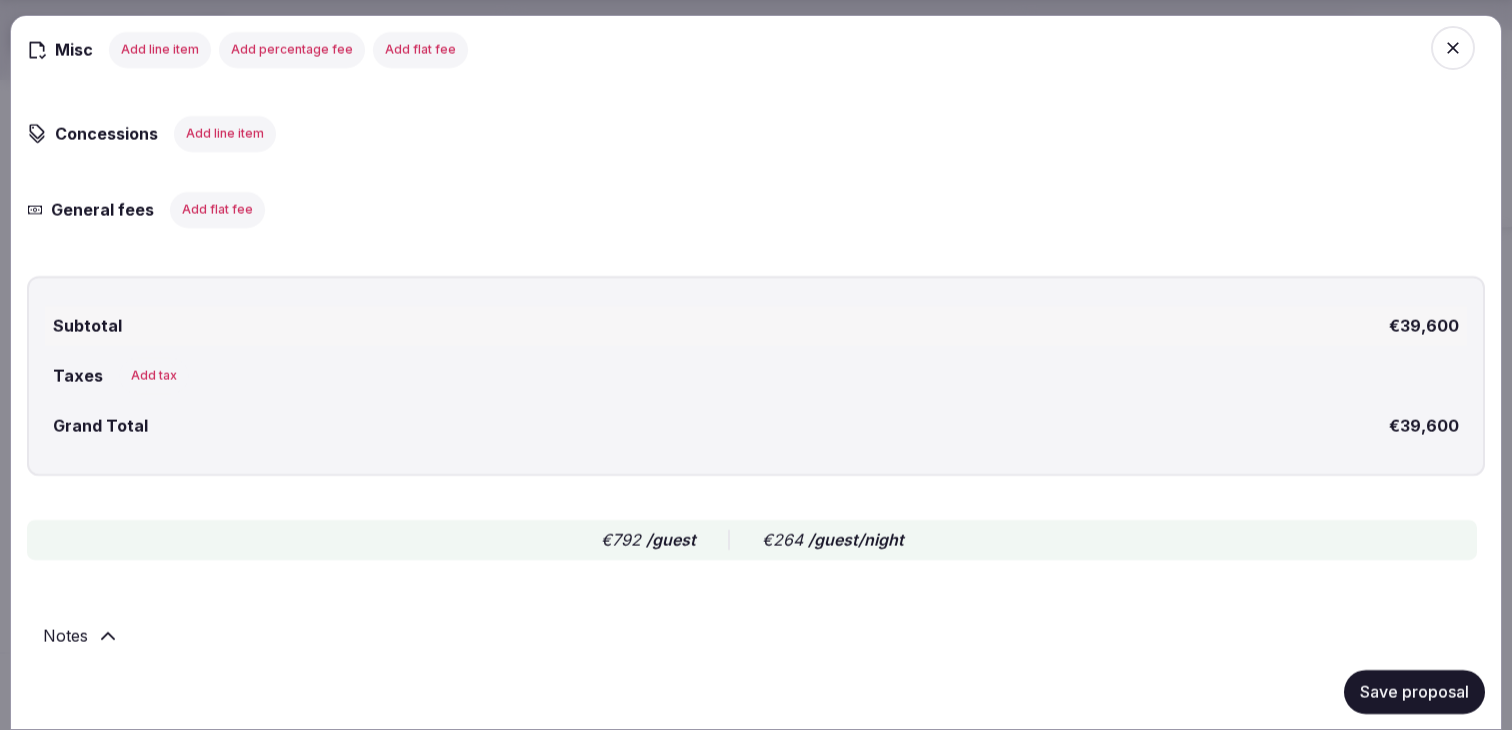 scroll, scrollTop: 2308, scrollLeft: 0, axis: vertical 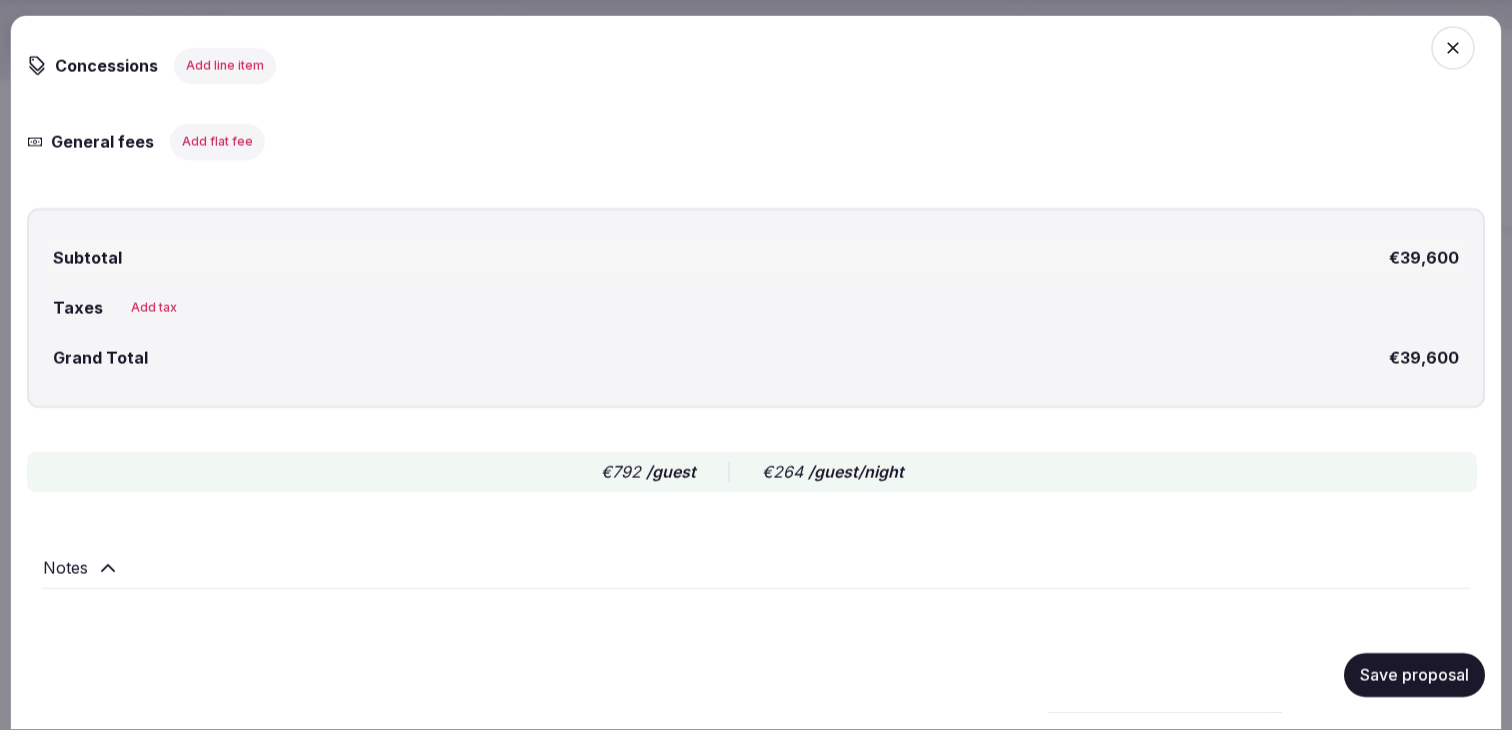 click 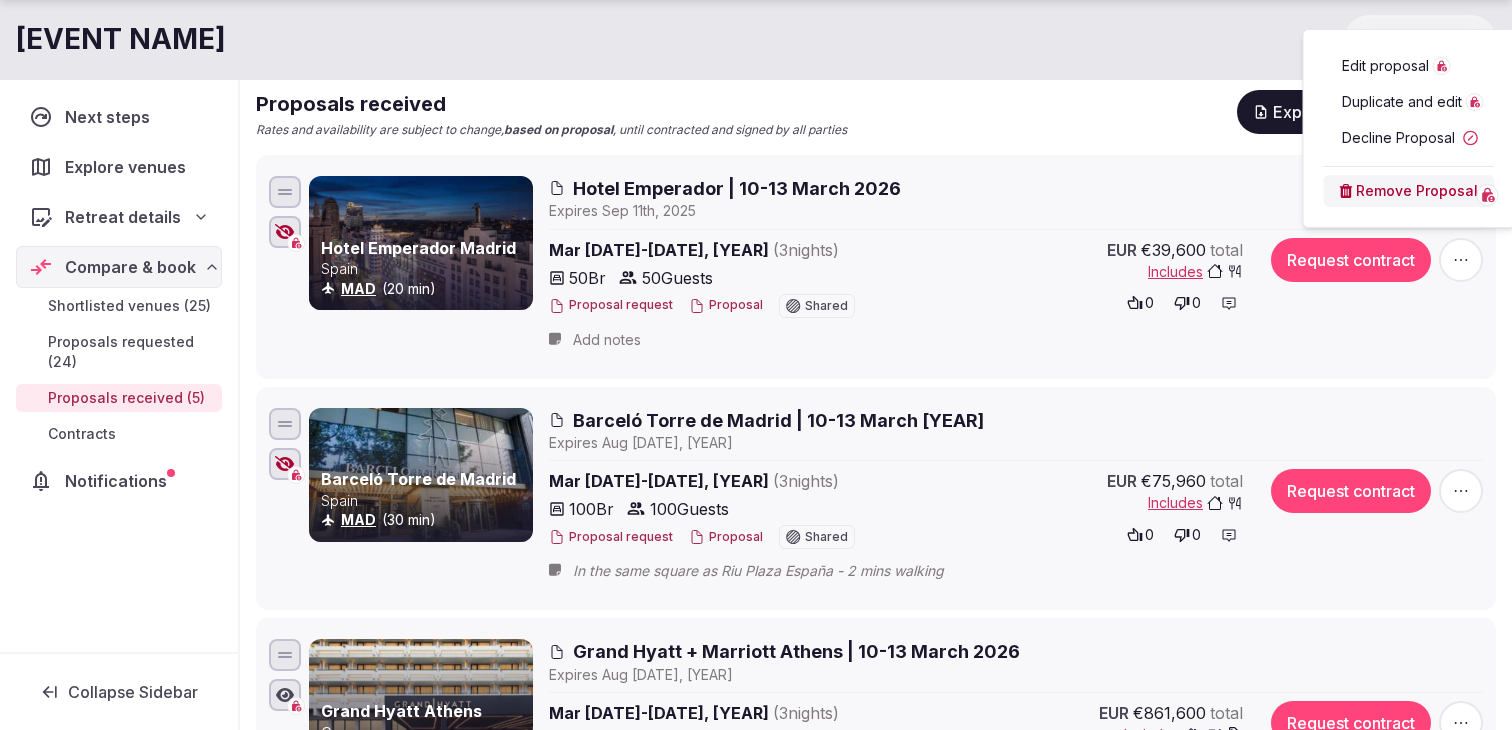 click on "Hotel Emperador Madrid Spain MAD ([NUMBER] min) Hotel Emperador | 10-13 March [YEAR] Expires Sep 11th, [YEAR] Mar 10th - 13th, [YEAR] ( [NUMBER] nights ) 50 Br 50 Guests Proposal request Proposal Shared EUR €39,600 total Includes 0 0 Request contract Add notes Barceló Torre de Madrid Spain MAD ([NUMBER] min) Barceló Torre de Madrid | 10-13 March [YEAR] Expires Aug 13th, [YEAR] Mar 10th - 13th, [YEAR] ( [NUMBER] nights ) 100 Br 100 Guests Proposal request Proposal Shared EUR €75,960 total Includes 0 0 Request contract In the same square as Riu Plaza España - 2 mins walking Grand Hyatt Athens Greece ATH ([NUMBER] min) Grand Hyatt + Marriott Athens | 10-13 March [YEAR] Expires Aug 12th, [YEAR] Mar 10th - 13th, [YEAR] ( [NUMBER] nights ) 750 Br 750 Guests 25 Meeting spaces Proposal request Proposal Shared EUR €861,600 total Includes 0 0 Request contract Distance: Grand Hyatt Athens & Athens Marriott Hotel = 5 mins by car from each other (same avenue) On hold for 1srt option until 14th August (Hyatt) and 18th August (Marriott). Show more" at bounding box center [876, 740] 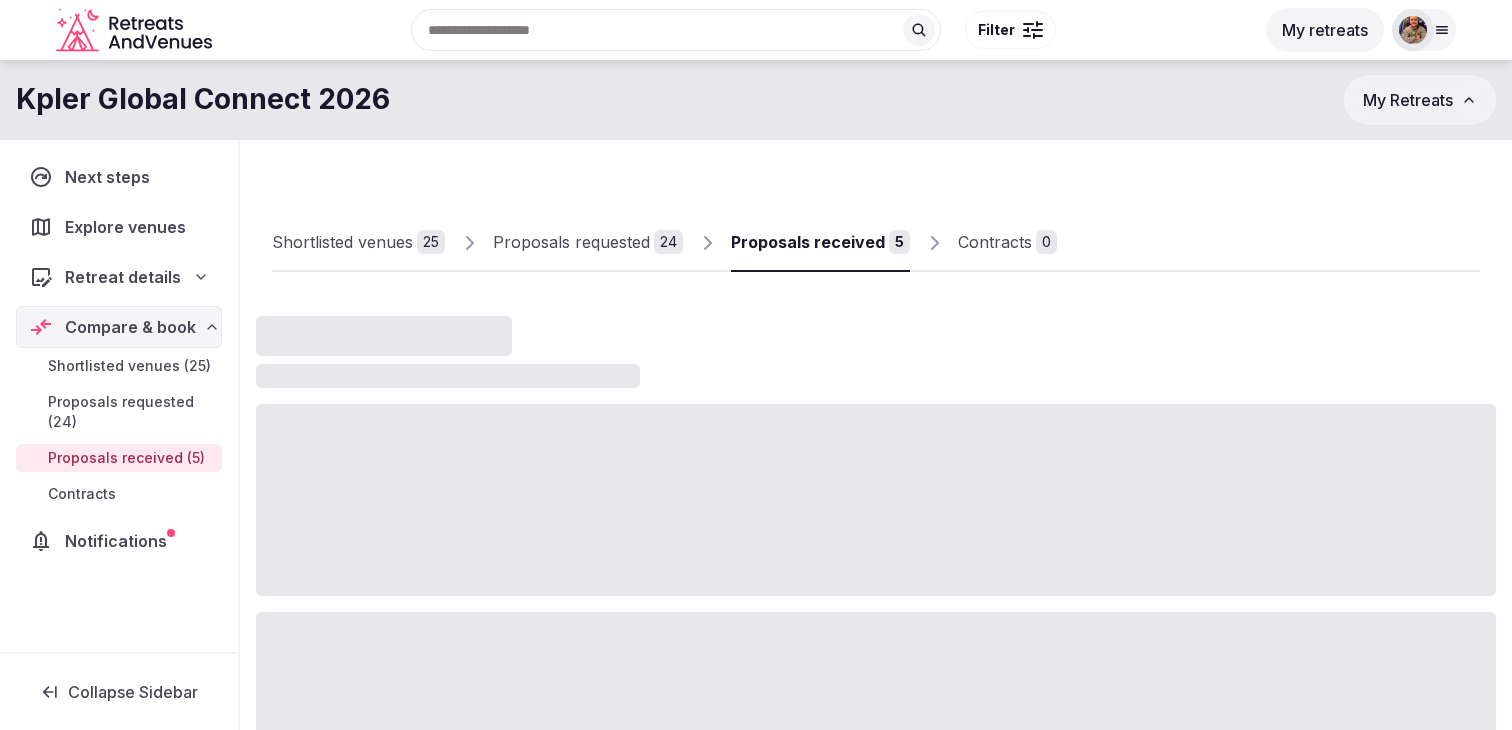 scroll, scrollTop: 0, scrollLeft: 0, axis: both 